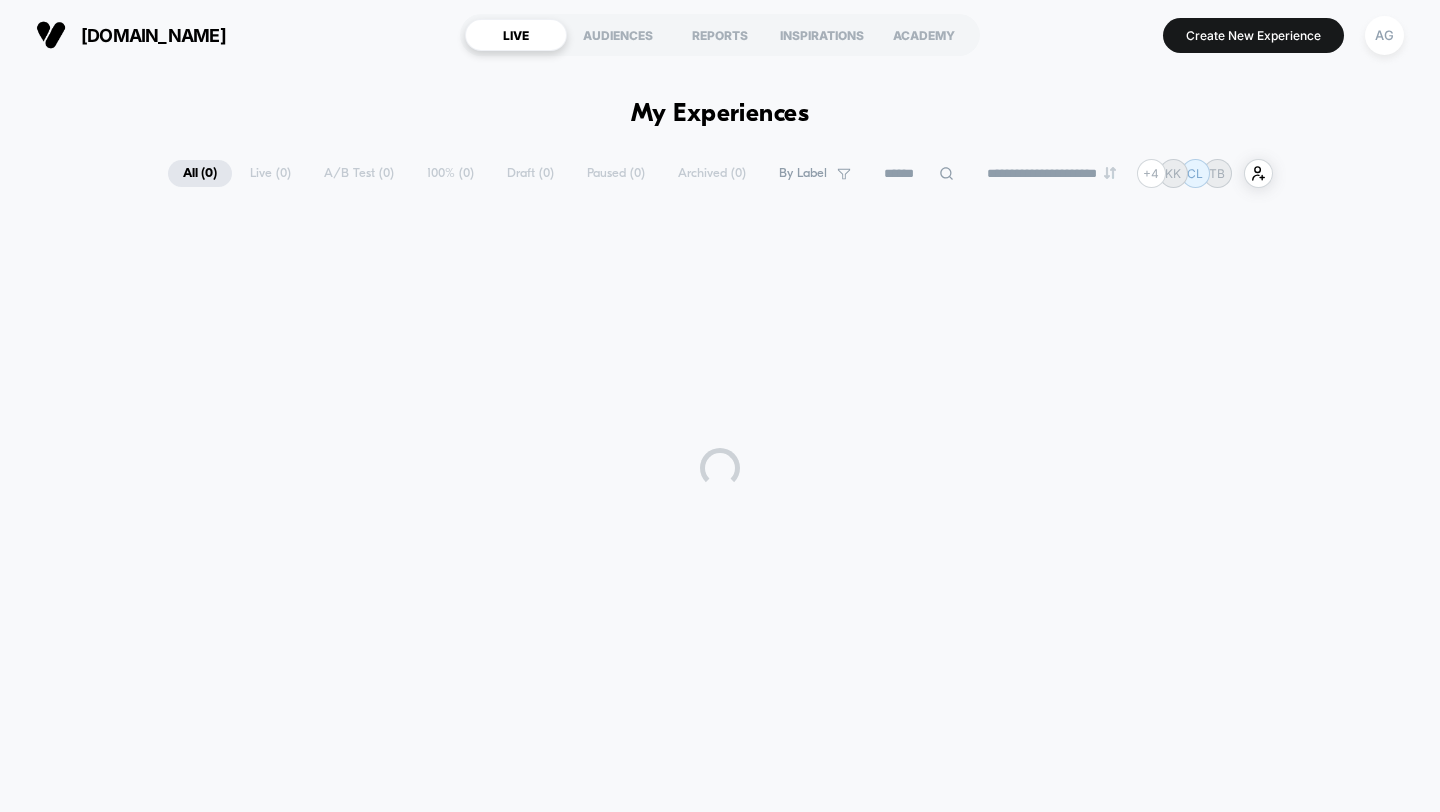 scroll, scrollTop: 0, scrollLeft: 0, axis: both 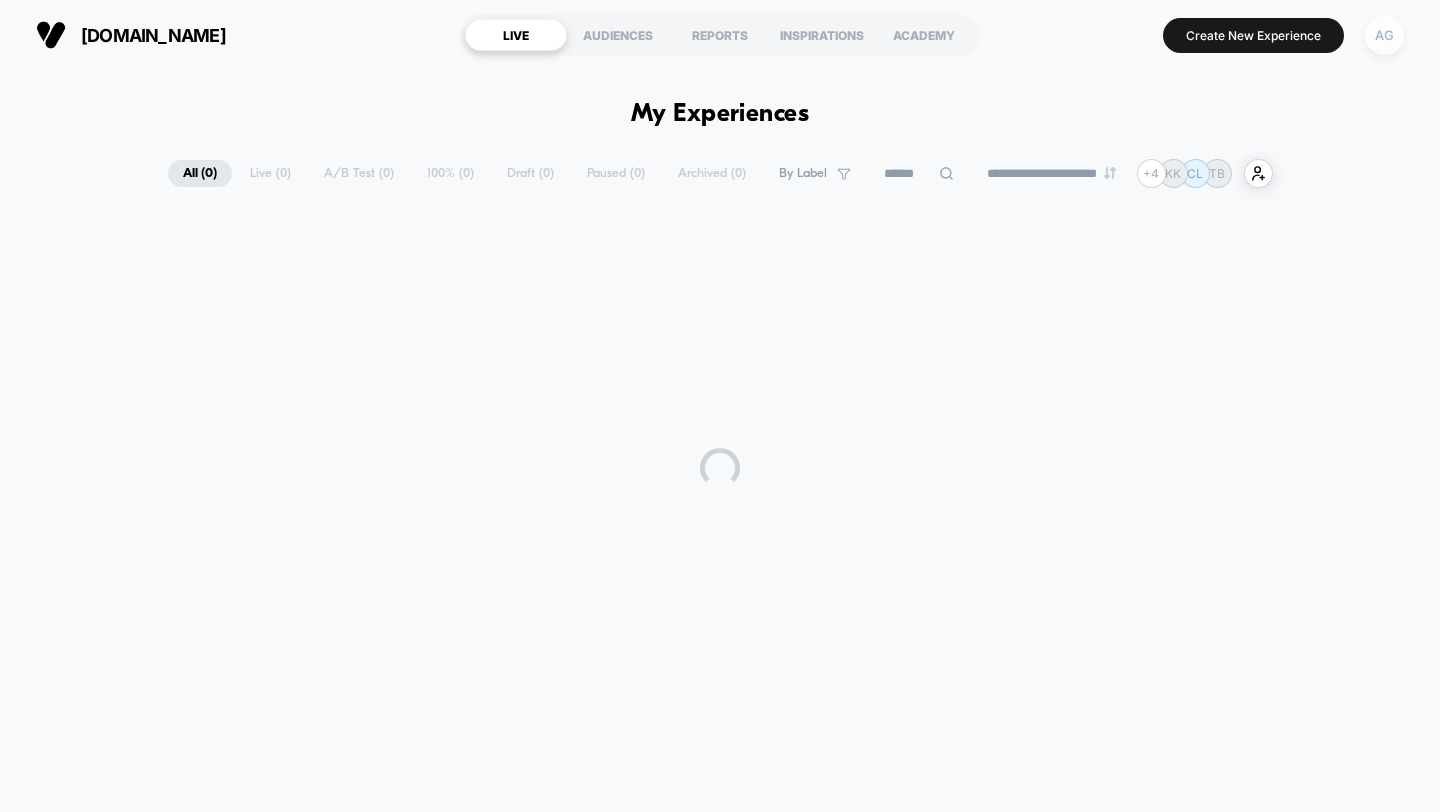 click on "AG" at bounding box center (1384, 35) 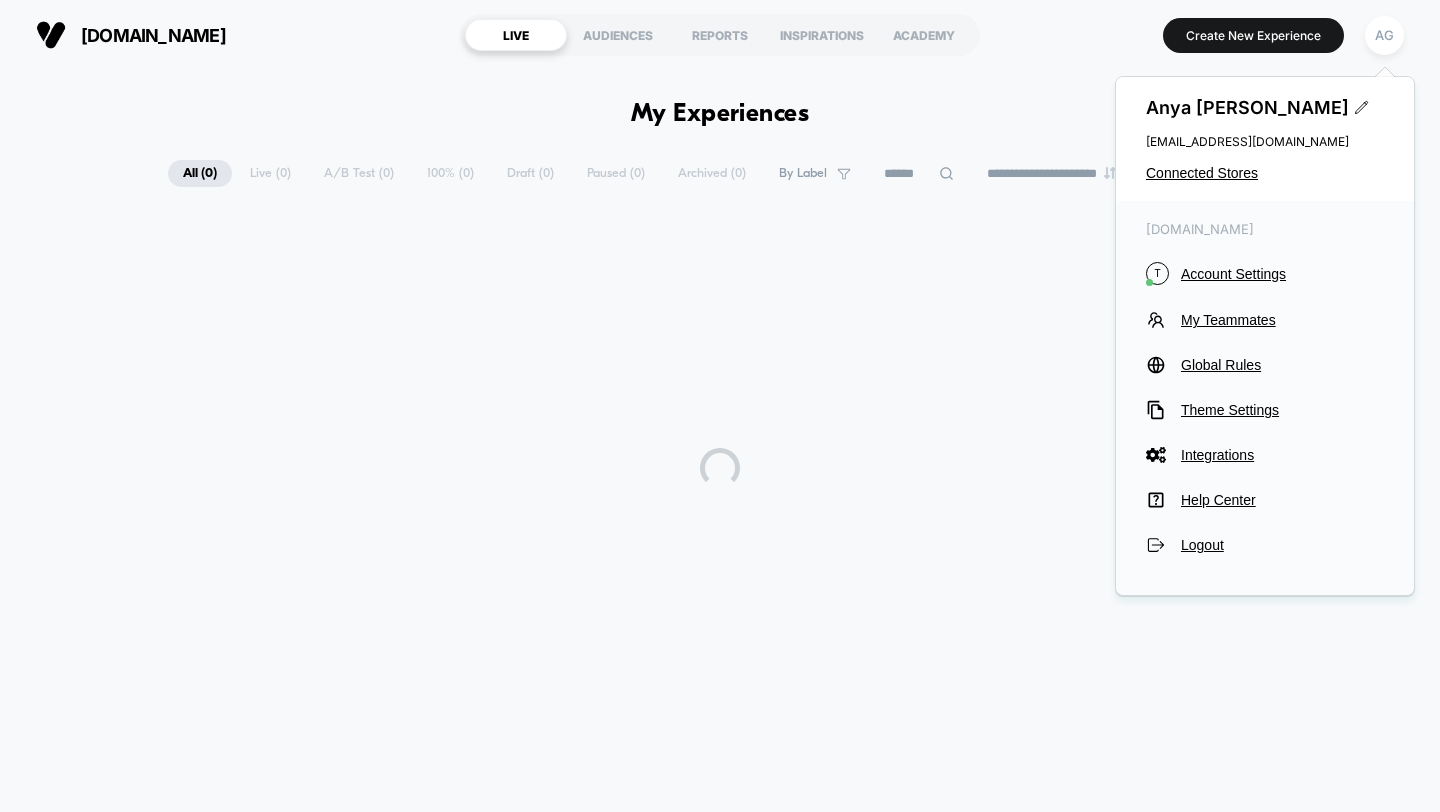 scroll, scrollTop: 0, scrollLeft: 0, axis: both 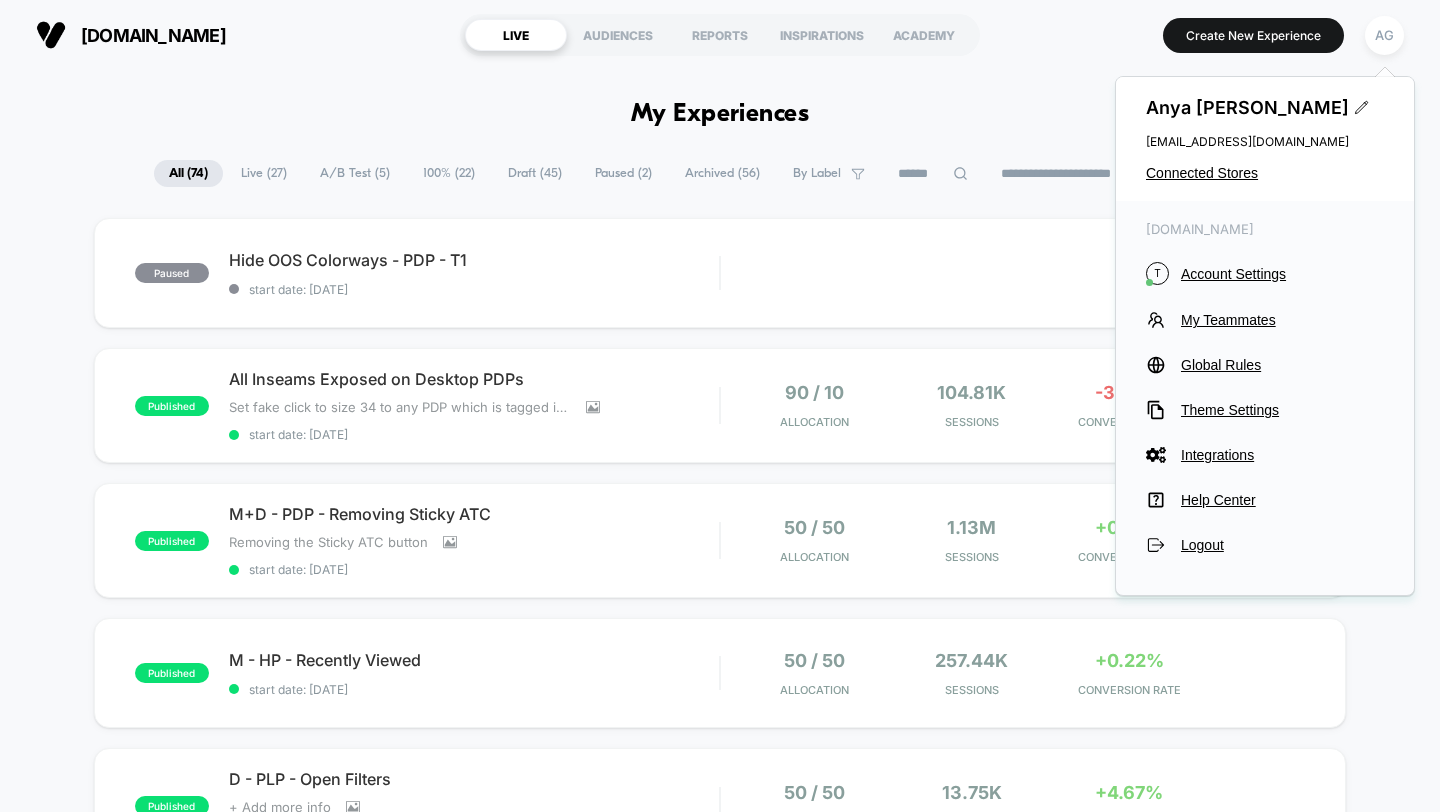 click on "[PERSON_NAME] [EMAIL_ADDRESS][DOMAIN_NAME] Connected Stores" at bounding box center (1265, 139) 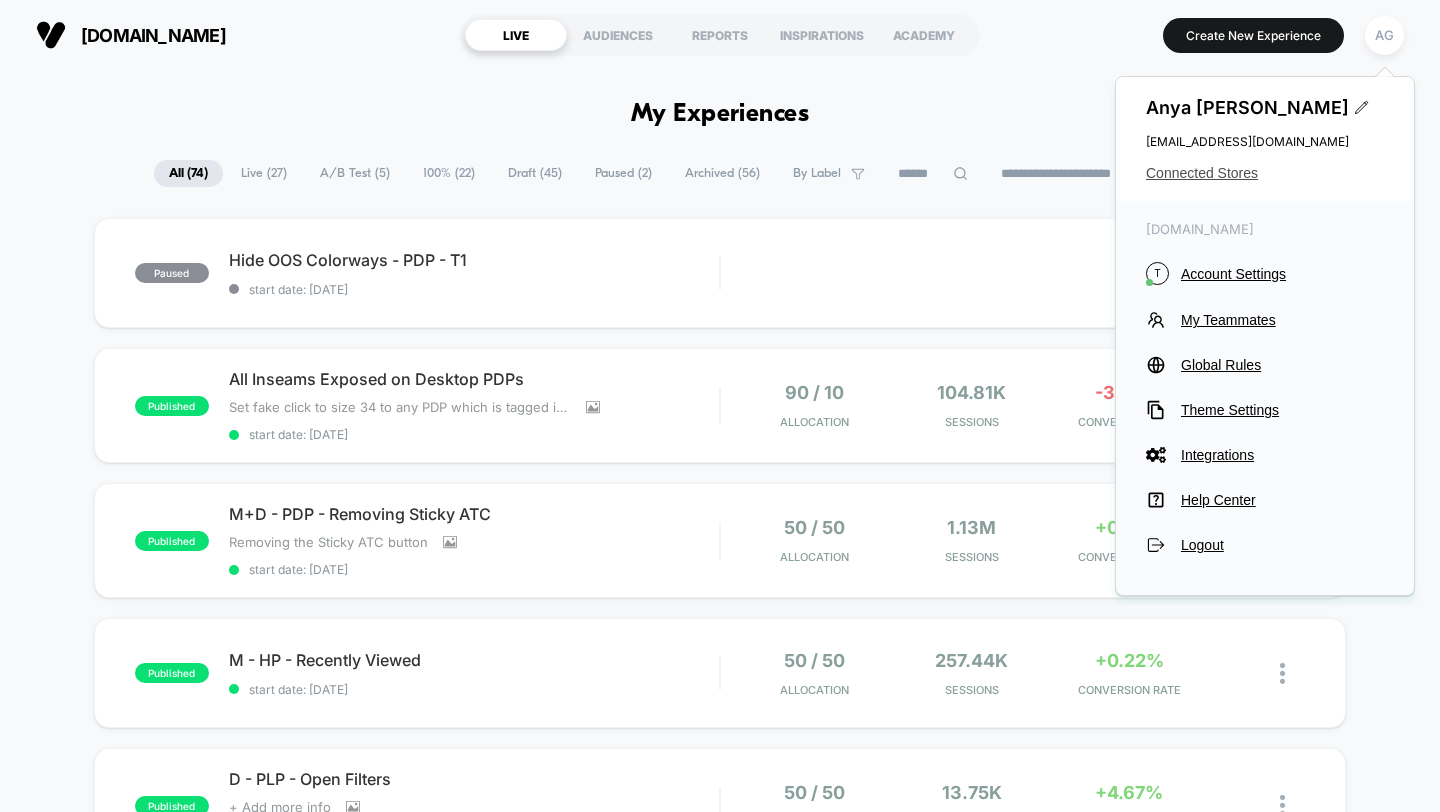 click on "Connected Stores" at bounding box center [1265, 173] 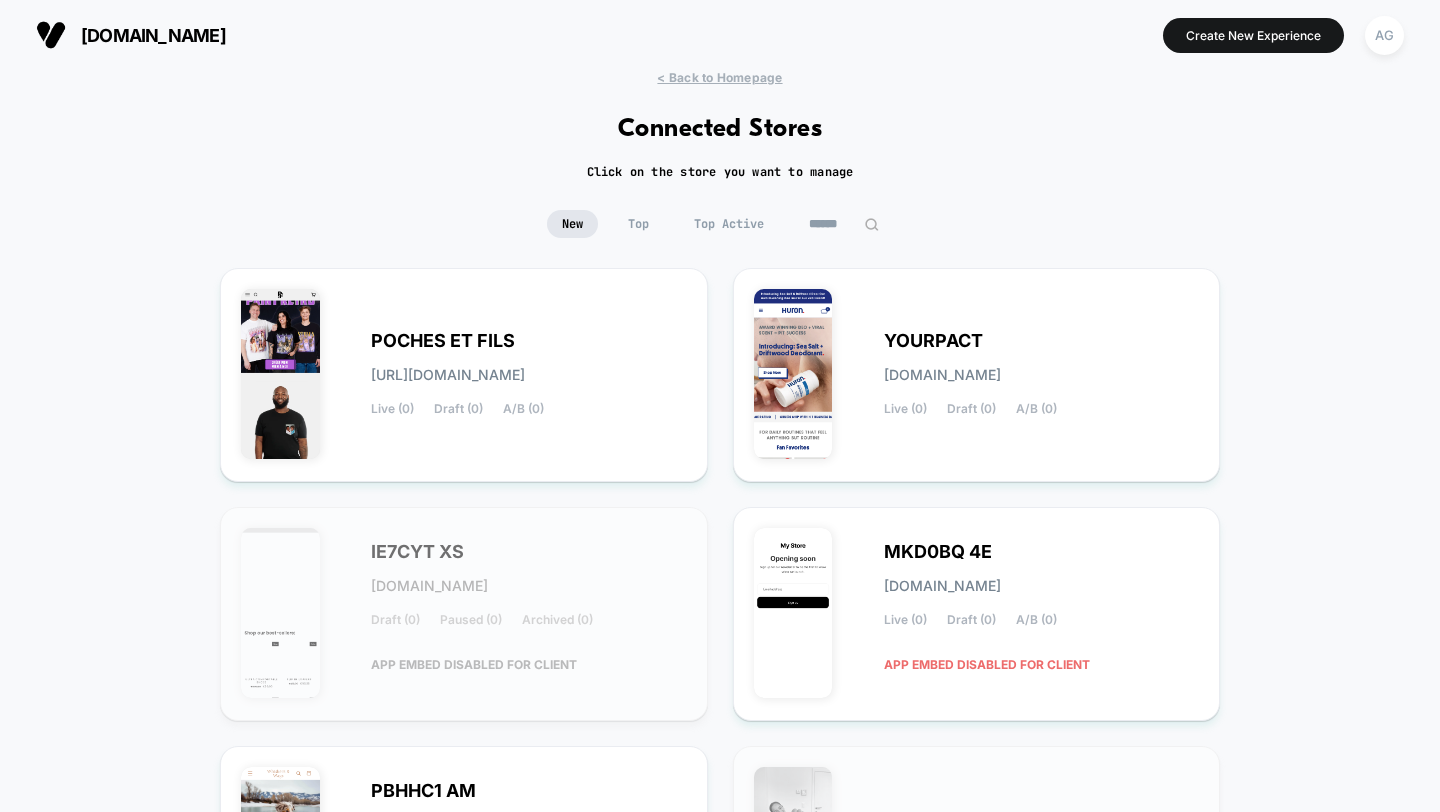 click at bounding box center [844, 224] 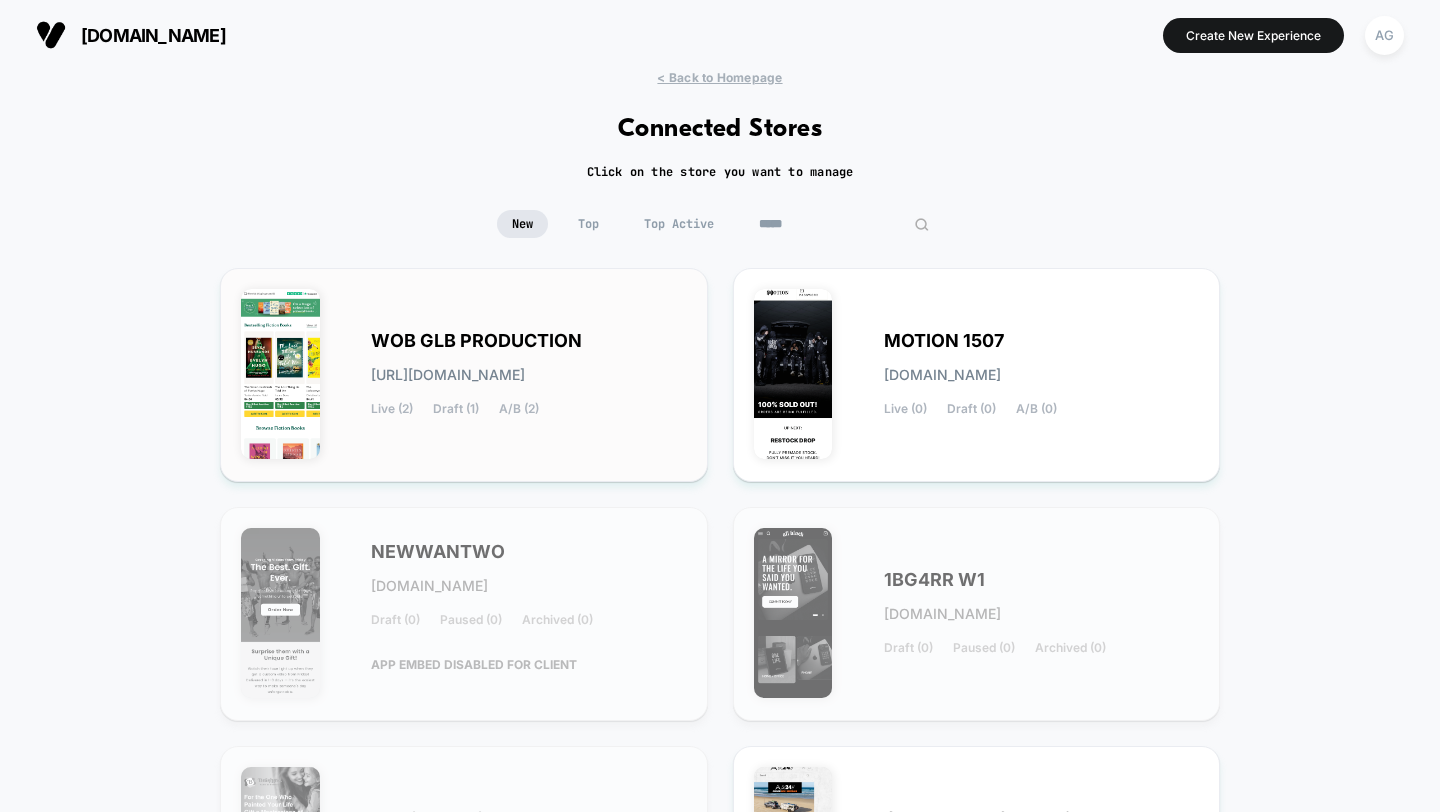type on "*****" 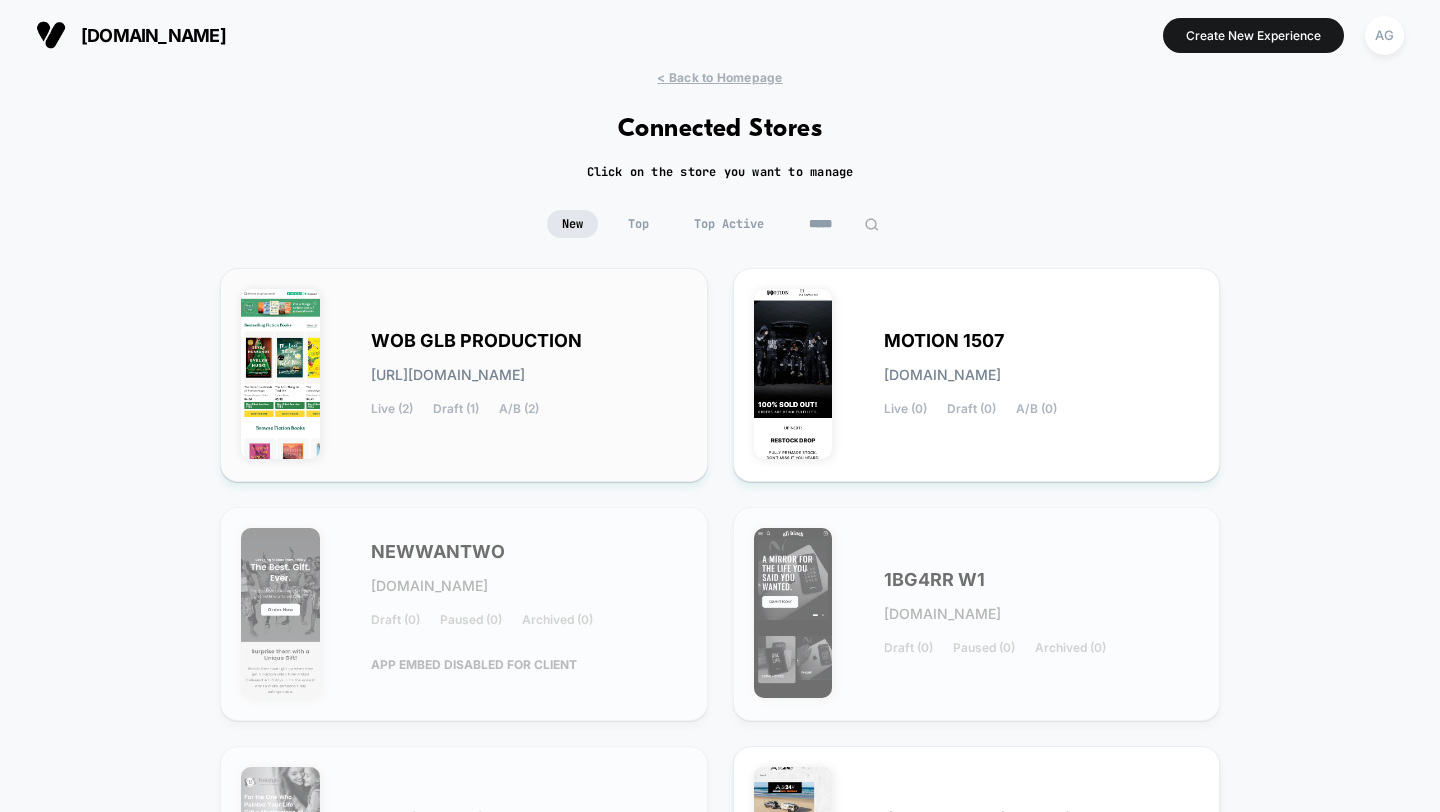 click on "WOB GLB PRODUCTION [URL][DOMAIN_NAME] Live (2) Draft (1) A/B (2)" at bounding box center (464, 375) 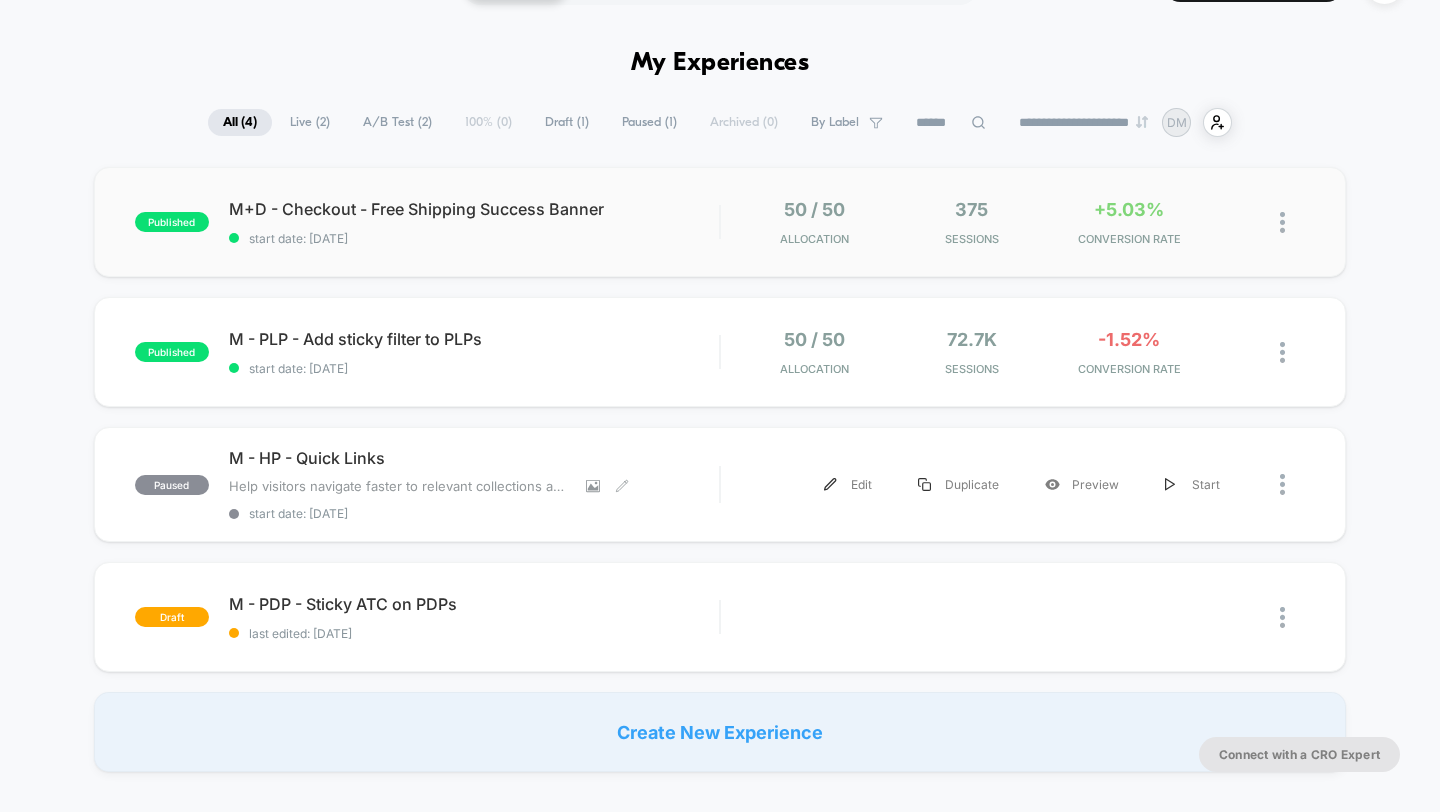 scroll, scrollTop: 0, scrollLeft: 0, axis: both 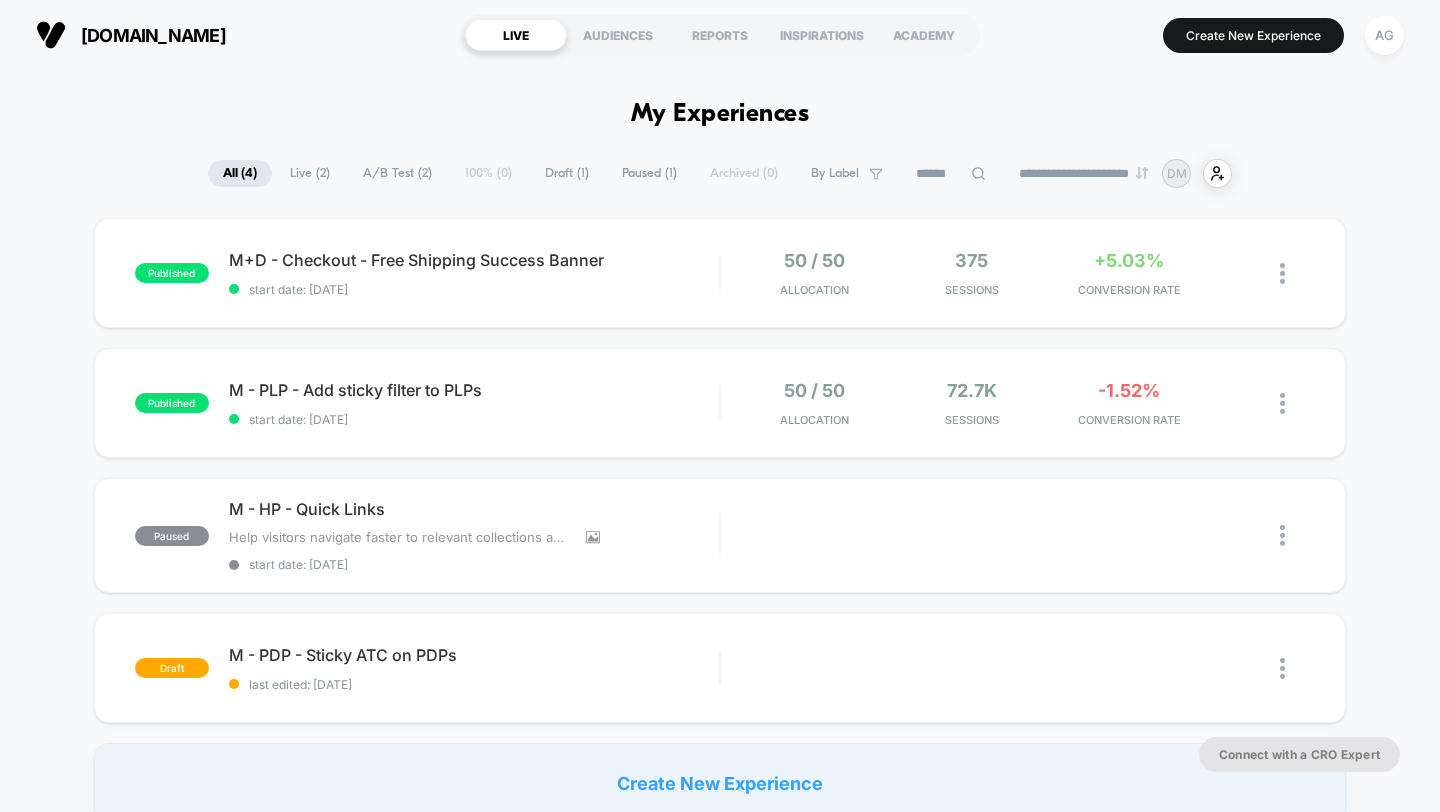 click on "Paused ( 1 )" at bounding box center [649, 173] 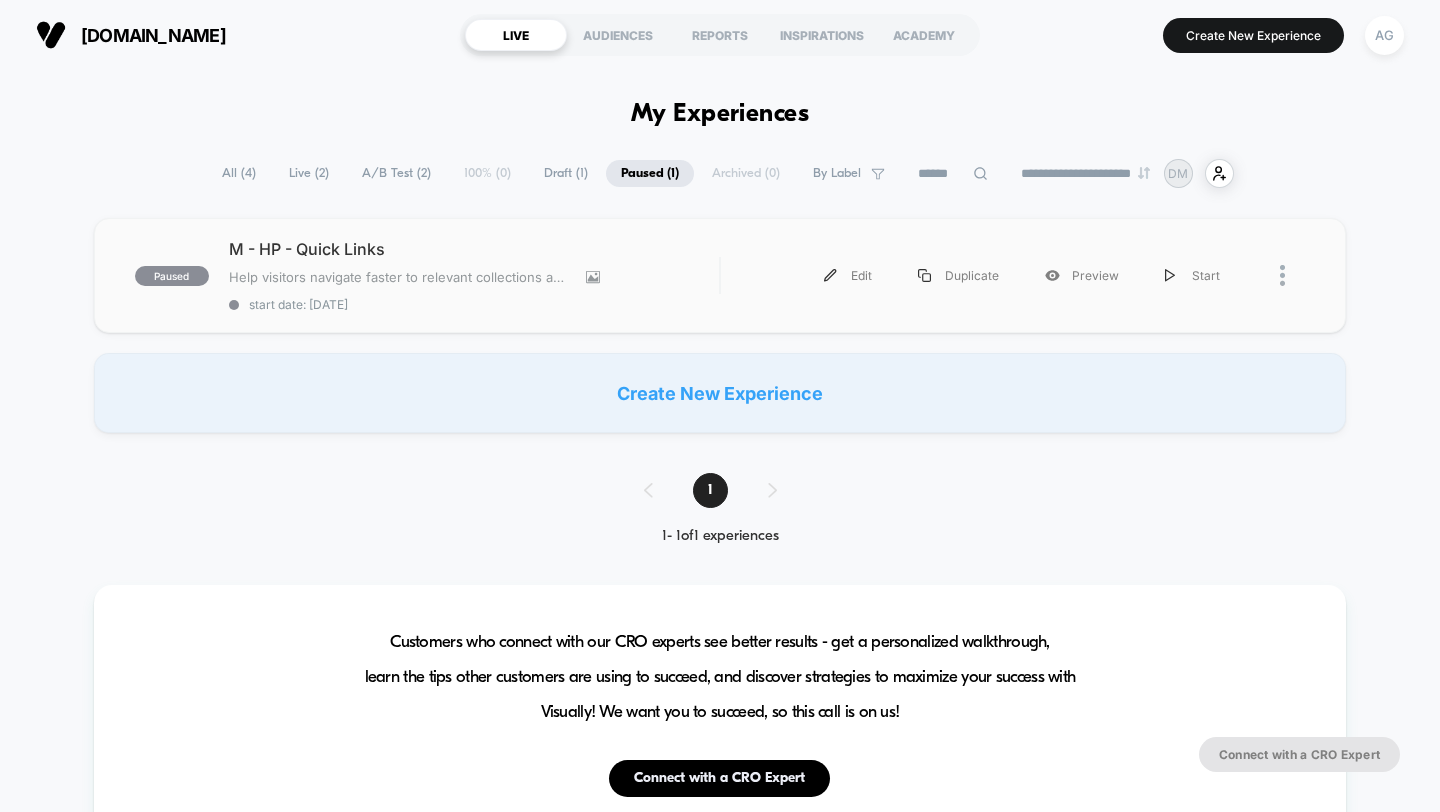 click on "paused M - HP - Quick Links Help visitors navigate faster to relevant collections and show new visitors the main collections on the first fold Click to view images Click to edit experience details Help visitors navigate faster to relevant collections and show new visitors the main collections on the first fold start date: [DATE] Edit Duplicate Preview Start" at bounding box center (720, 275) 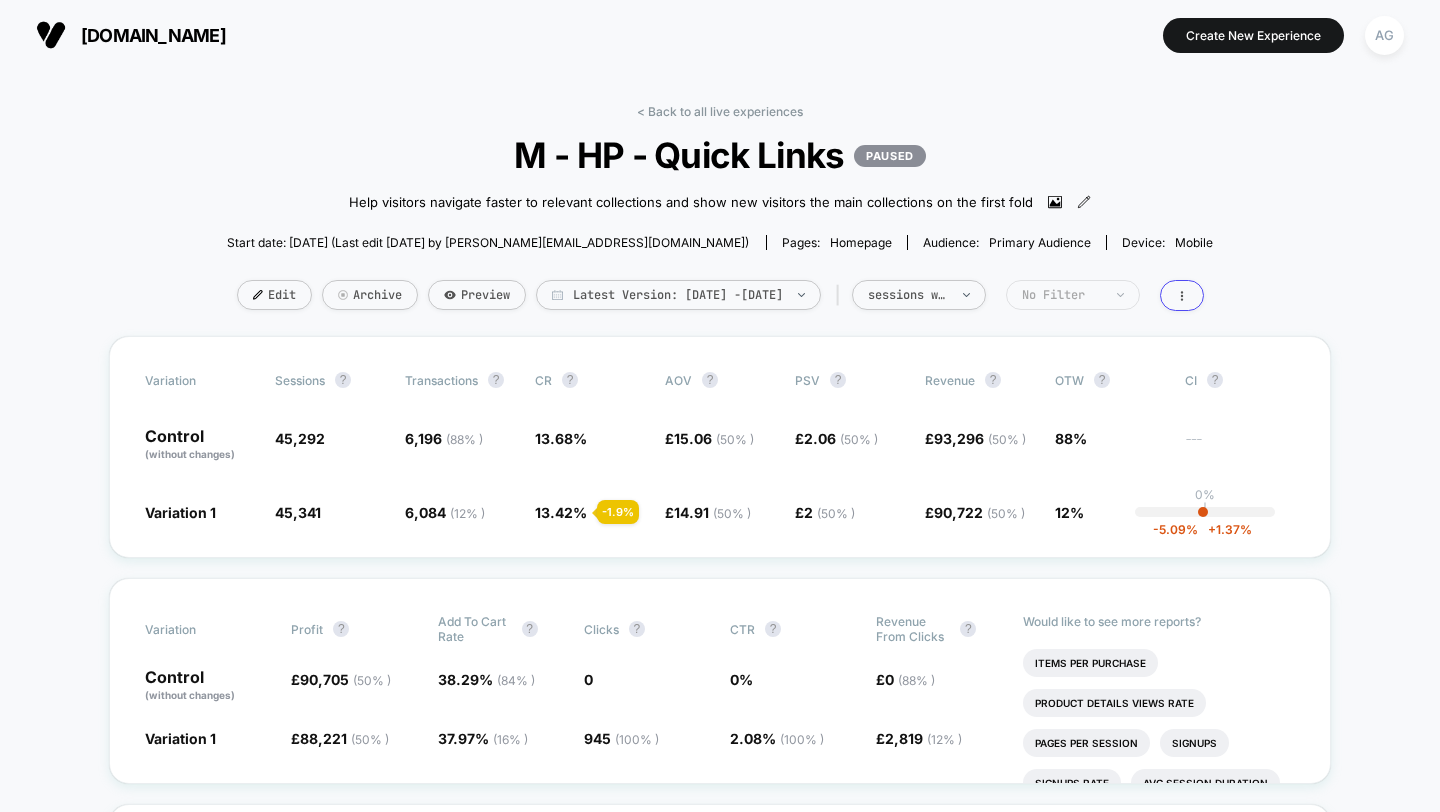 click on "No Filter" at bounding box center [1062, 295] 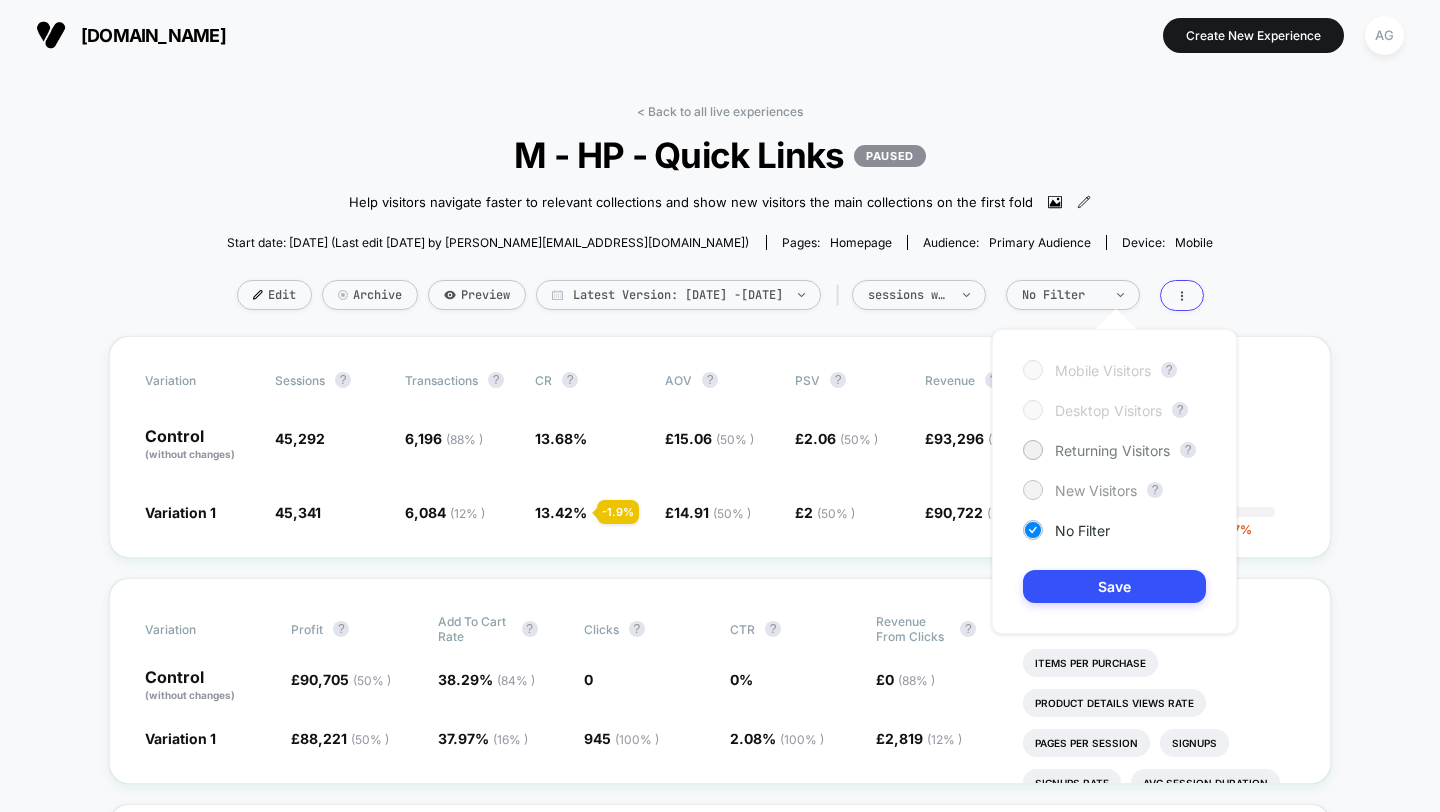 click on "New Visitors" at bounding box center [1096, 490] 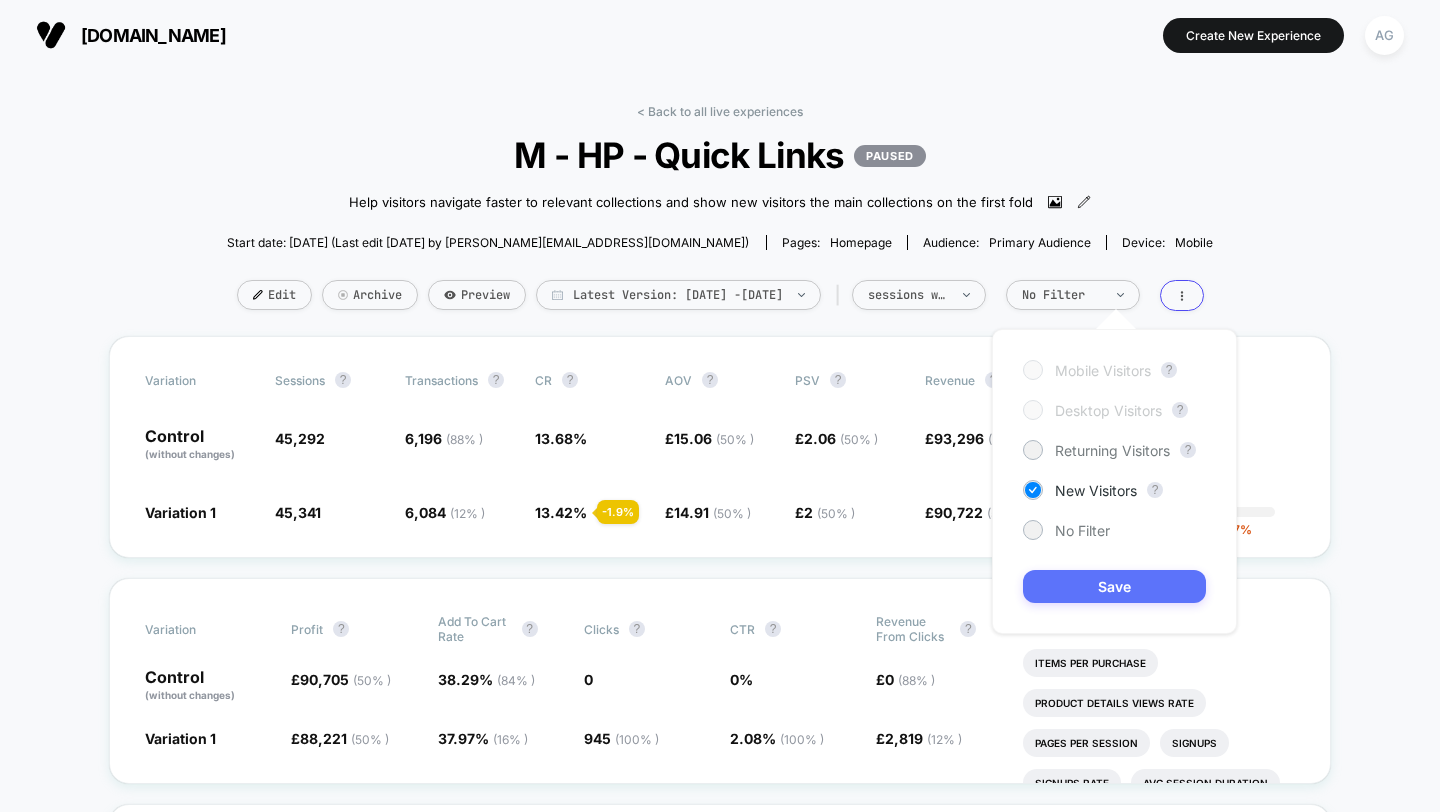 click on "Save" at bounding box center (1114, 586) 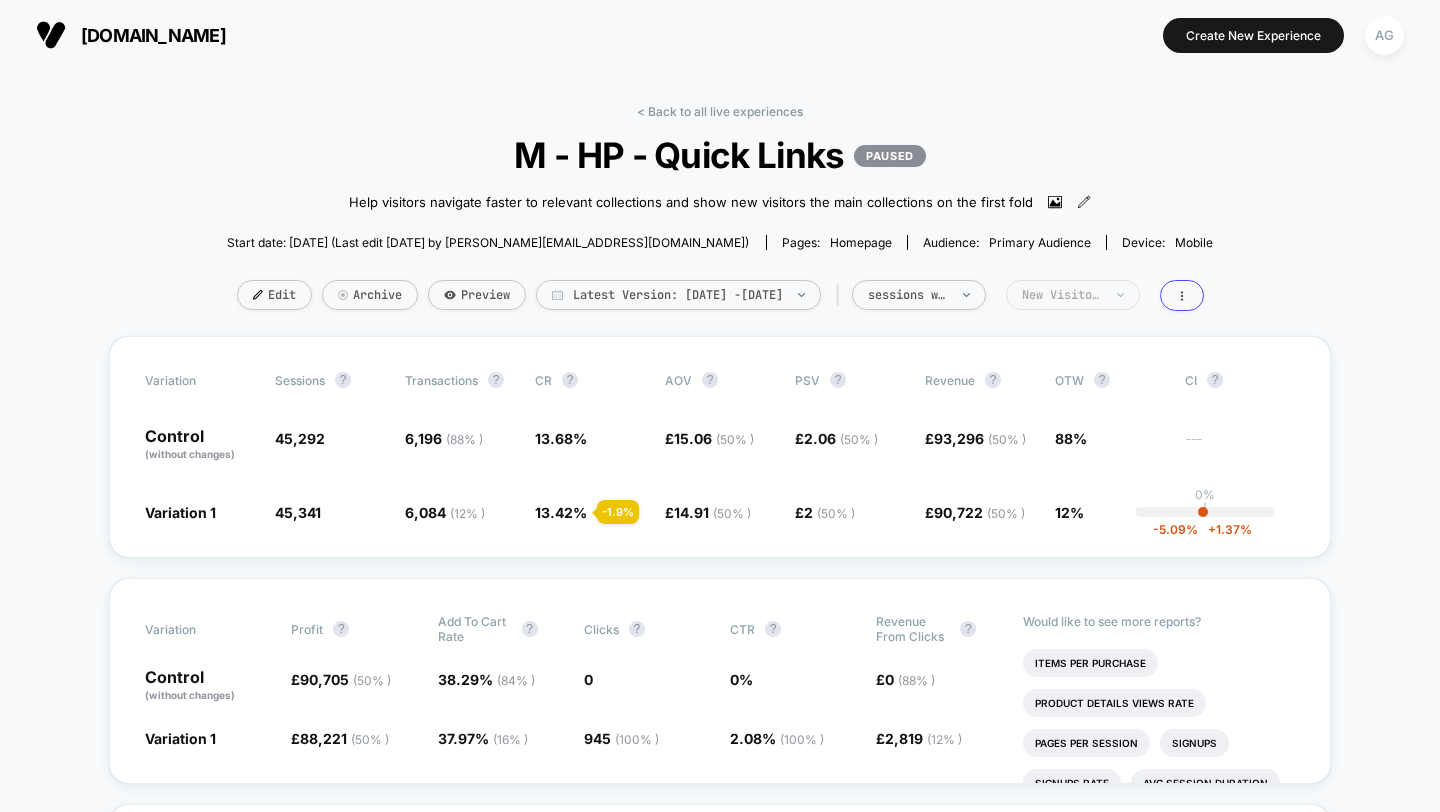 click on "New Visitors" at bounding box center (1062, 295) 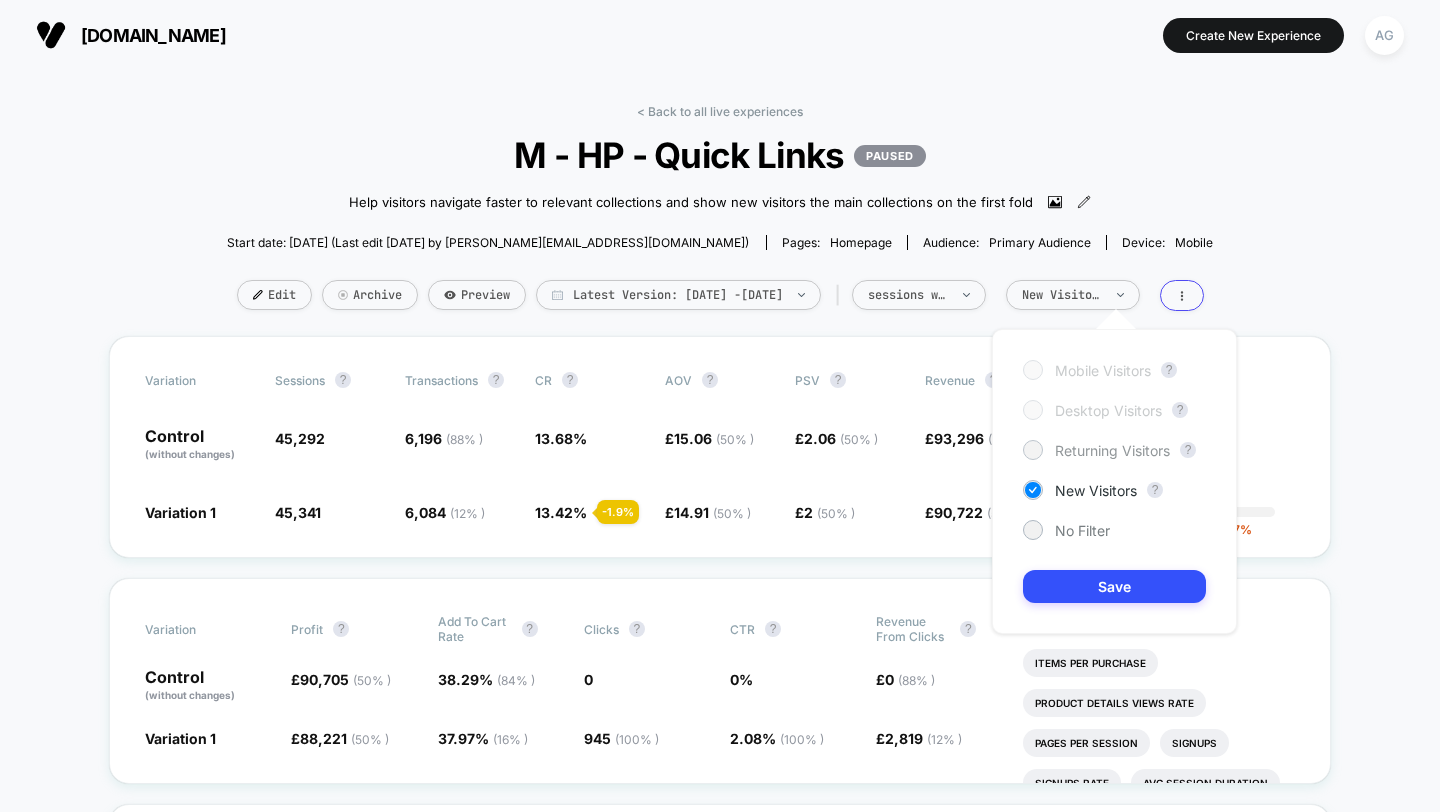 click on "Returning Visitors" at bounding box center (1112, 450) 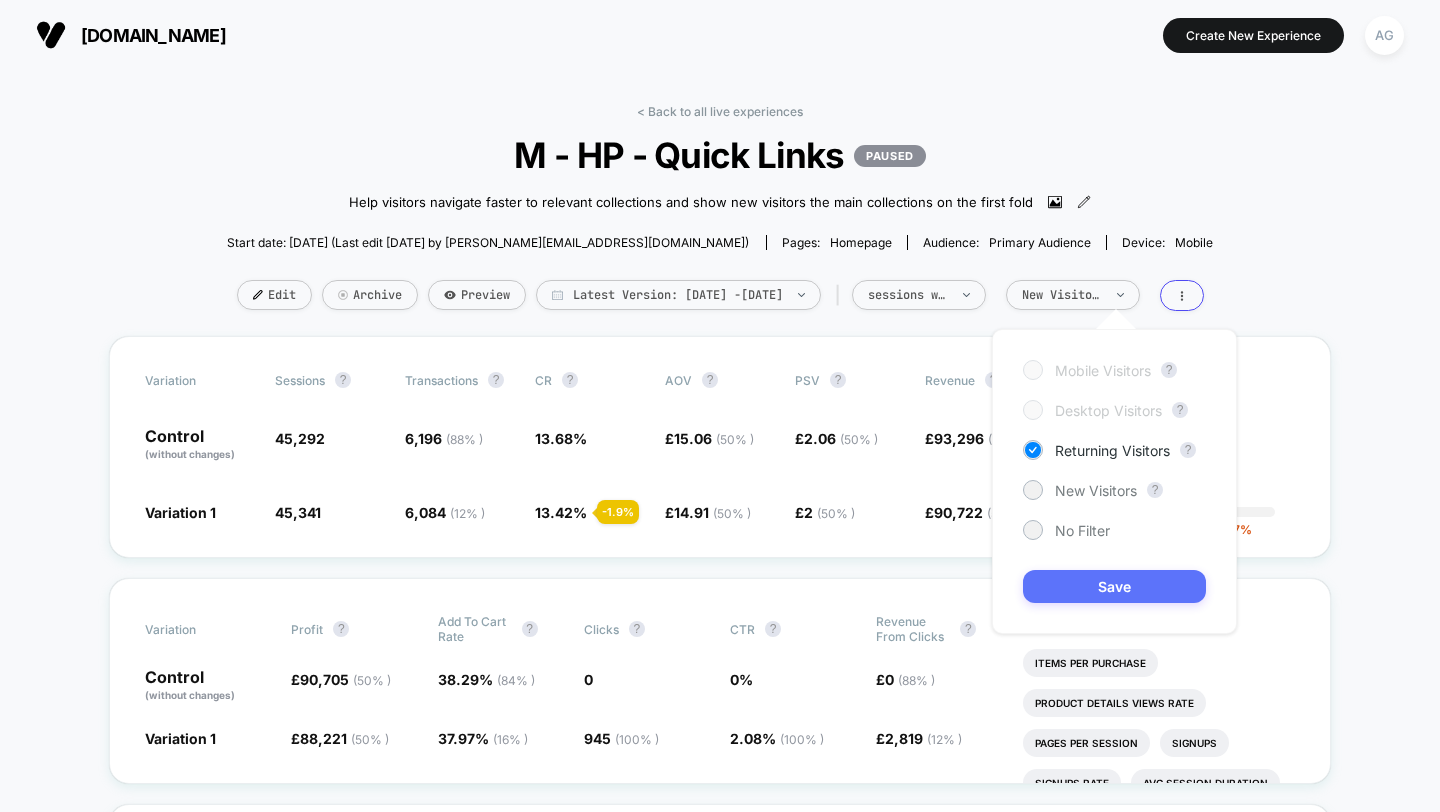 click on "Save" at bounding box center (1114, 586) 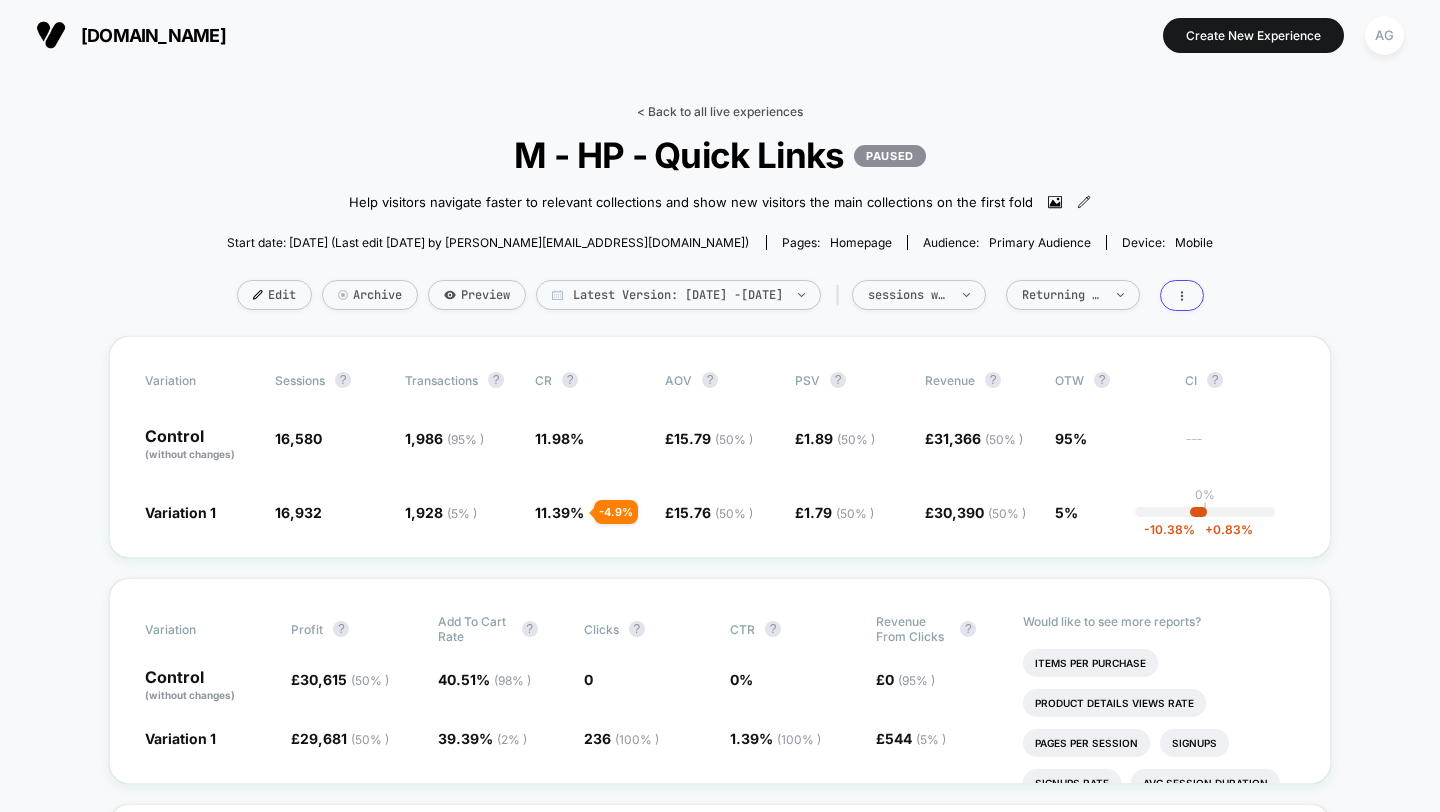 click on "< Back to all live experiences" at bounding box center (720, 111) 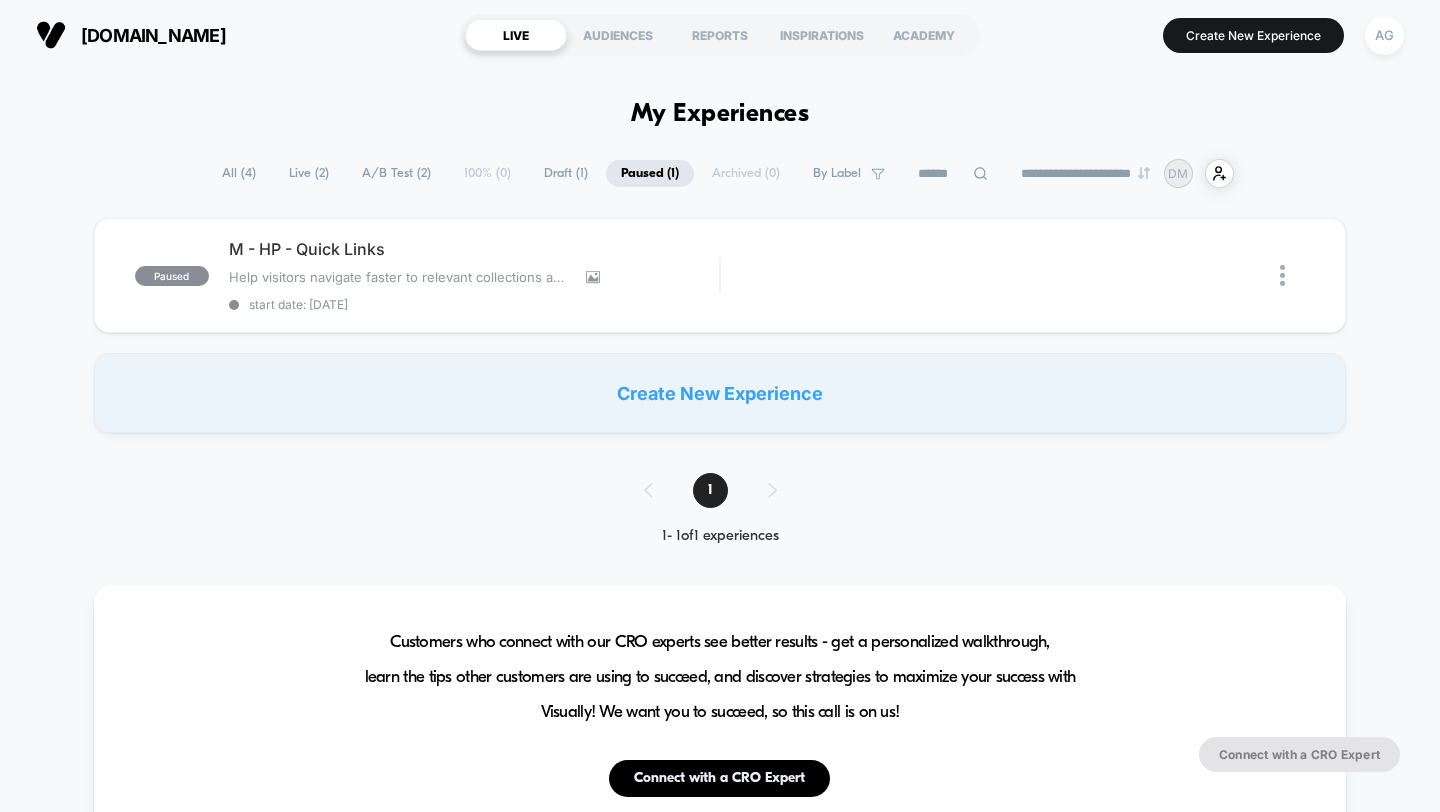 click on "Draft ( 1 )" at bounding box center (566, 173) 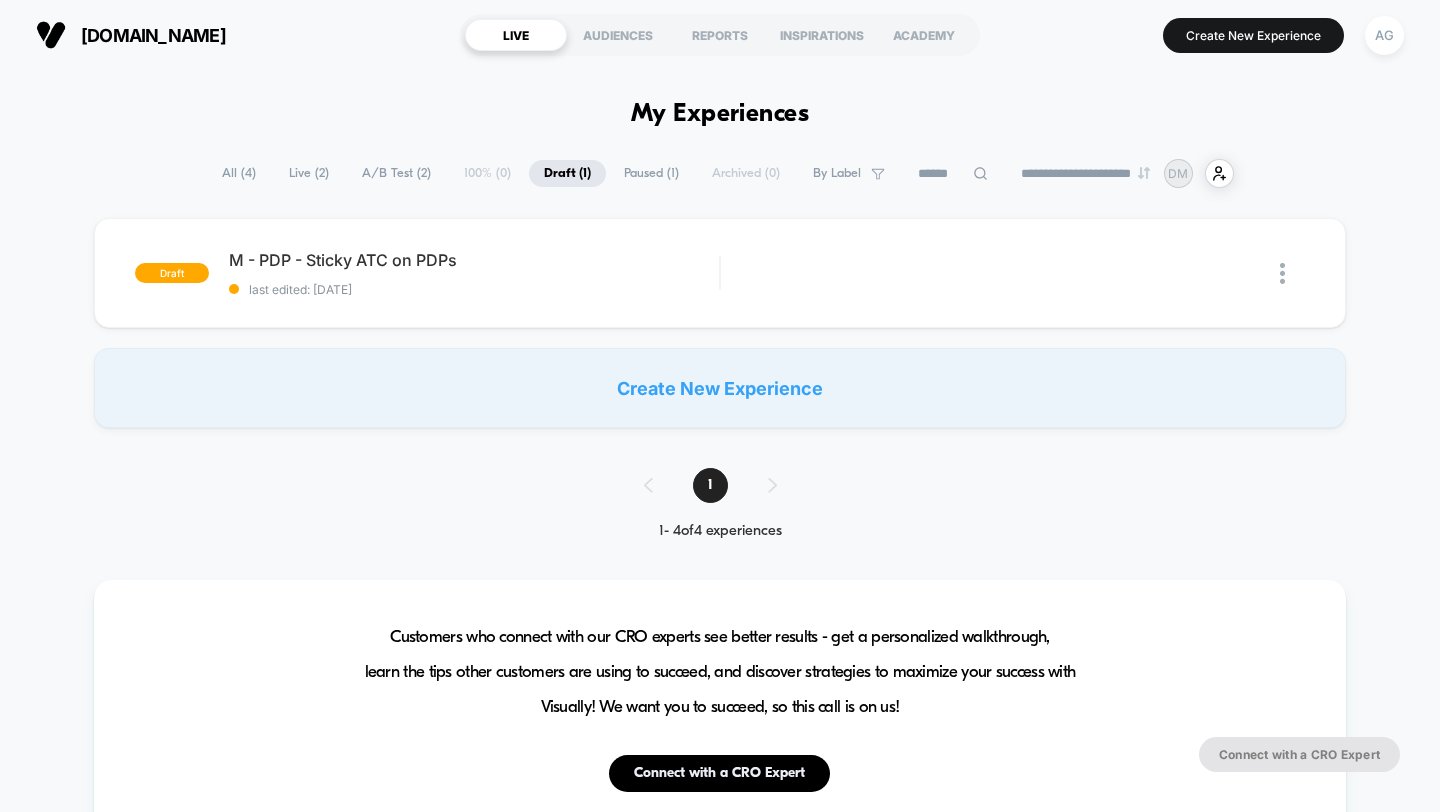 click on "A/B Test ( 2 )" at bounding box center (396, 173) 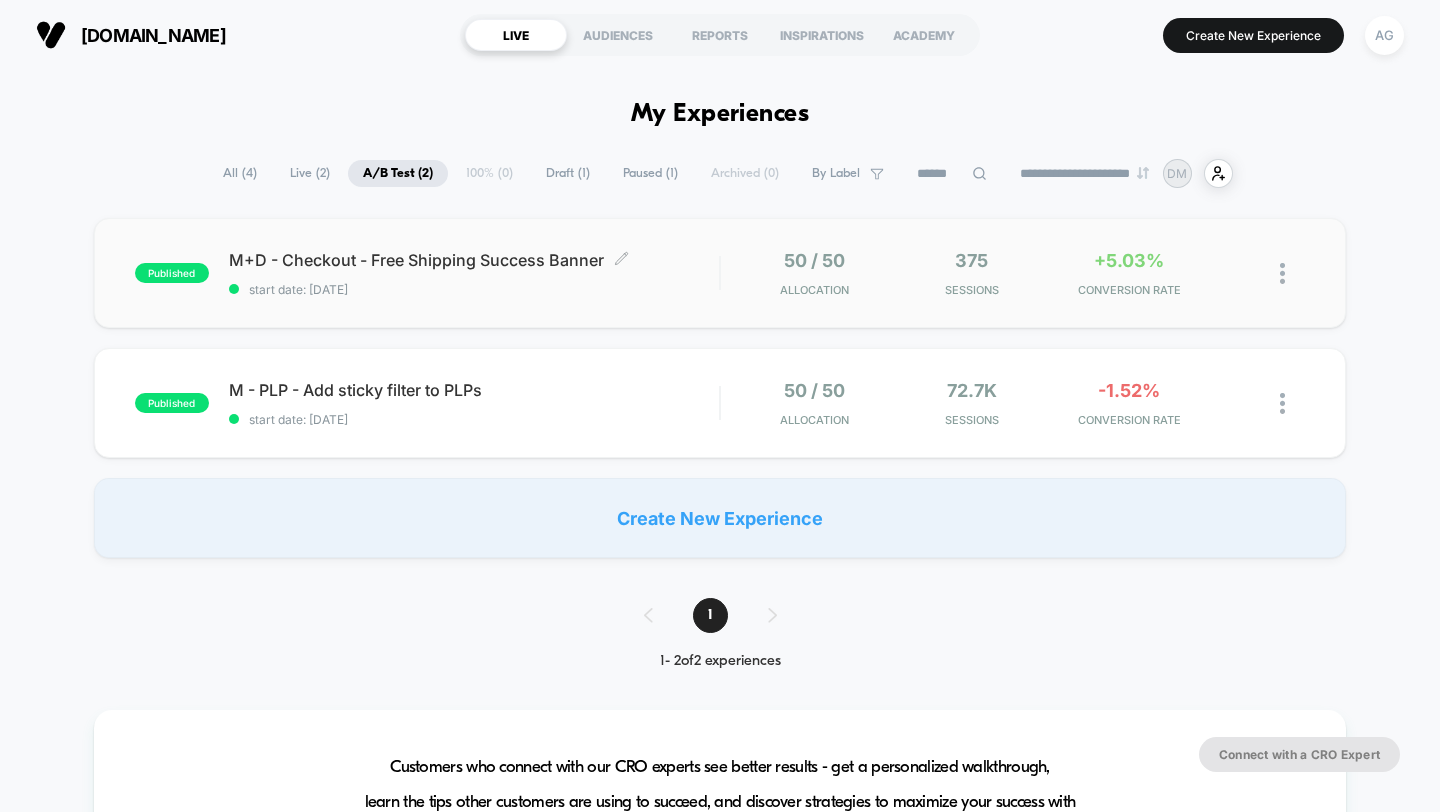 click on "M+D - Checkout - Free Shipping Success Banner Click to edit experience details" at bounding box center [474, 260] 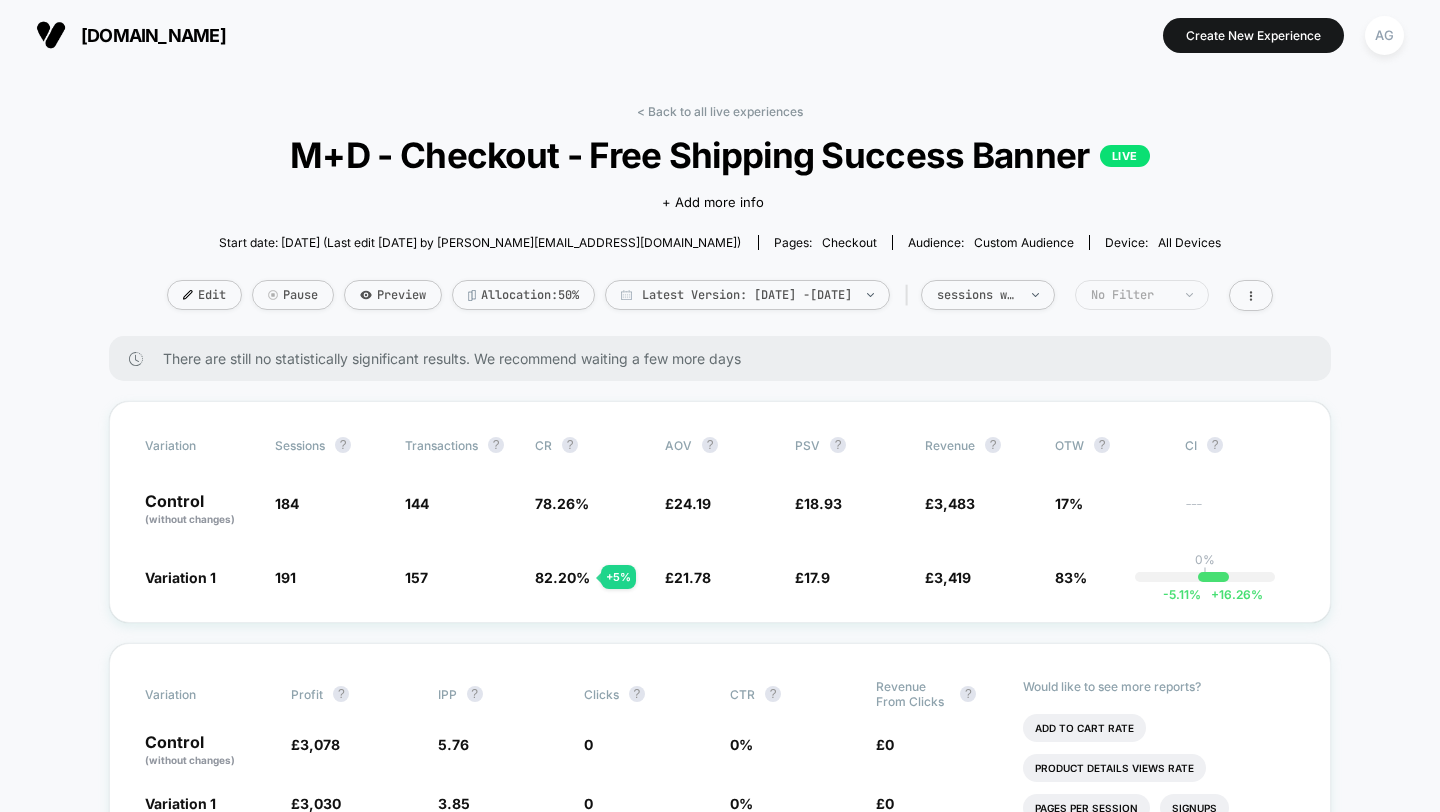 click on "No Filter" at bounding box center [1131, 295] 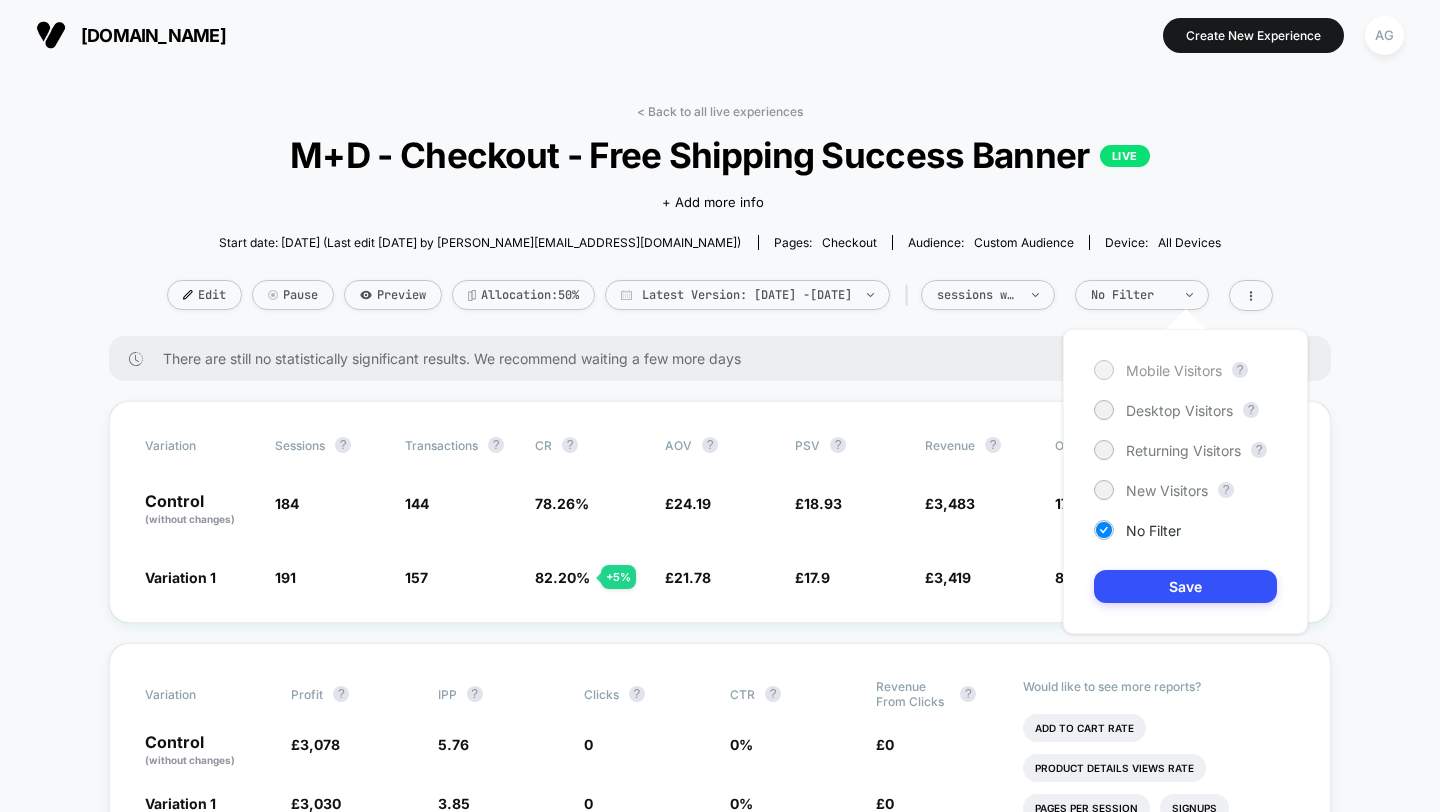 click on "Mobile Visitors" at bounding box center (1174, 370) 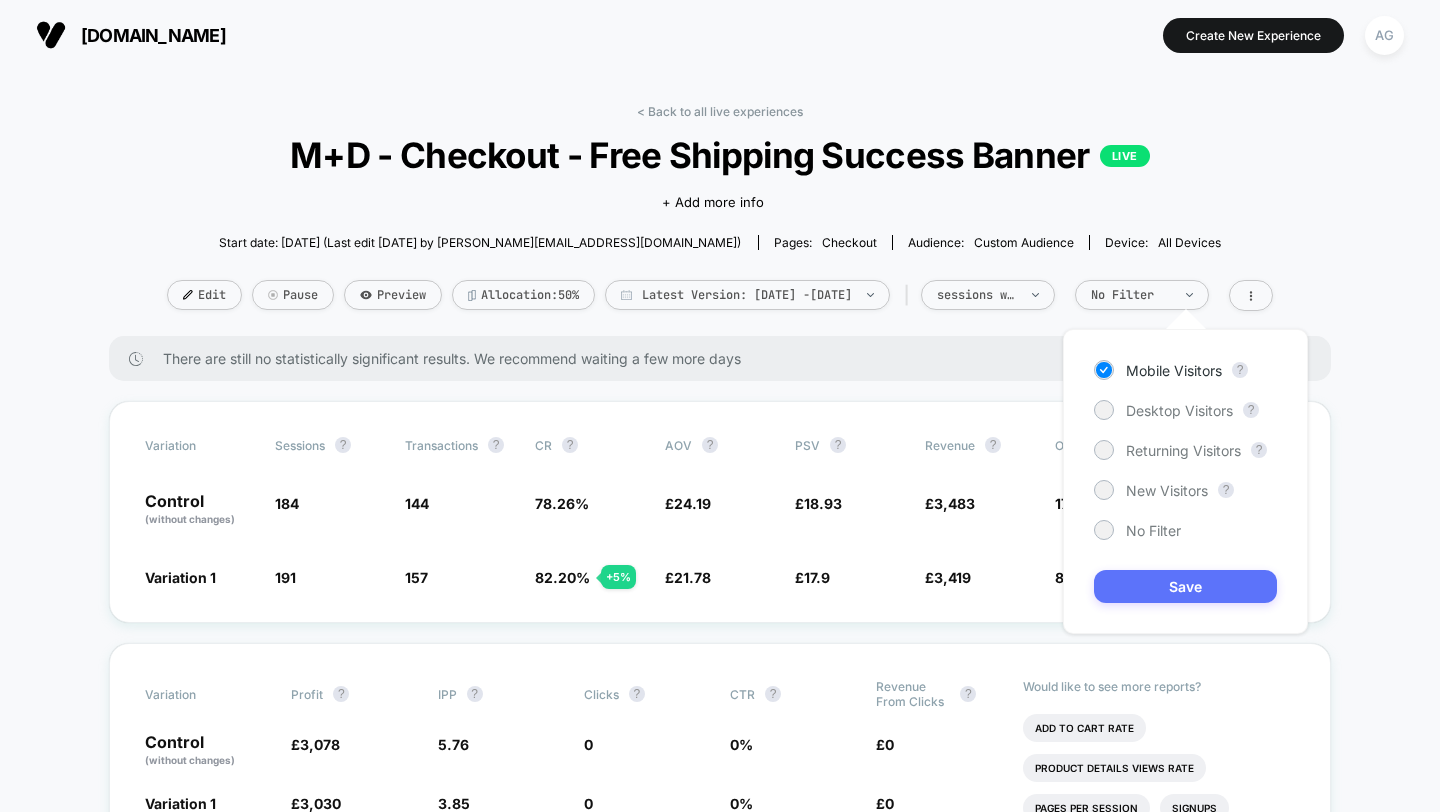click on "Save" at bounding box center [1185, 586] 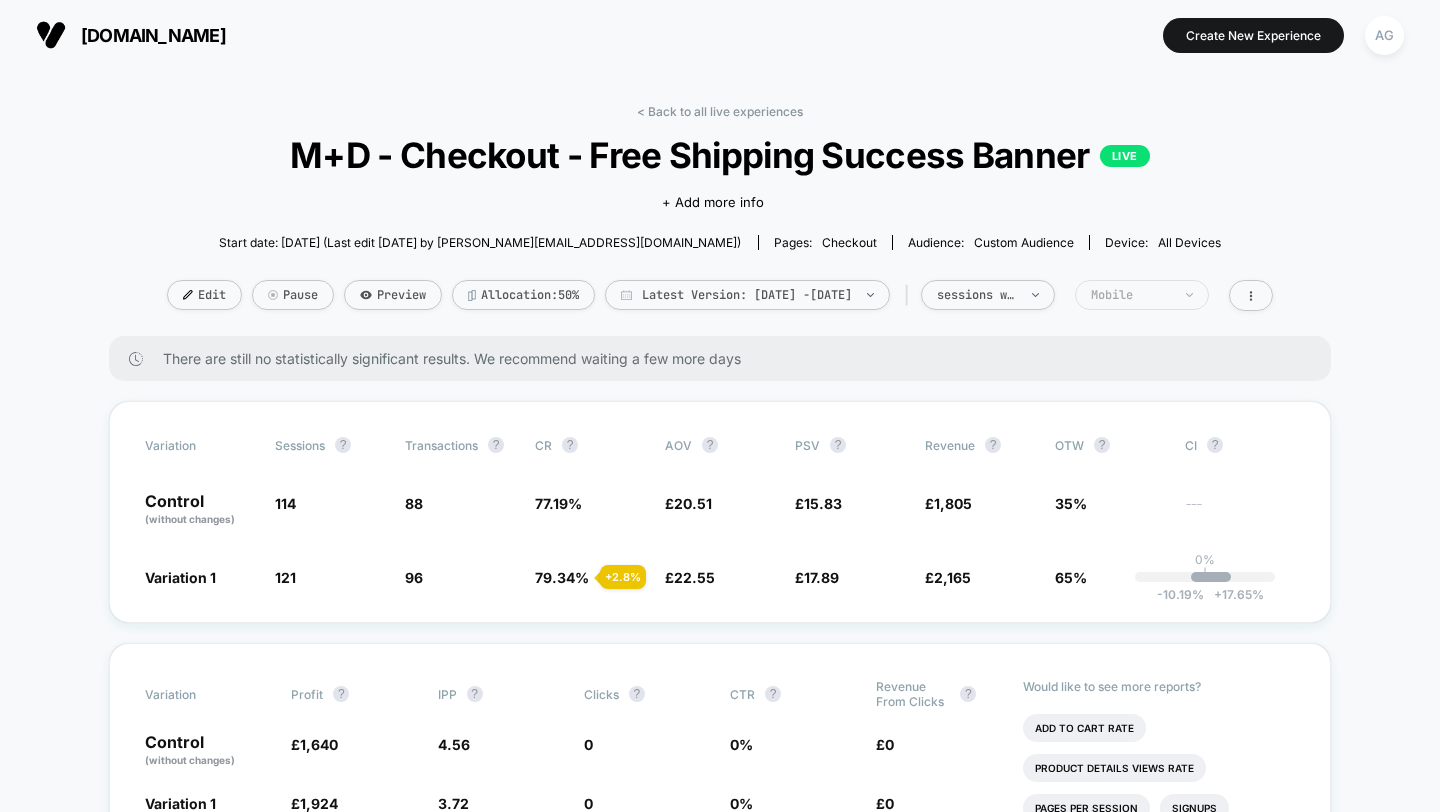 click on "Mobile" at bounding box center (1142, 295) 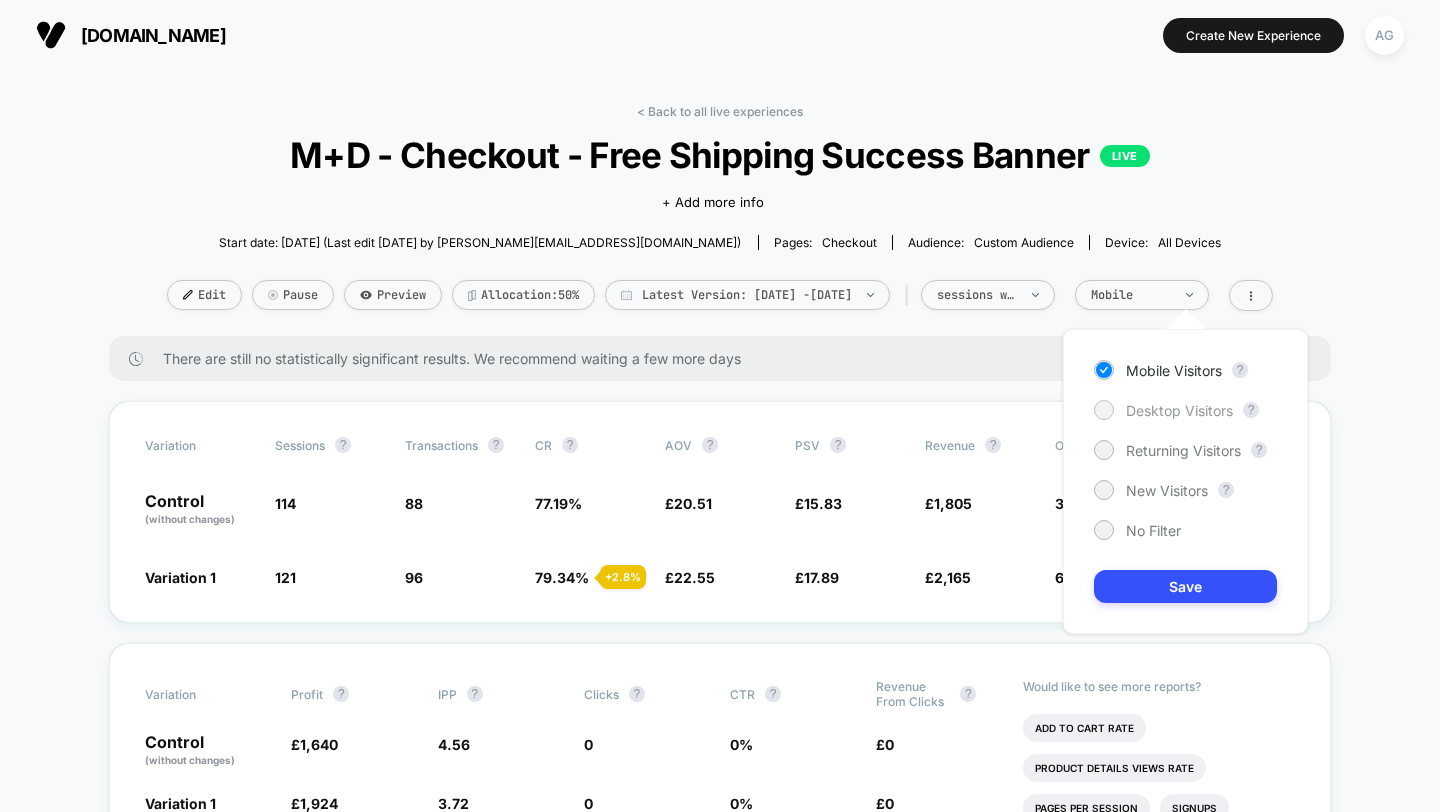 click on "Desktop Visitors" at bounding box center [1179, 410] 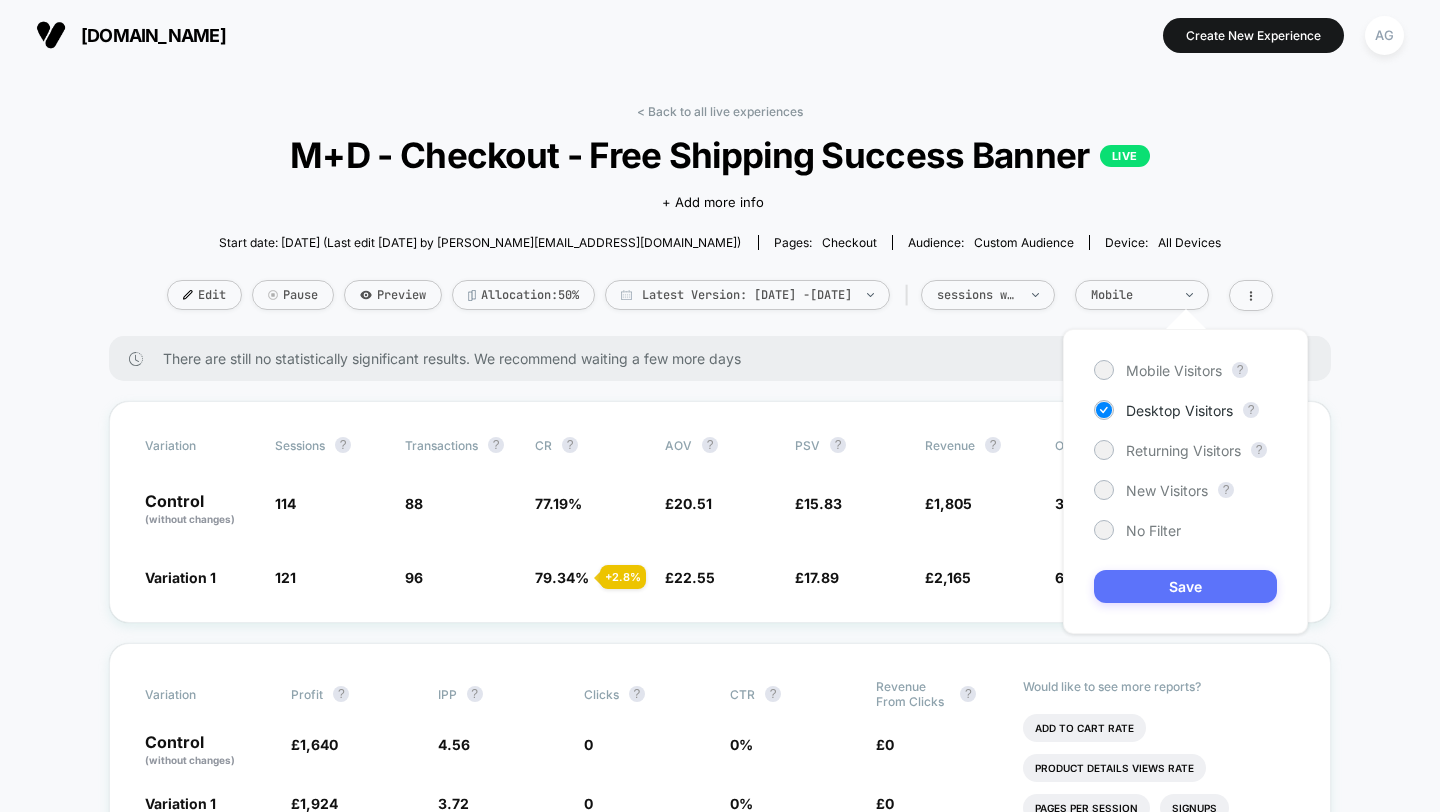 click on "Save" at bounding box center (1185, 586) 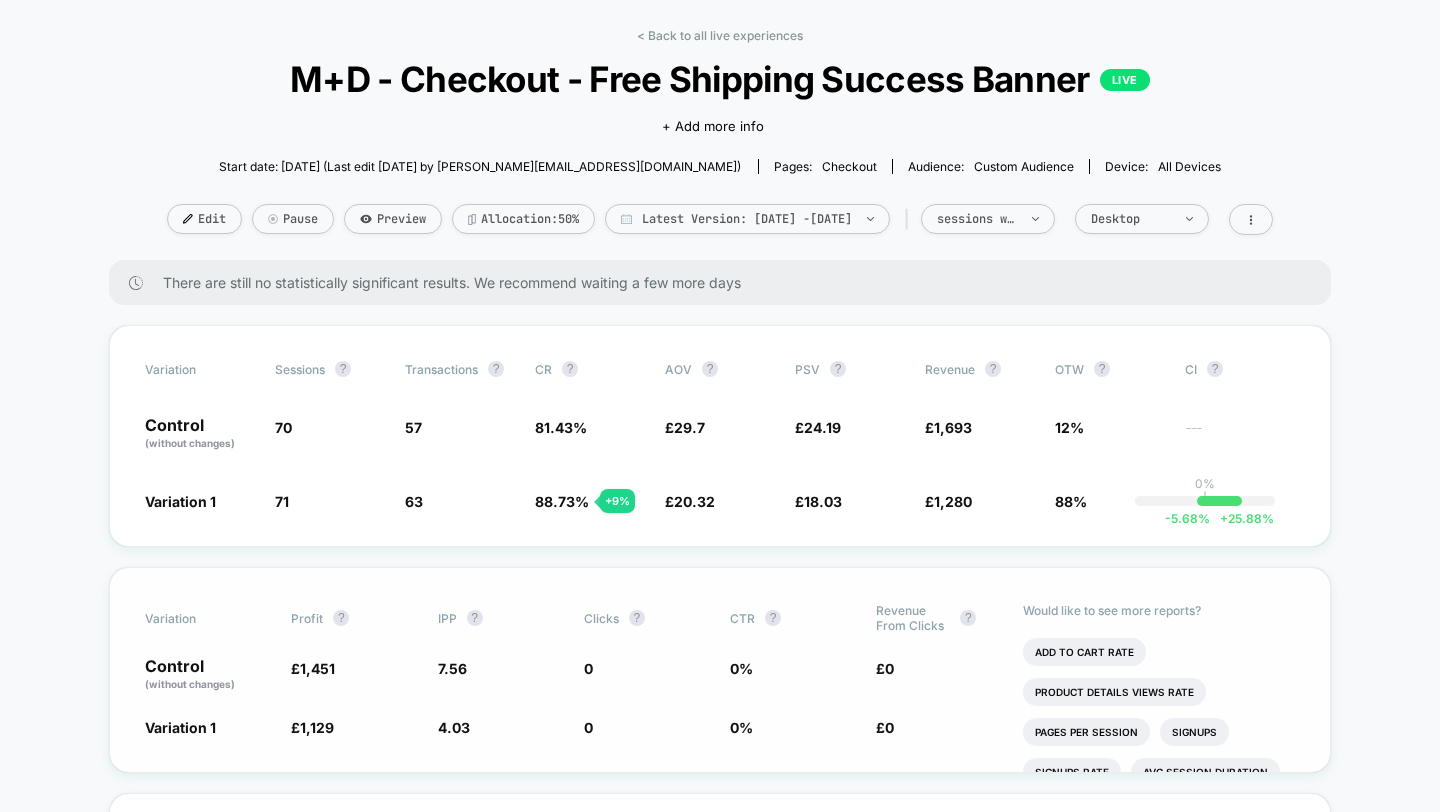 scroll, scrollTop: 103, scrollLeft: 0, axis: vertical 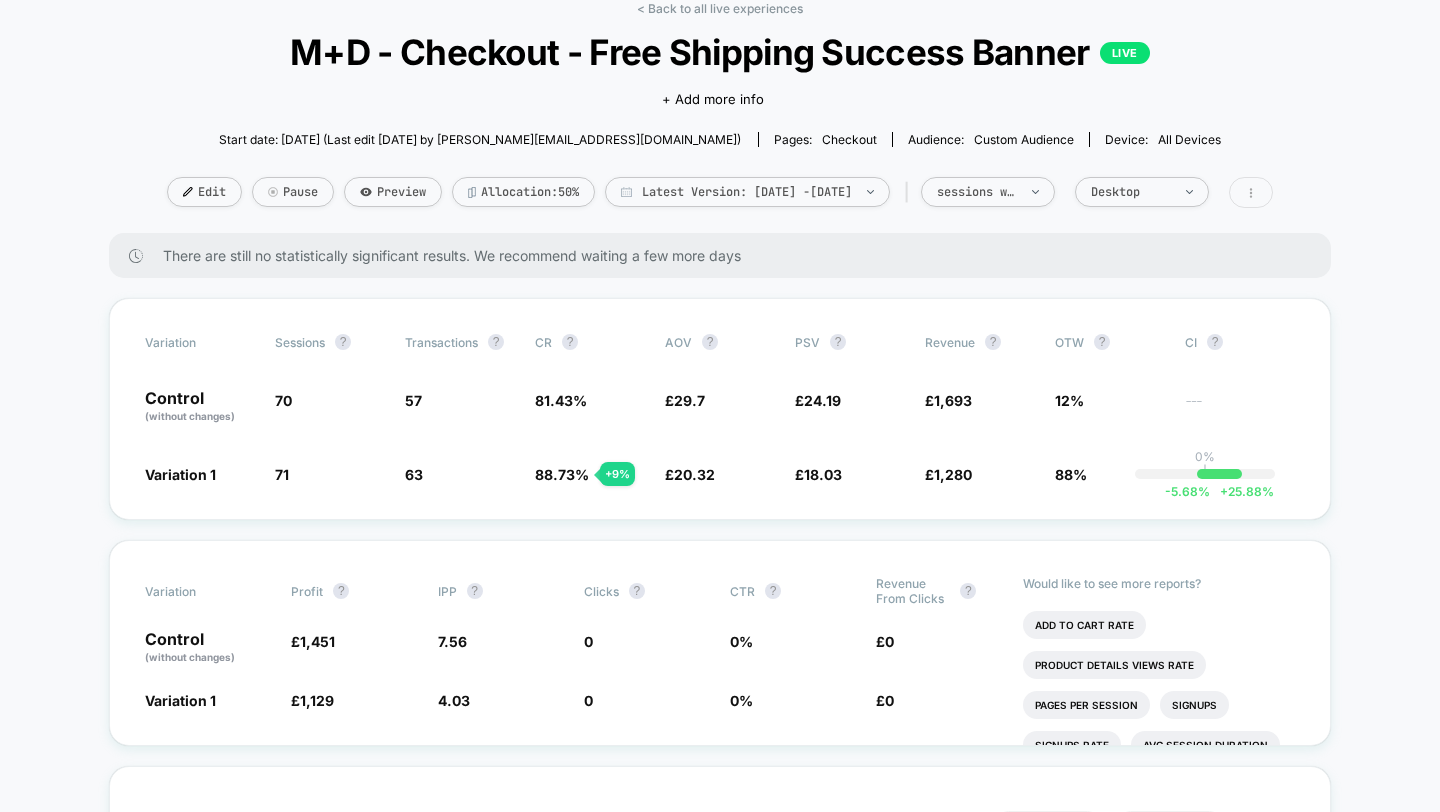 click 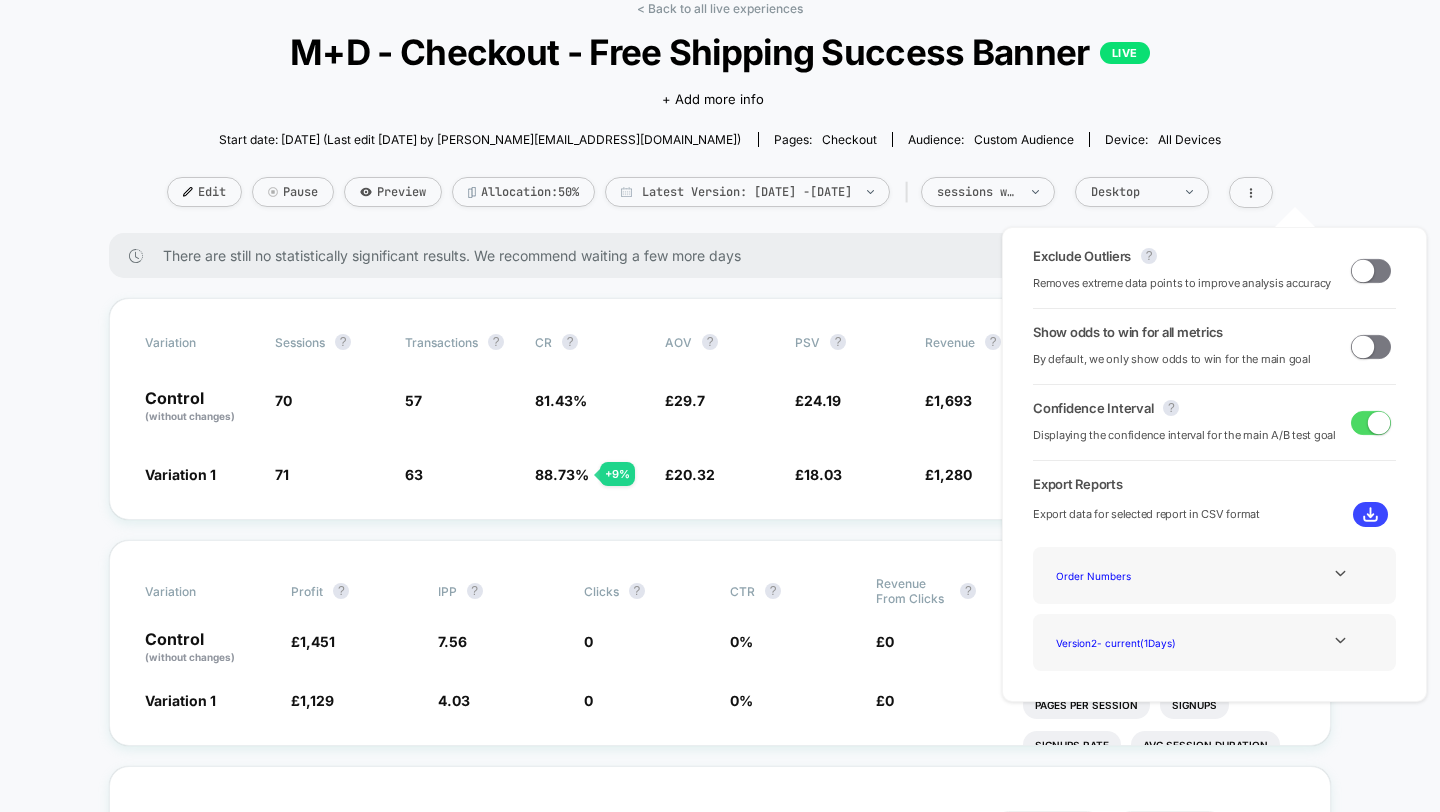 click at bounding box center [1363, 270] 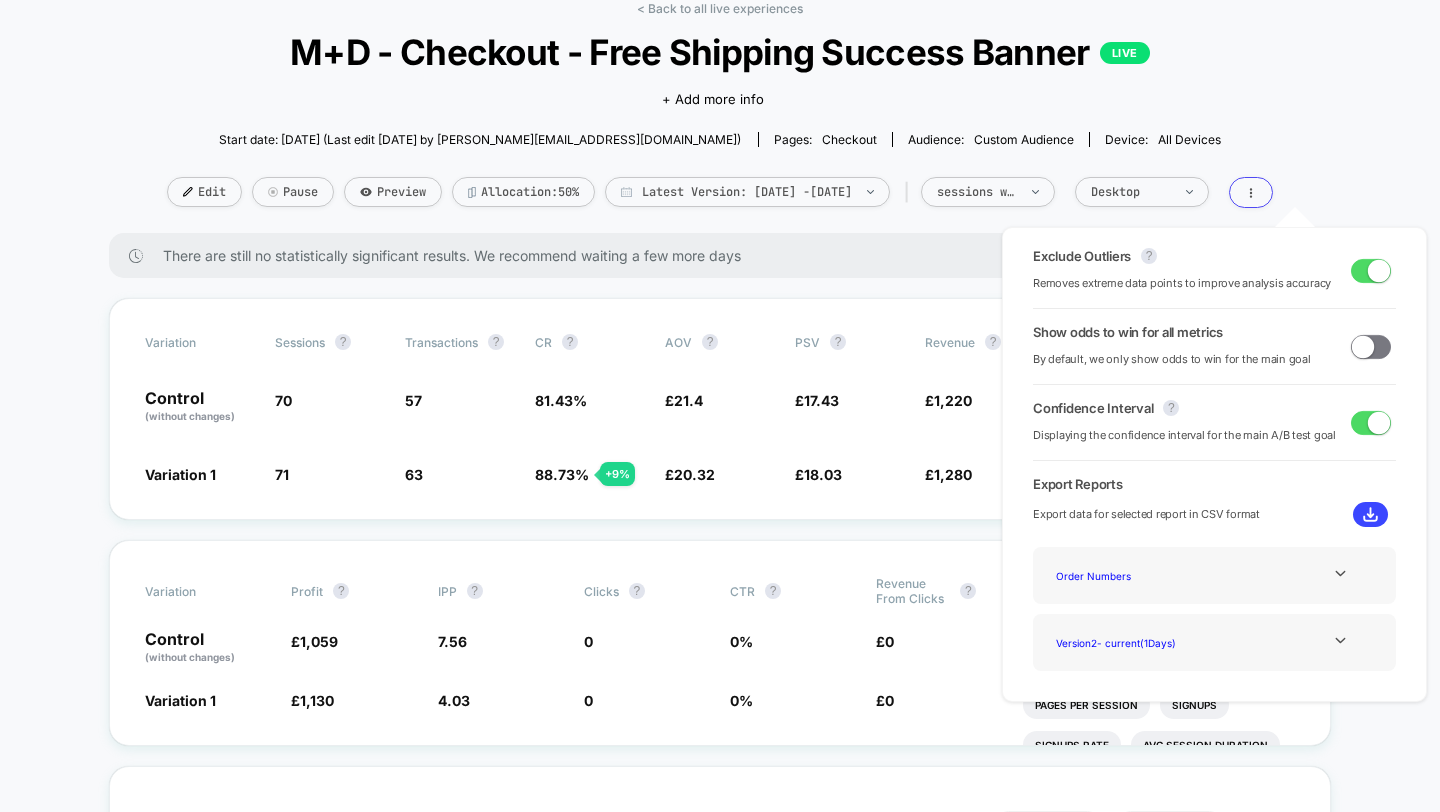click on "< Back to all live experiences  M+D - Checkout - Free Shipping Success Banner LIVE Click to edit experience details + Add more info Start date: [DATE] (Last edit [DATE] by [EMAIL_ADDRESS][DOMAIN_NAME]) Pages: checkout Audience: Custom Audience Device: all devices Edit Pause  Preview Allocation:  50% Latest Version:     [DATE]    -    [DATE] |   sessions with impression   Desktop There are still no statistically significant results. We recommend waiting a few more days Variation Sessions ? Transactions ? CR ? AOV ? PSV ? Revenue ? OTW ? CI ? Control (without changes) 70 57 81.43 % £ 21.4 £ 17.43 £ 1,220 12% --- Variation 1 71 + 1.4 % 63 + 9 % 88.73 % + 9 % £ 20.32 - 5.1 % £ 18.03 + 3.4 % £ 1,280 + 3.4 % 88% 0% | -5.68 % + 25.88 % Variation Profit ? IPP ? Clicks ? CTR ? Revenue From Clicks ? Control (without changes) £ 1,059 7.56 0 0 % £ 0 Variation 1 £ 1,130 + 5.2 % 4.03 - 46.7 % 0 0 % £ 0 Would like to see more reports? Add To Cart Rate Product Details Views Rate Pages Per Session Signups ? Hide" at bounding box center [720, 1546] 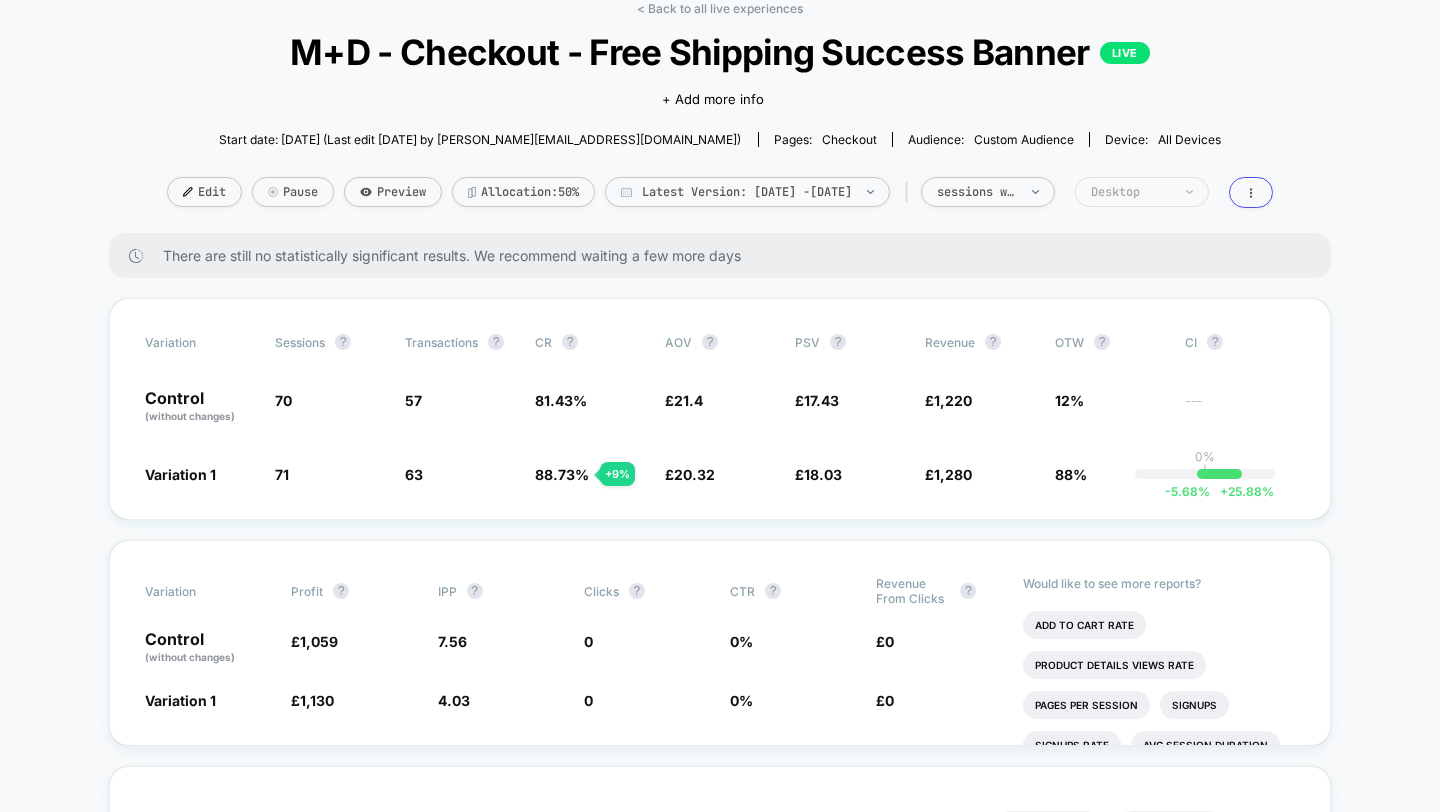 click on "Desktop" at bounding box center [1131, 192] 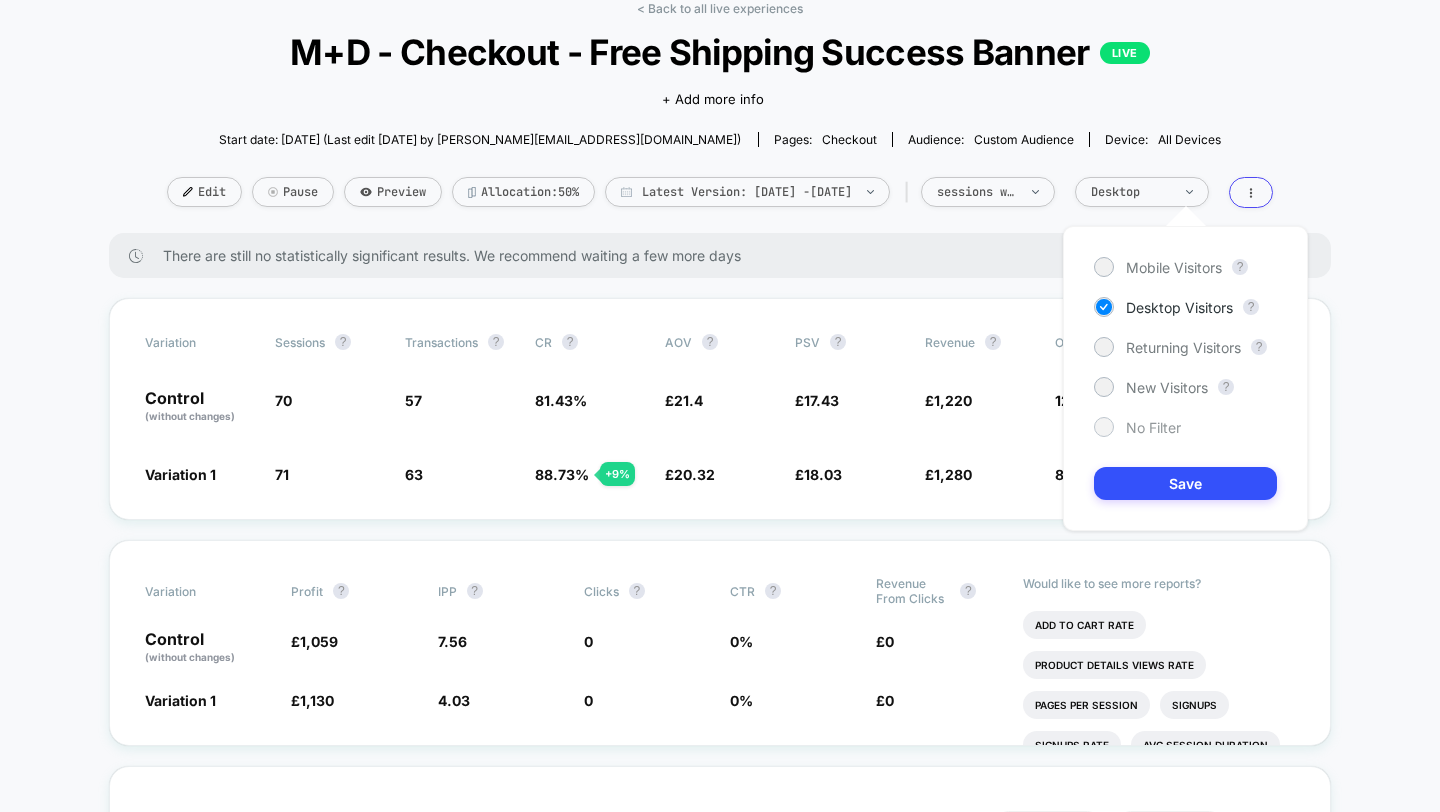 click on "No Filter" at bounding box center (1153, 427) 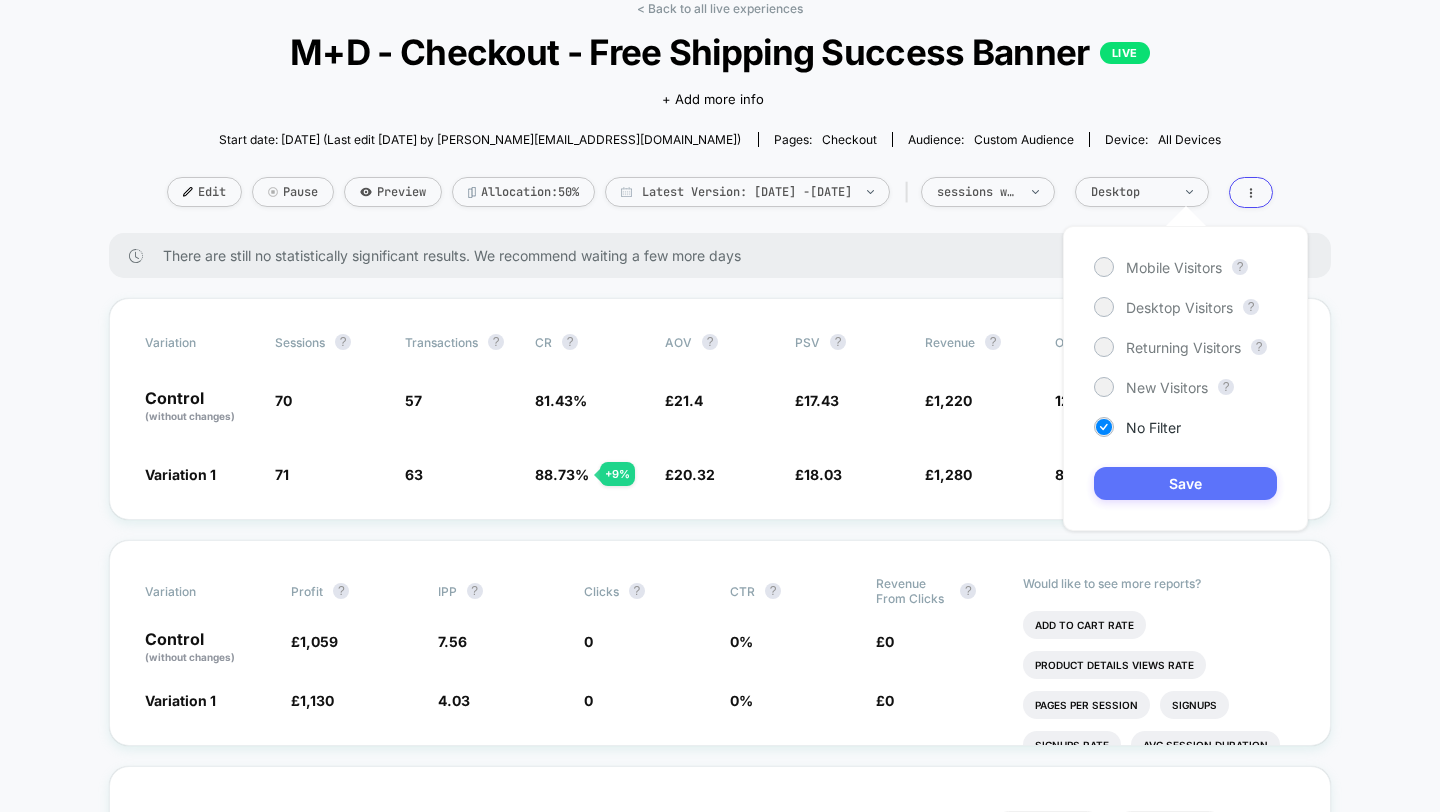 click on "Save" at bounding box center [1185, 483] 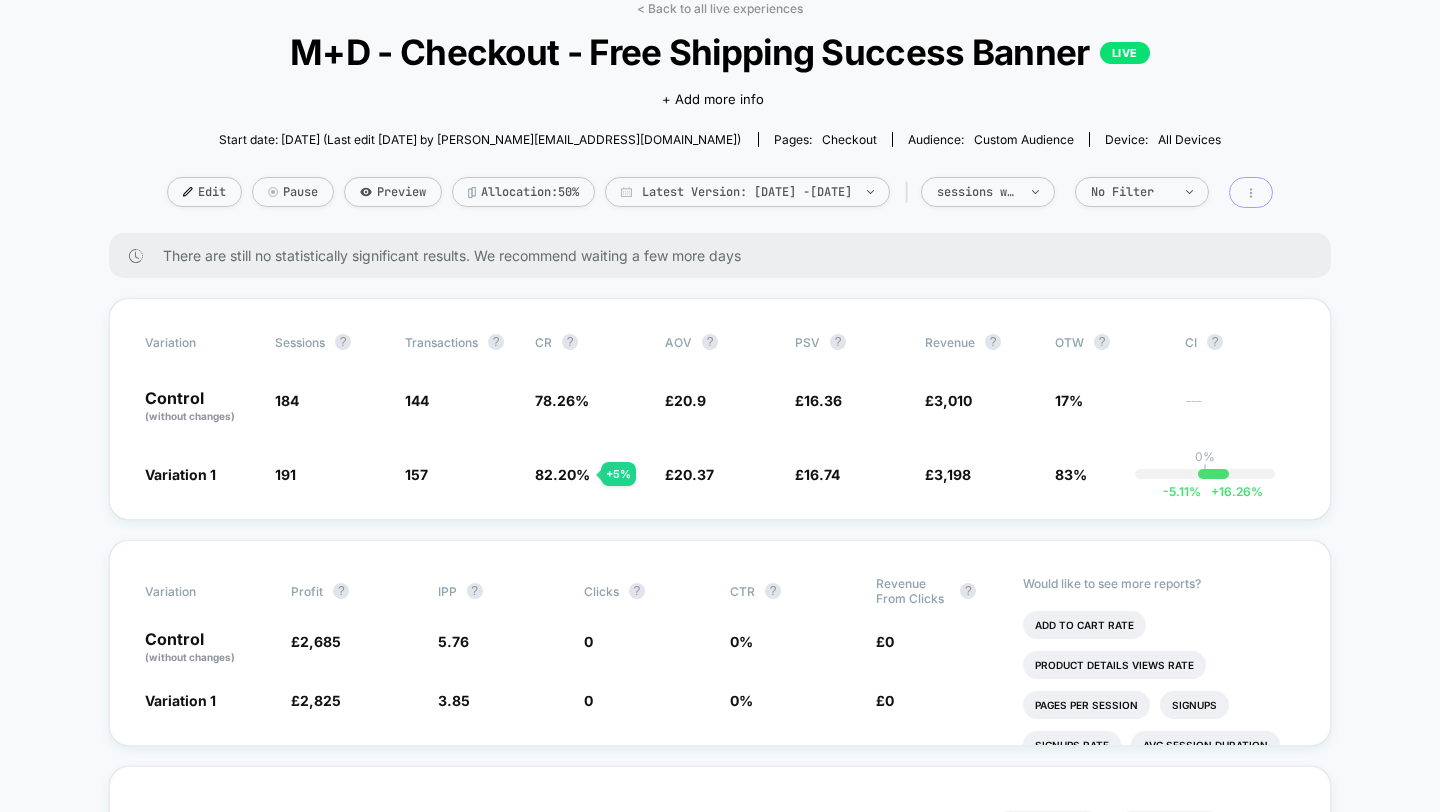 click at bounding box center (1251, 192) 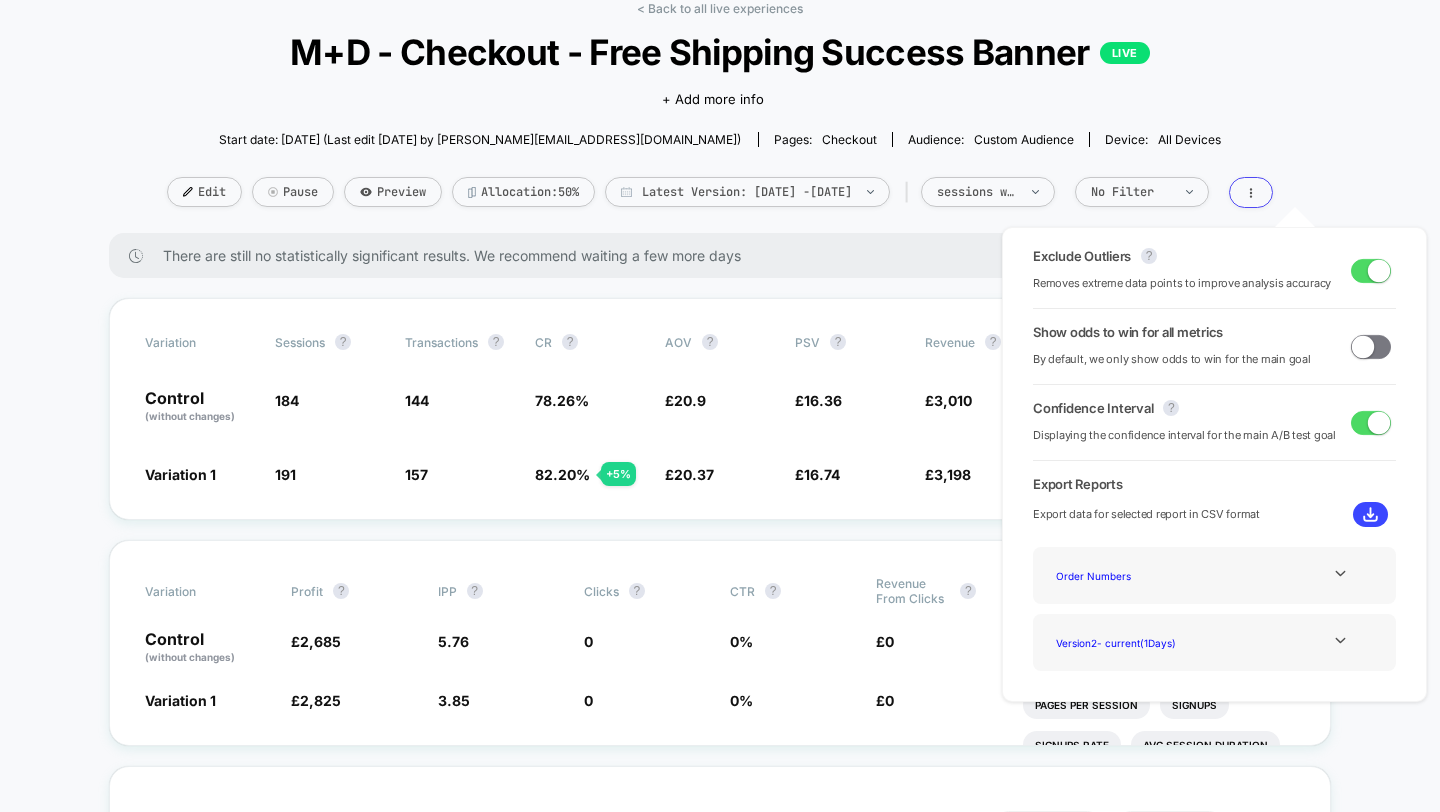 click at bounding box center (1371, 271) 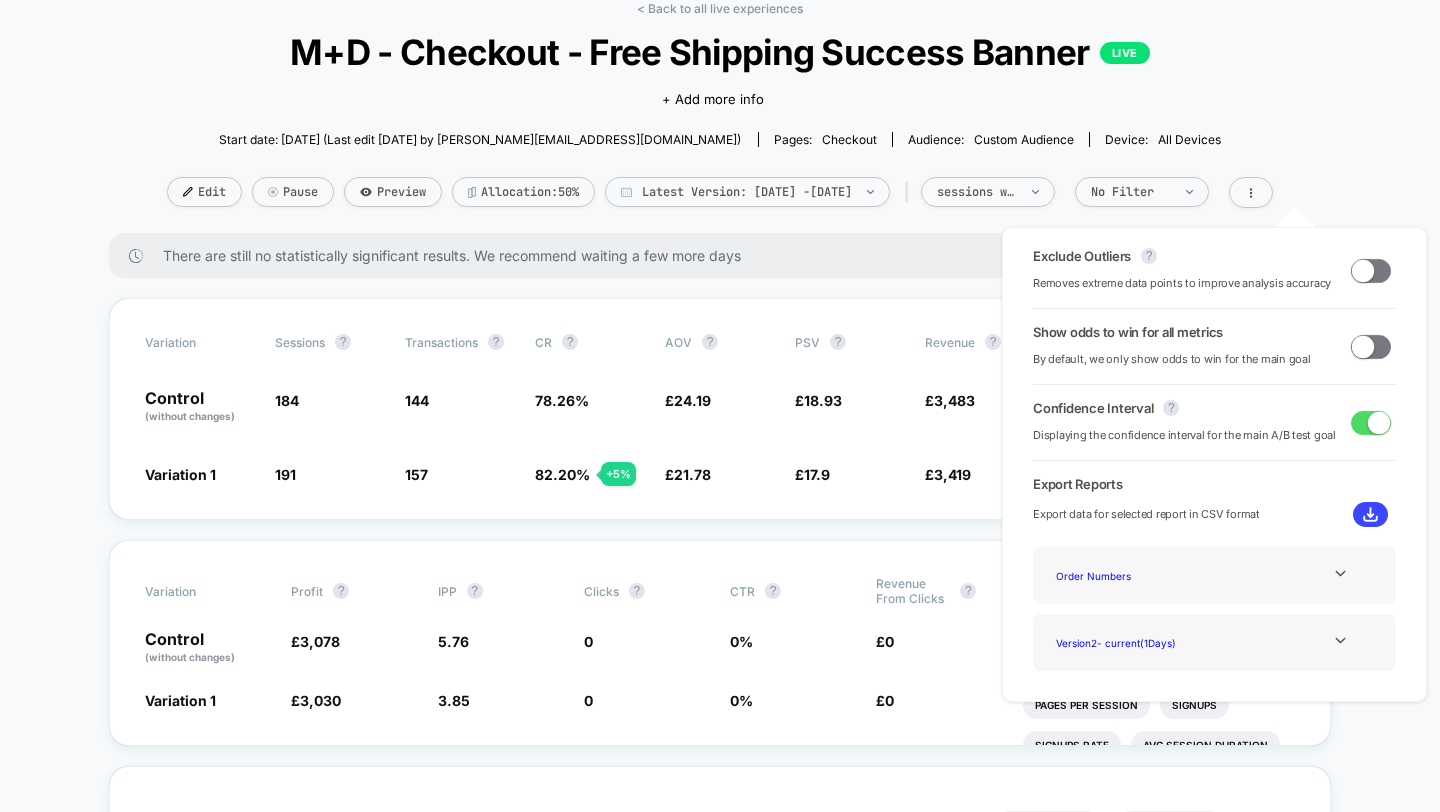 click on "< Back to all live experiences  M+D - Checkout - Free Shipping Success Banner LIVE Click to edit experience details + Add more info Start date: [DATE] (Last edit [DATE] by [EMAIL_ADDRESS][DOMAIN_NAME]) Pages: checkout Audience: Custom Audience Device: all devices Edit Pause  Preview Allocation:  50% Latest Version:     [DATE]    -    [DATE] |   sessions with impression   No Filter There are still no statistically significant results. We recommend waiting a few more days Variation Sessions ? Transactions ? CR ? AOV ? PSV ? Revenue ? OTW ? CI ? Control (without changes) 184 144 78.26 % £ 24.19 £ 18.93 £ 3,483 17% --- Variation 1 191 + 3.8 % 157 + 5 % 82.20 % + 5 % £ 21.78 - 10 % £ 17.9 - 5.4 % £ 3,419 - 5.4 % 83% 0% | -5.11 % + 16.26 % Variation Profit ? IPP ? Clicks ? CTR ? Revenue From Clicks ? Control (without changes) £ 3,078 5.76 0 0 % £ 0 Variation 1 £ 3,030 - 5.2 % 3.85 - 33.1 % 0 0 % £ 0 Would like to see more reports? Add To Cart Rate Product Details Views Rate Pages Per Session Signups ?" at bounding box center (720, 1546) 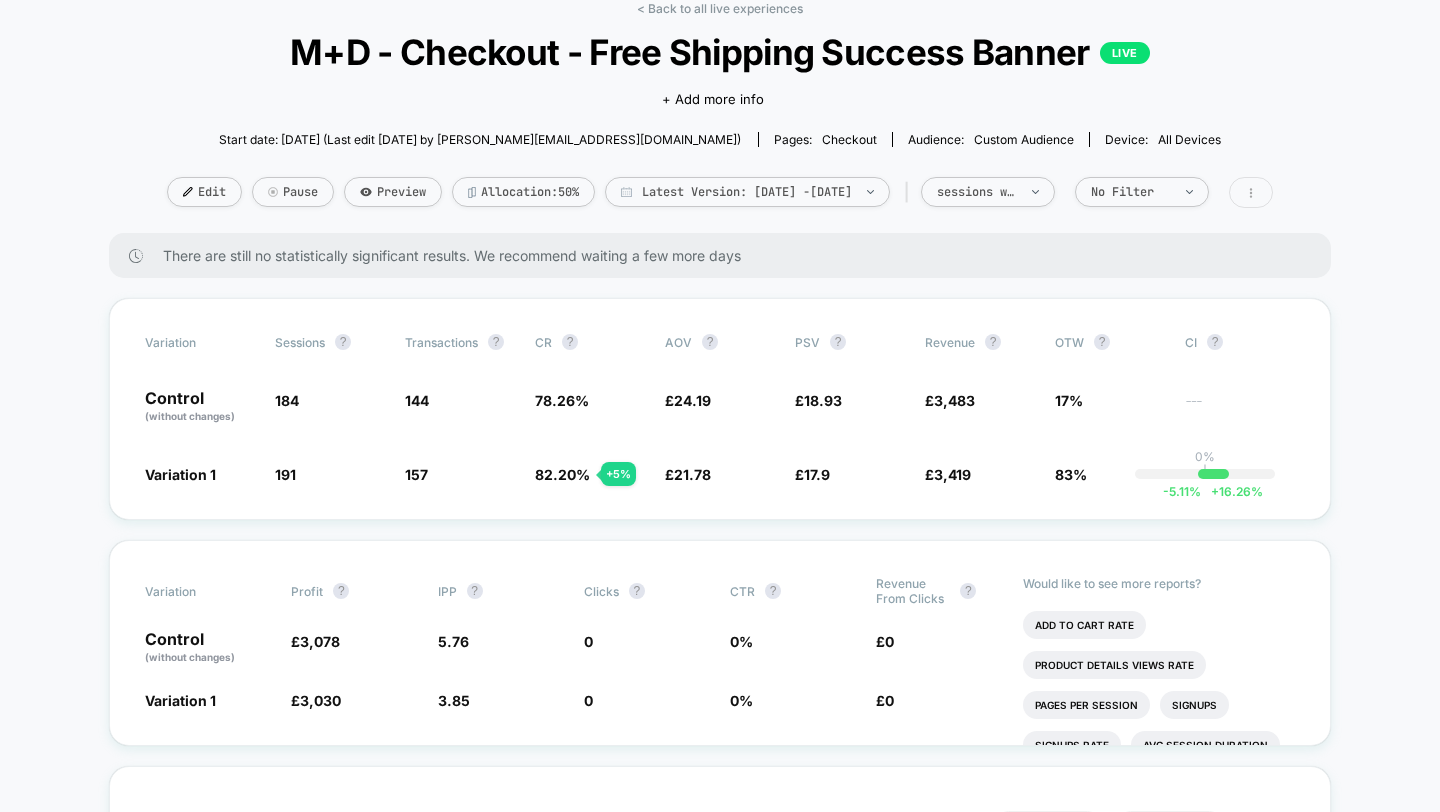 click 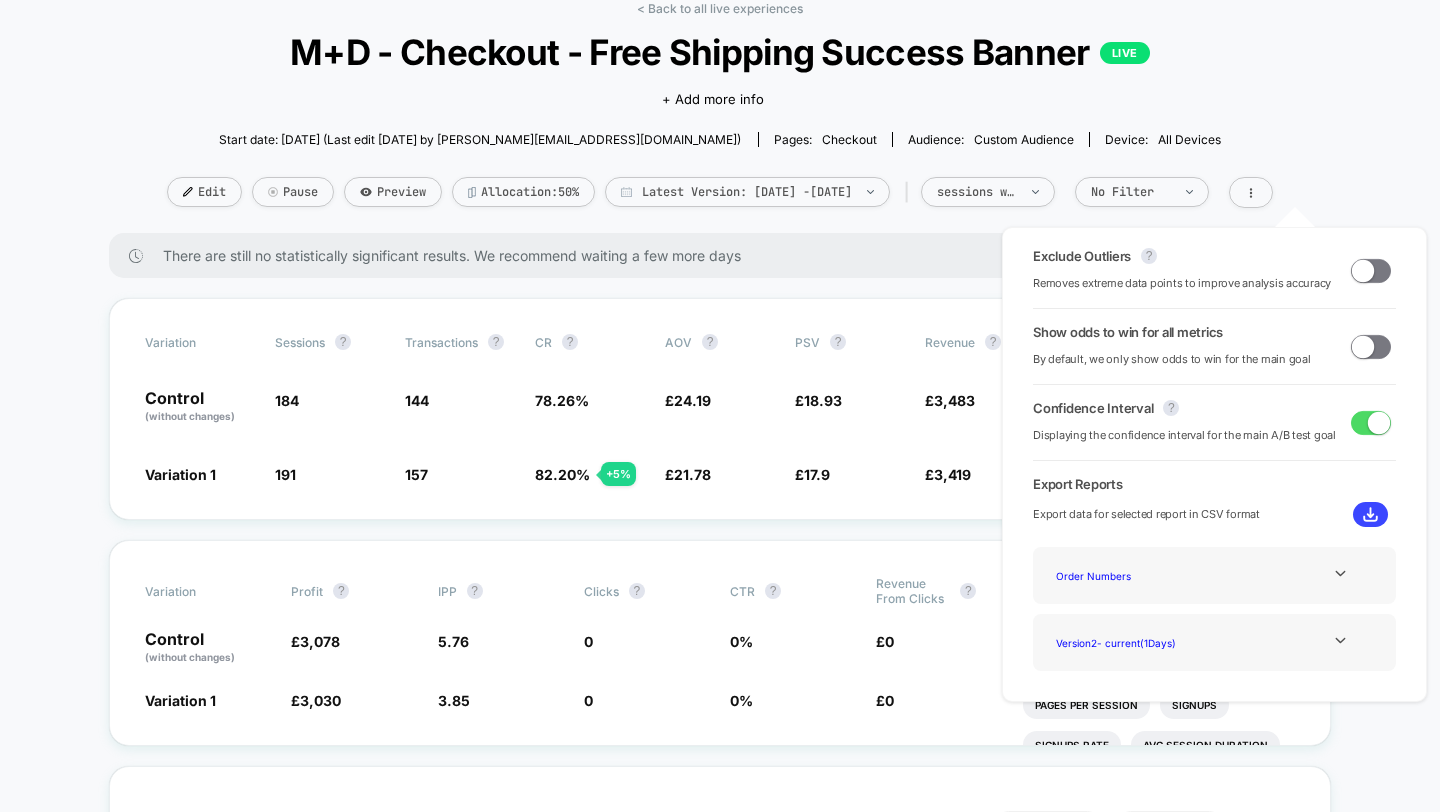 click at bounding box center (1363, 270) 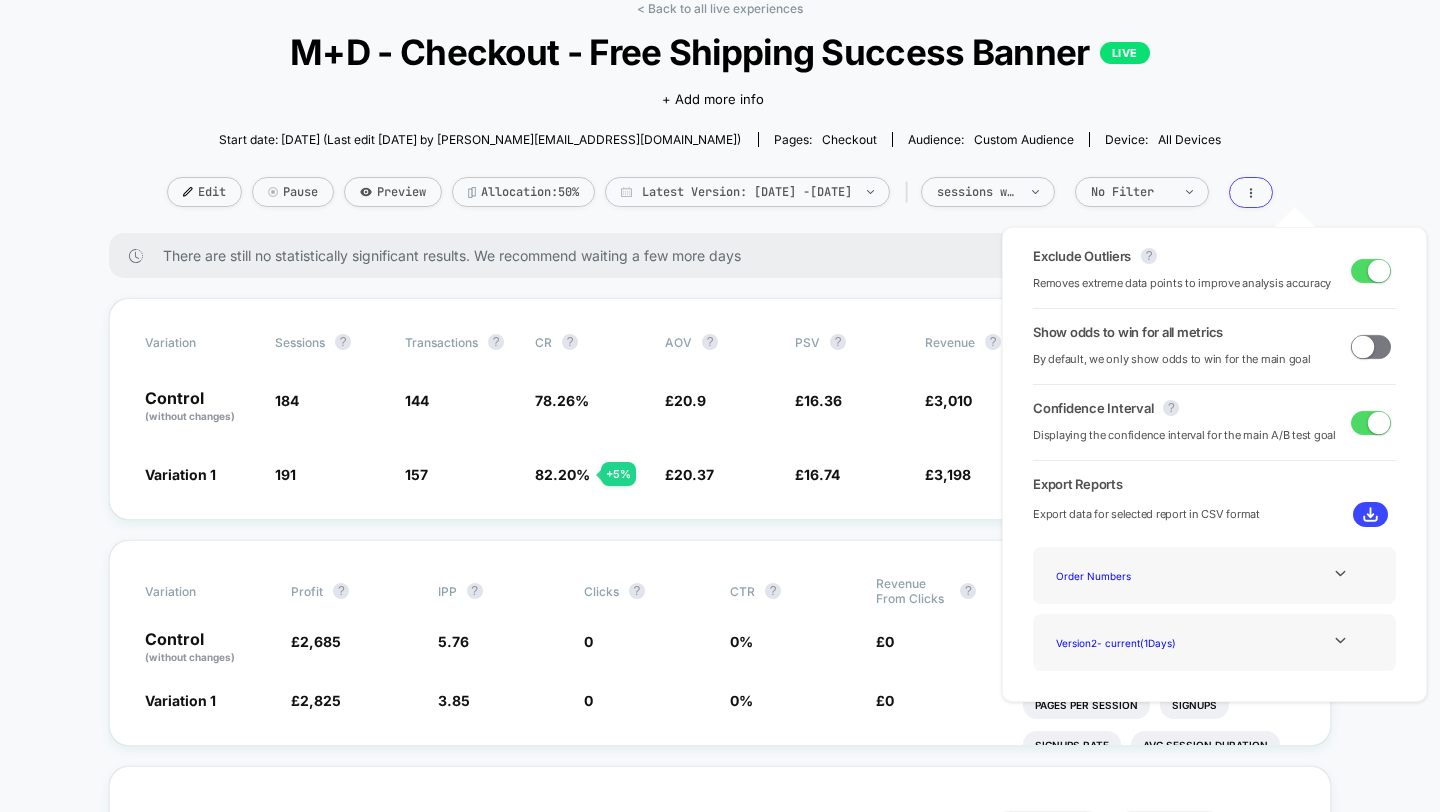 click at bounding box center (1379, 270) 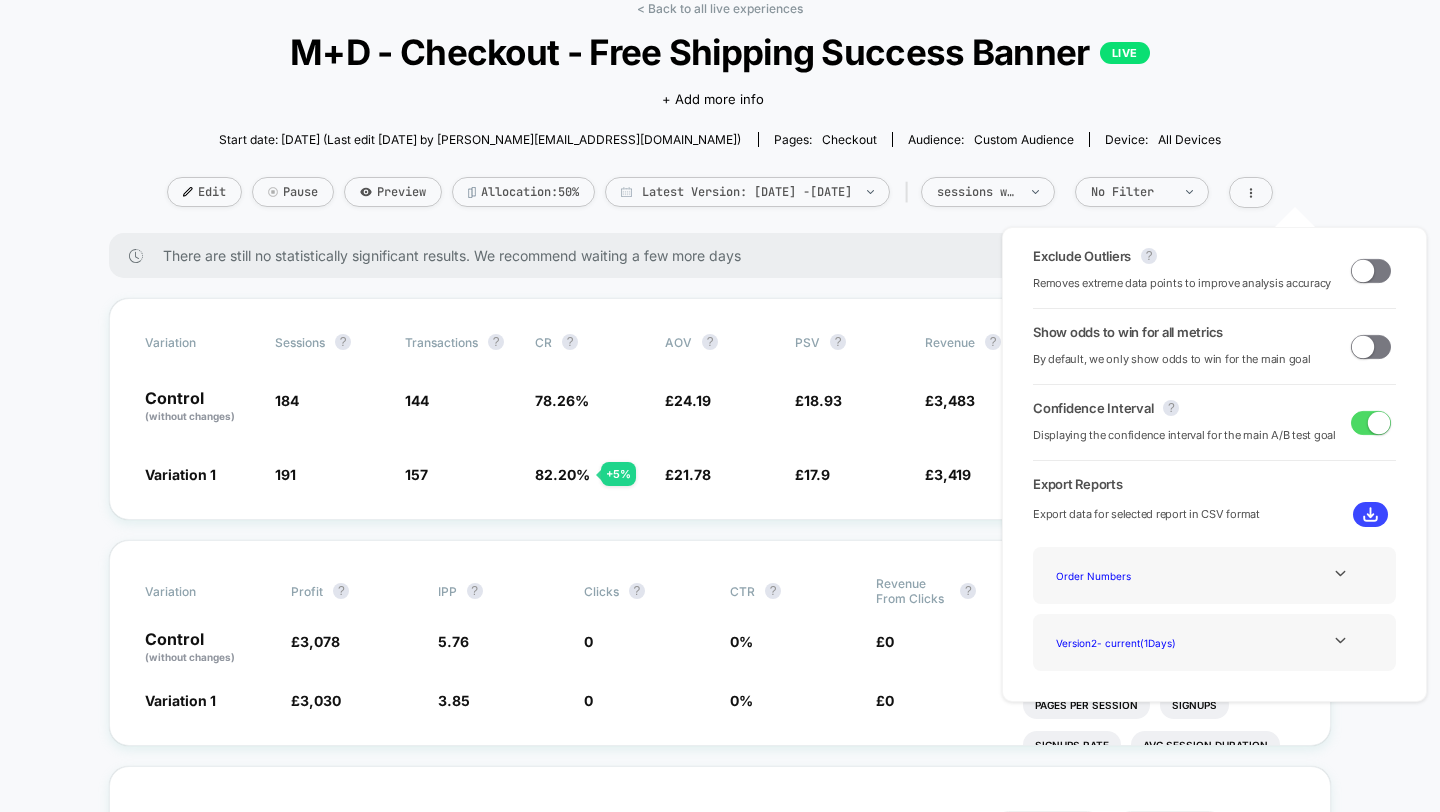 click on "< Back to all live experiences  M+D - Checkout - Free Shipping Success Banner LIVE Click to edit experience details + Add more info Start date: [DATE] (Last edit [DATE] by [EMAIL_ADDRESS][DOMAIN_NAME]) Pages: checkout Audience: Custom Audience Device: all devices Edit Pause  Preview Allocation:  50% Latest Version:     [DATE]    -    [DATE] |   sessions with impression   No Filter There are still no statistically significant results. We recommend waiting a few more days Variation Sessions ? Transactions ? CR ? AOV ? PSV ? Revenue ? OTW ? CI ? Control (without changes) 184 144 78.26 % £ 24.19 £ 18.93 £ 3,483 17% --- Variation 1 191 + 3.8 % 157 + 5 % 82.20 % + 5 % £ 21.78 - 10 % £ 17.9 - 5.4 % £ 3,419 - 5.4 % 83% 0% | -5.11 % + 16.26 % Variation Profit ? IPP ? Clicks ? CTR ? Revenue From Clicks ? Control (without changes) £ 3,078 5.76 0 0 % £ 0 Variation 1 £ 3,030 - 5.2 % 3.85 - 33.1 % 0 0 % £ 0 Would like to see more reports? Add To Cart Rate Product Details Views Rate Pages Per Session Signups ?" at bounding box center [720, 1546] 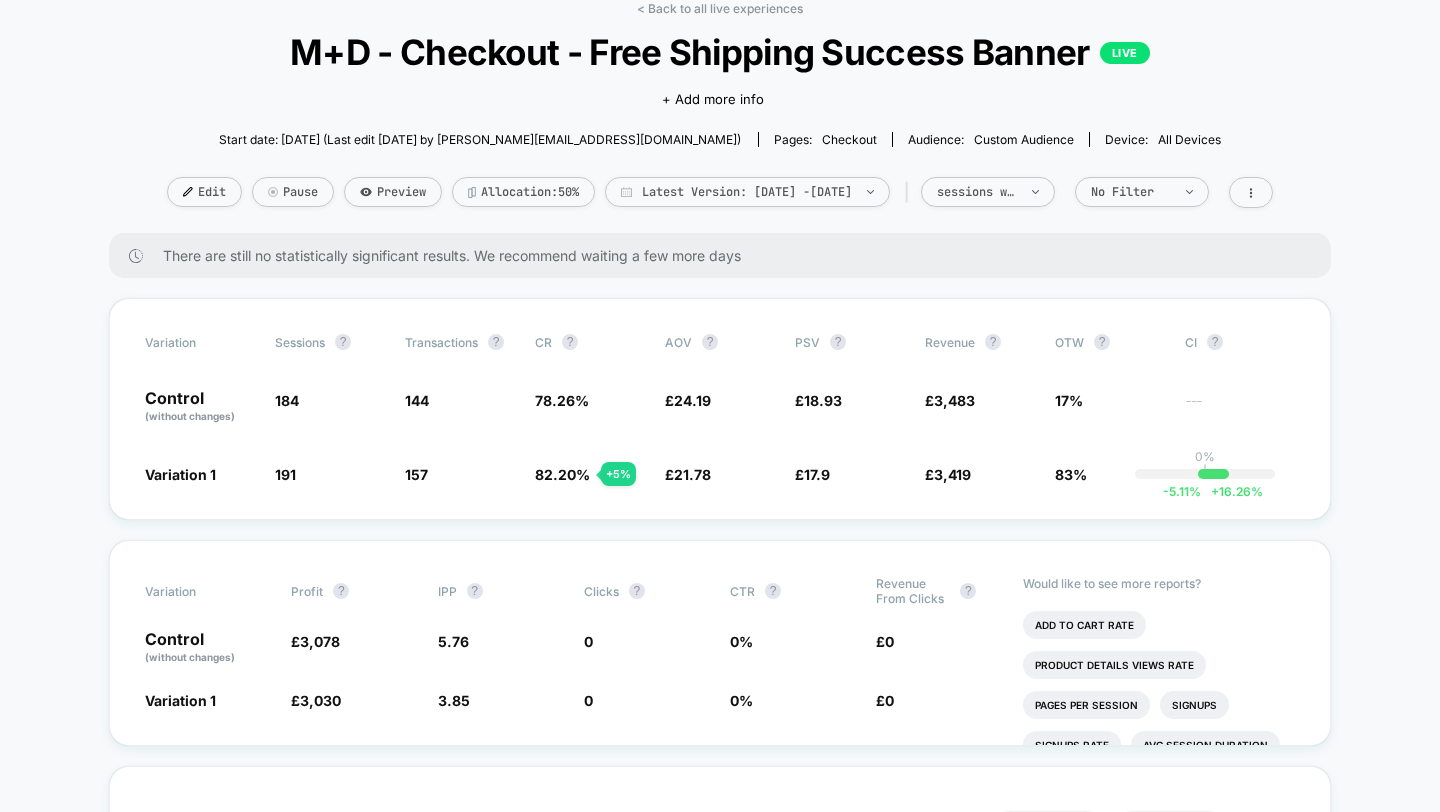 scroll, scrollTop: 0, scrollLeft: 0, axis: both 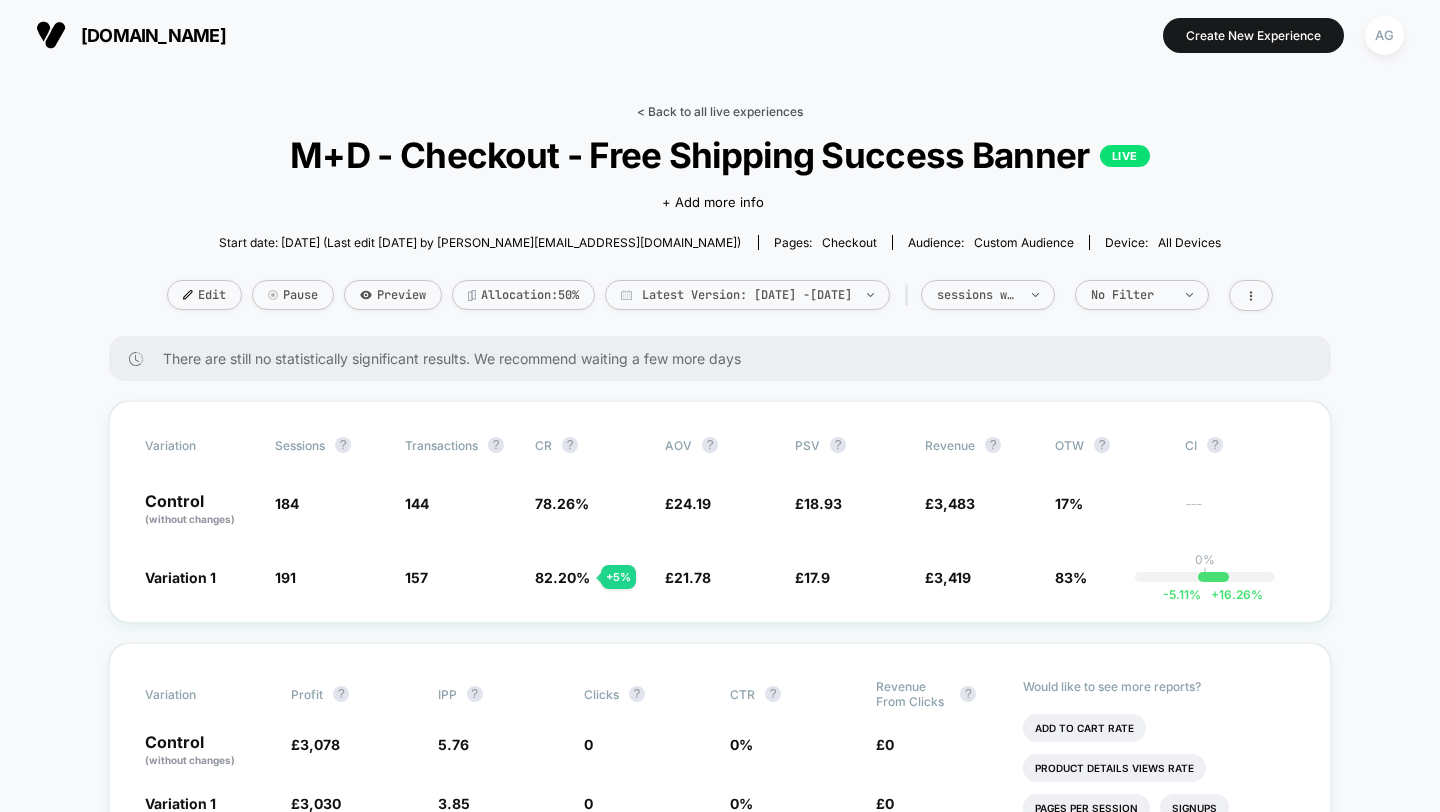 click on "< Back to all live experiences" at bounding box center (720, 111) 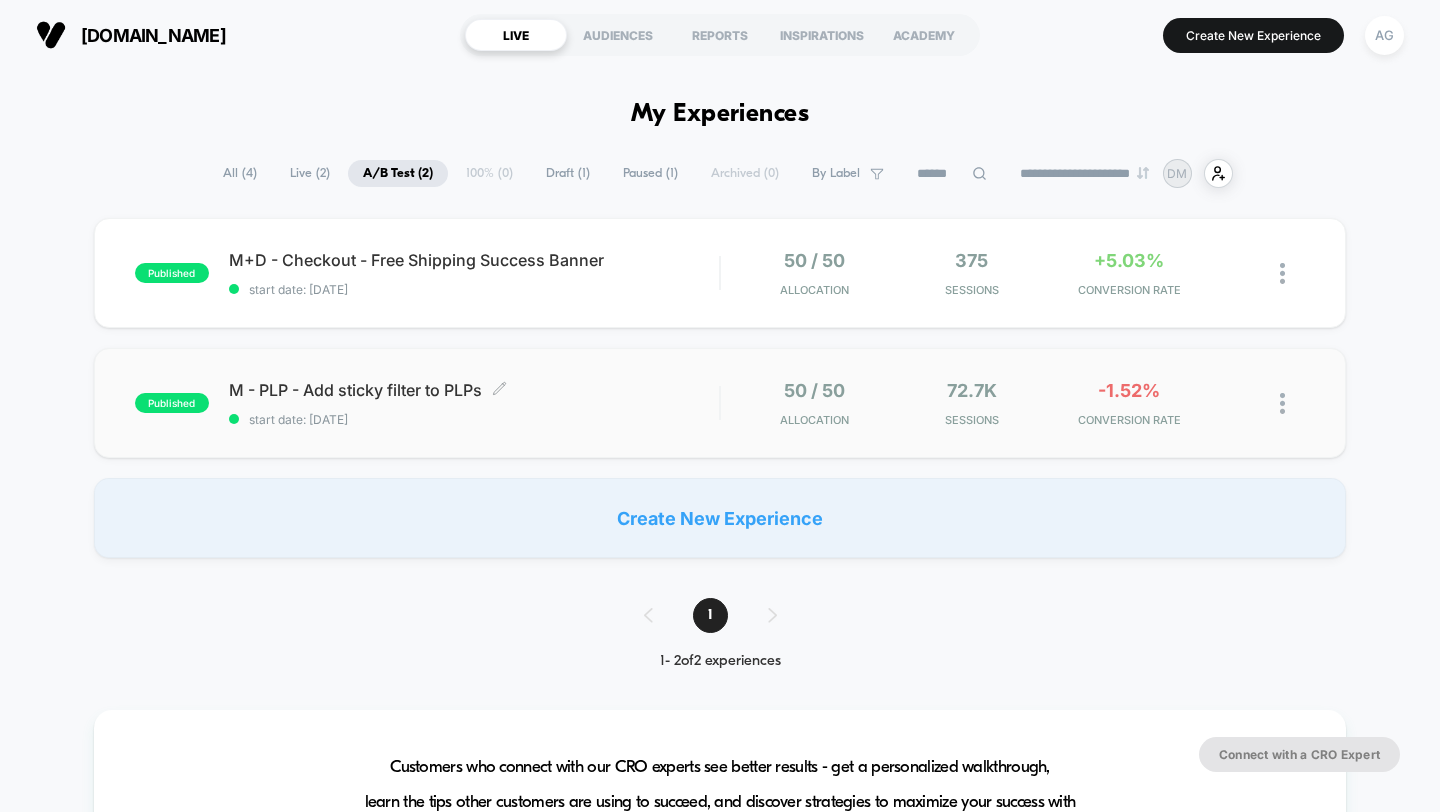 click on "M - PLP - Add sticky filter to PLPs Click to edit experience details Click to edit experience details start date: [DATE]" at bounding box center [474, 403] 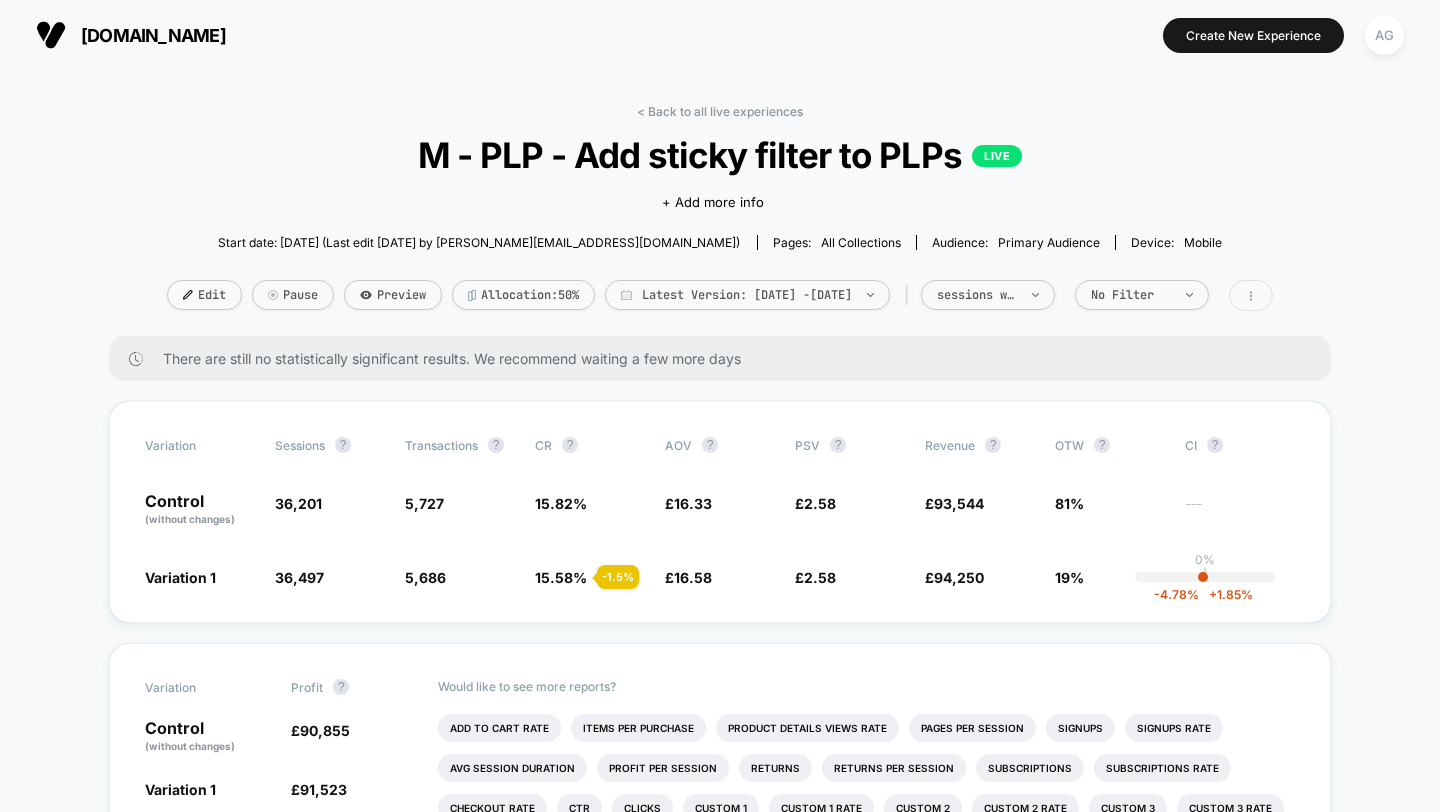 click at bounding box center (1251, 295) 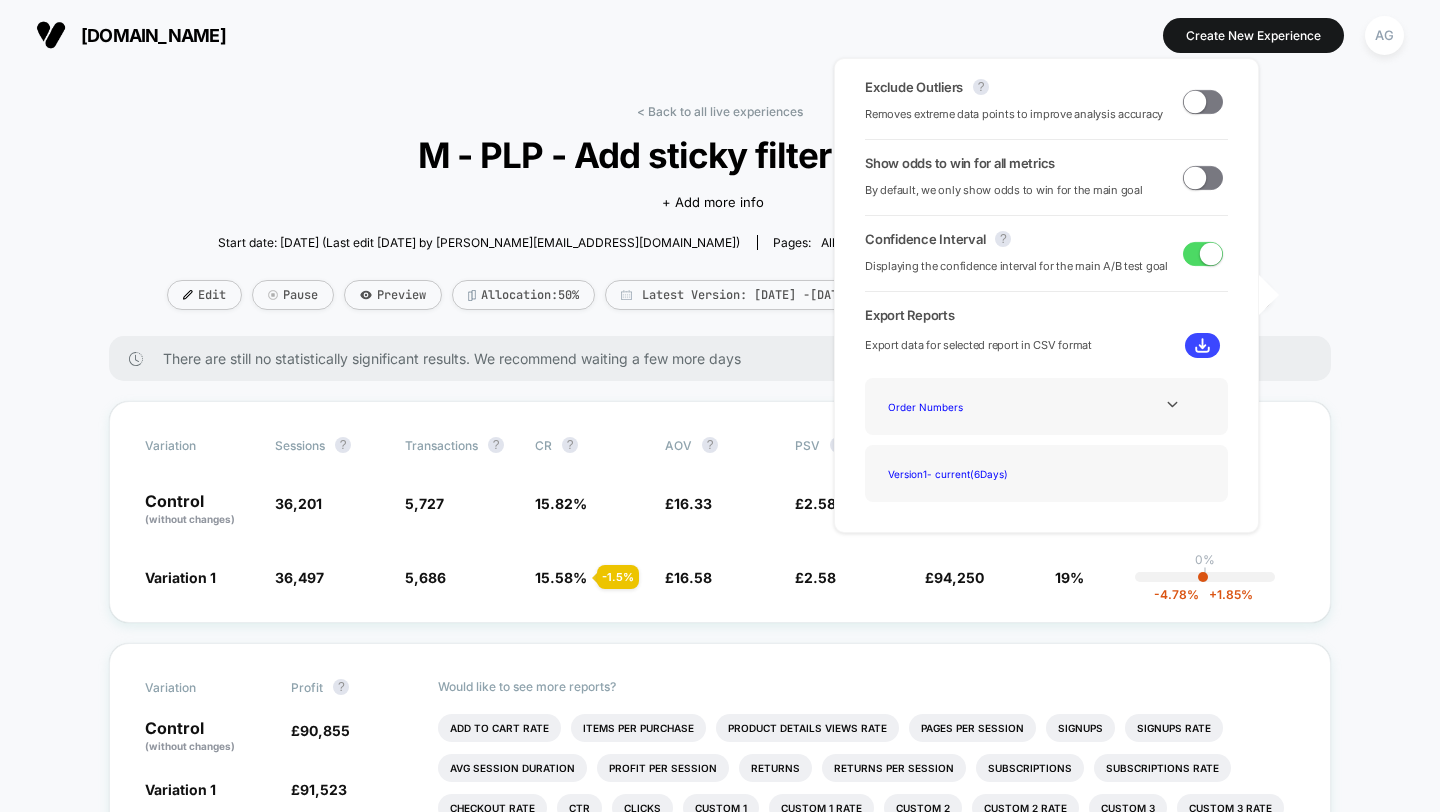 click at bounding box center [1195, 101] 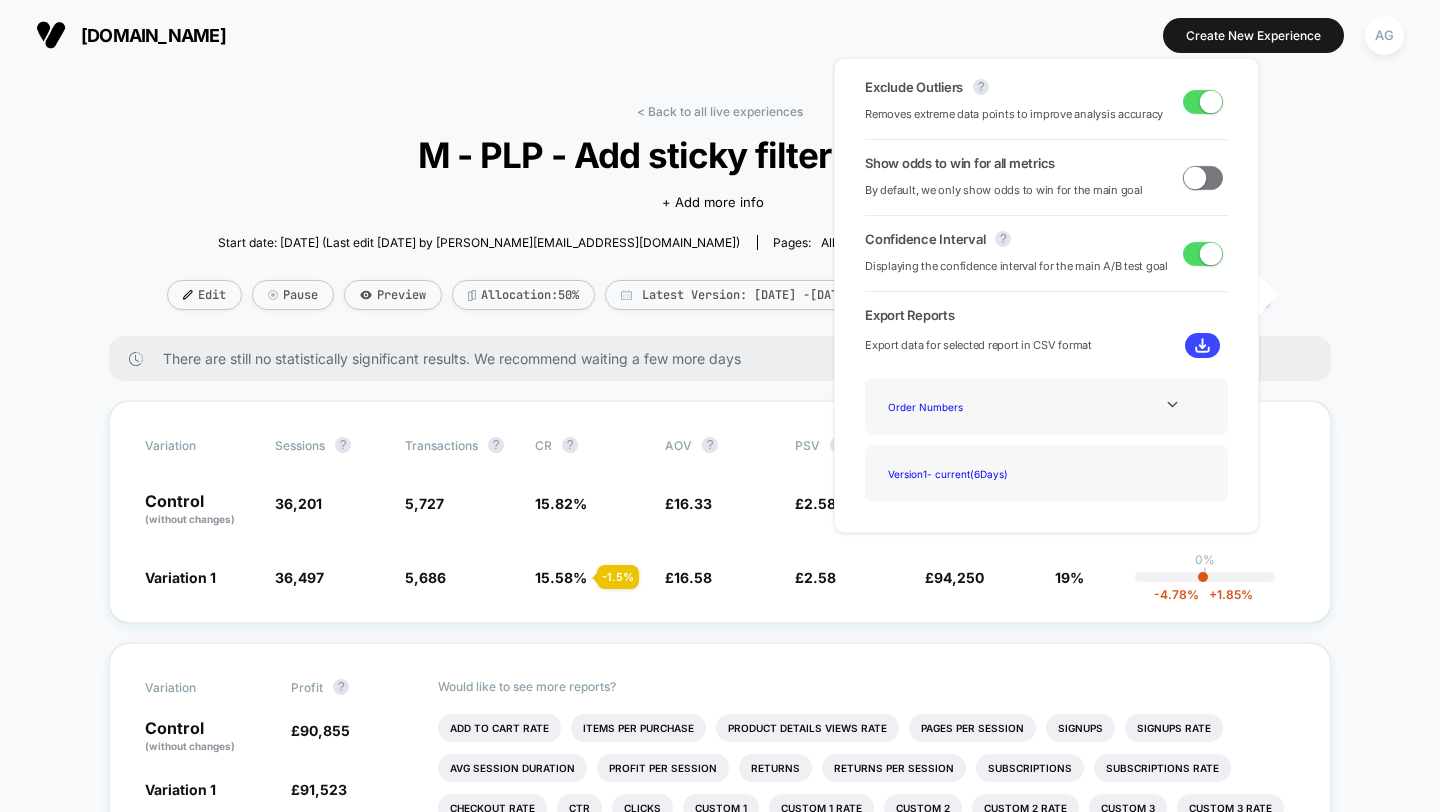 click at bounding box center [1203, 102] 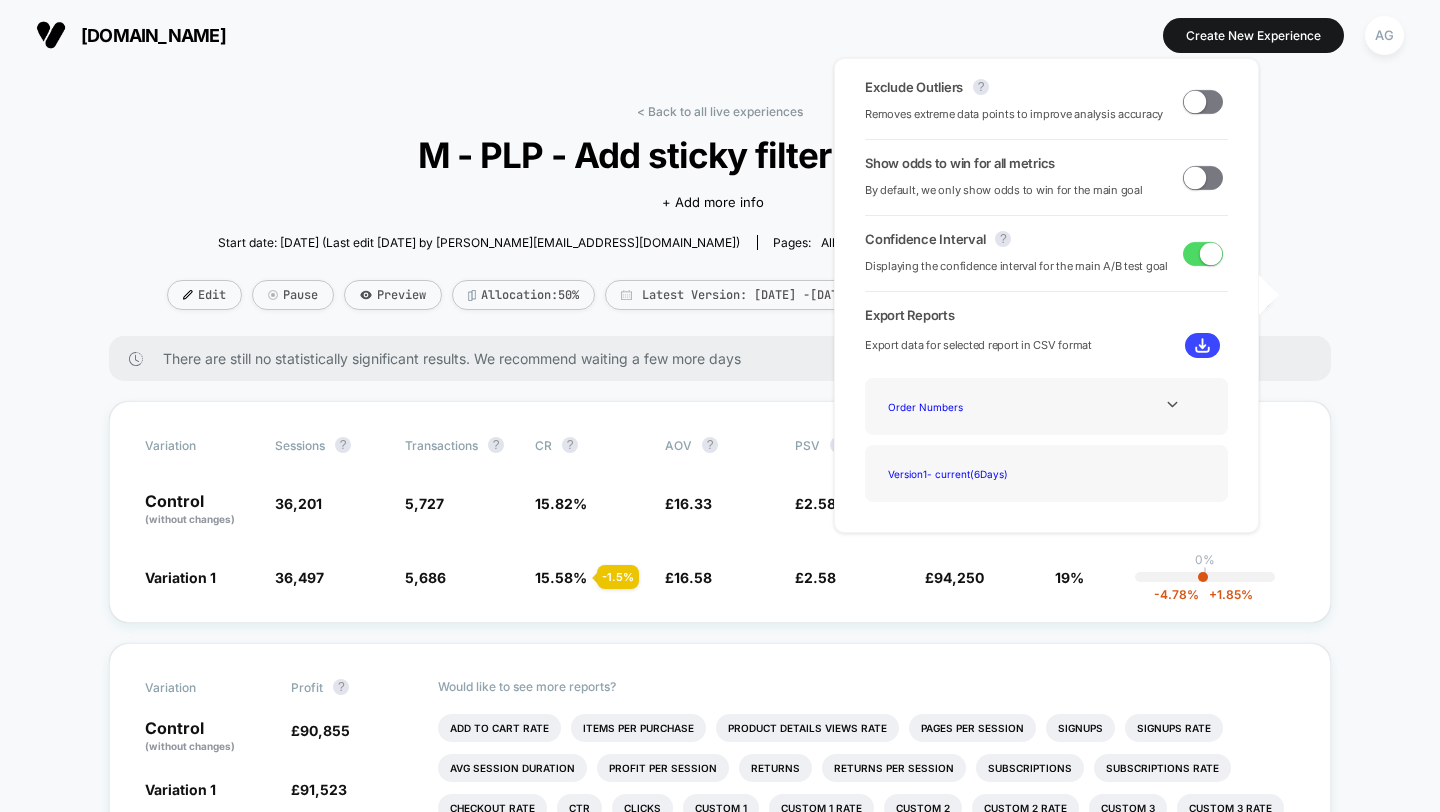 click at bounding box center [1203, 102] 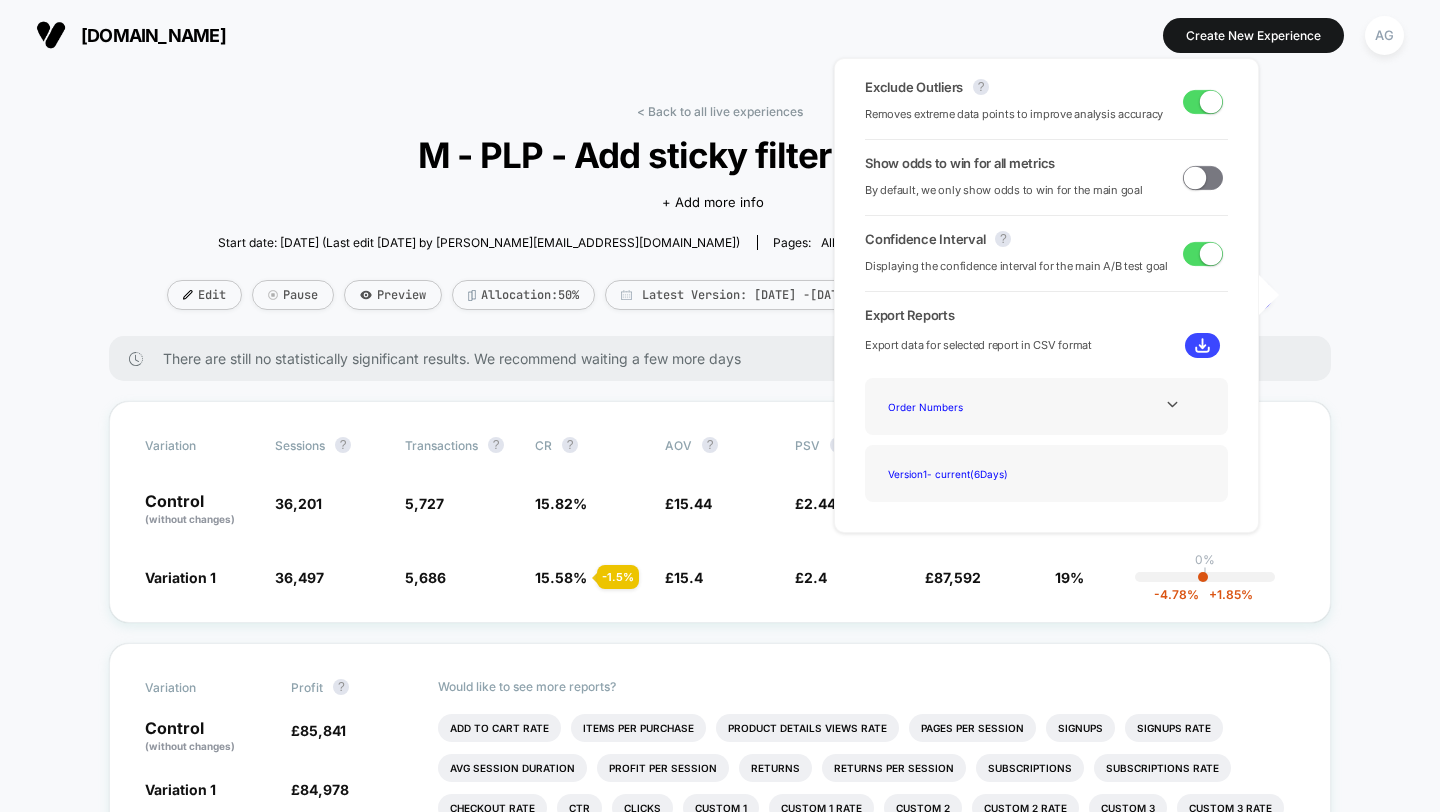 click at bounding box center [1211, 101] 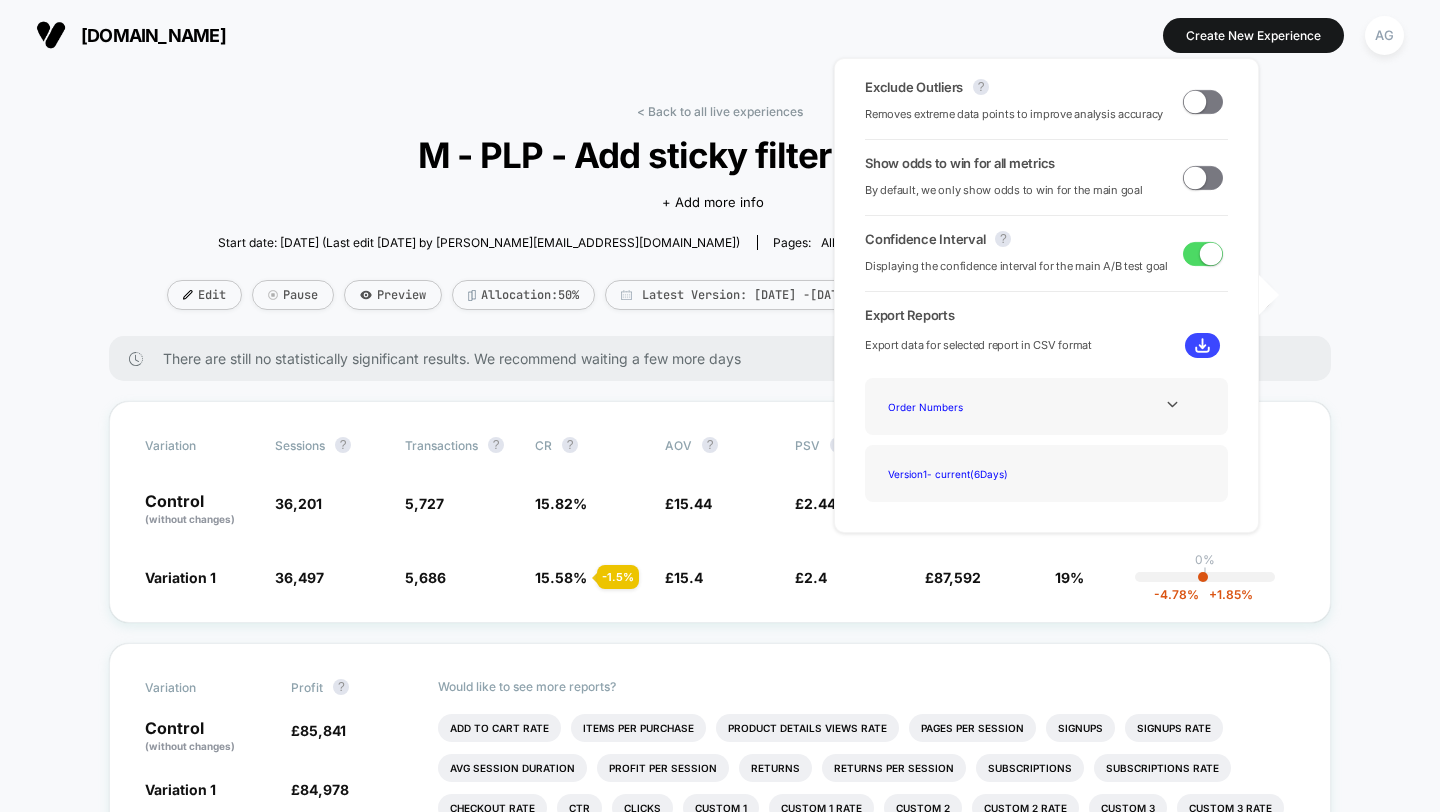 click on "< Back to all live experiences  M - PLP - Add sticky filter to PLPs LIVE Click to edit experience details + Add more info Start date: [DATE] (Last edit [DATE] by [EMAIL_ADDRESS][DOMAIN_NAME]) Pages: all collections Audience: Primary Audience Device: mobile Edit Pause  Preview Allocation:  50% Latest Version:     [DATE]    -    [DATE] |   sessions with impression   No Filter There are still no statistically significant results. We recommend waiting a few more days Variation Sessions ? Transactions ? CR ? AOV ? PSV ? Revenue ? OTW ? CI ? Control (without changes) 36,201 5,727 15.82 % £ 15.44 £ 2.44 £ 88,412 81% --- Variation 1 36,497 + 0.82 % 5,686 - 1.5 % 15.58 % - 1.5 % £ 15.4 - 0.21 % £ 2.4 - 1.7 % £ 87,592 - 1.7 % 19% 0% | -4.78 % + 1.85 % Variation Profit ? Control (without changes) £ 85,841 Variation 1 £ 84,978 - 1.8 % Would like to see more reports? Add To Cart Rate Items Per Purchase Product Details Views Rate Pages Per Session Signups Signups Rate Avg Session Duration Profit Per Session" at bounding box center (720, 1423) 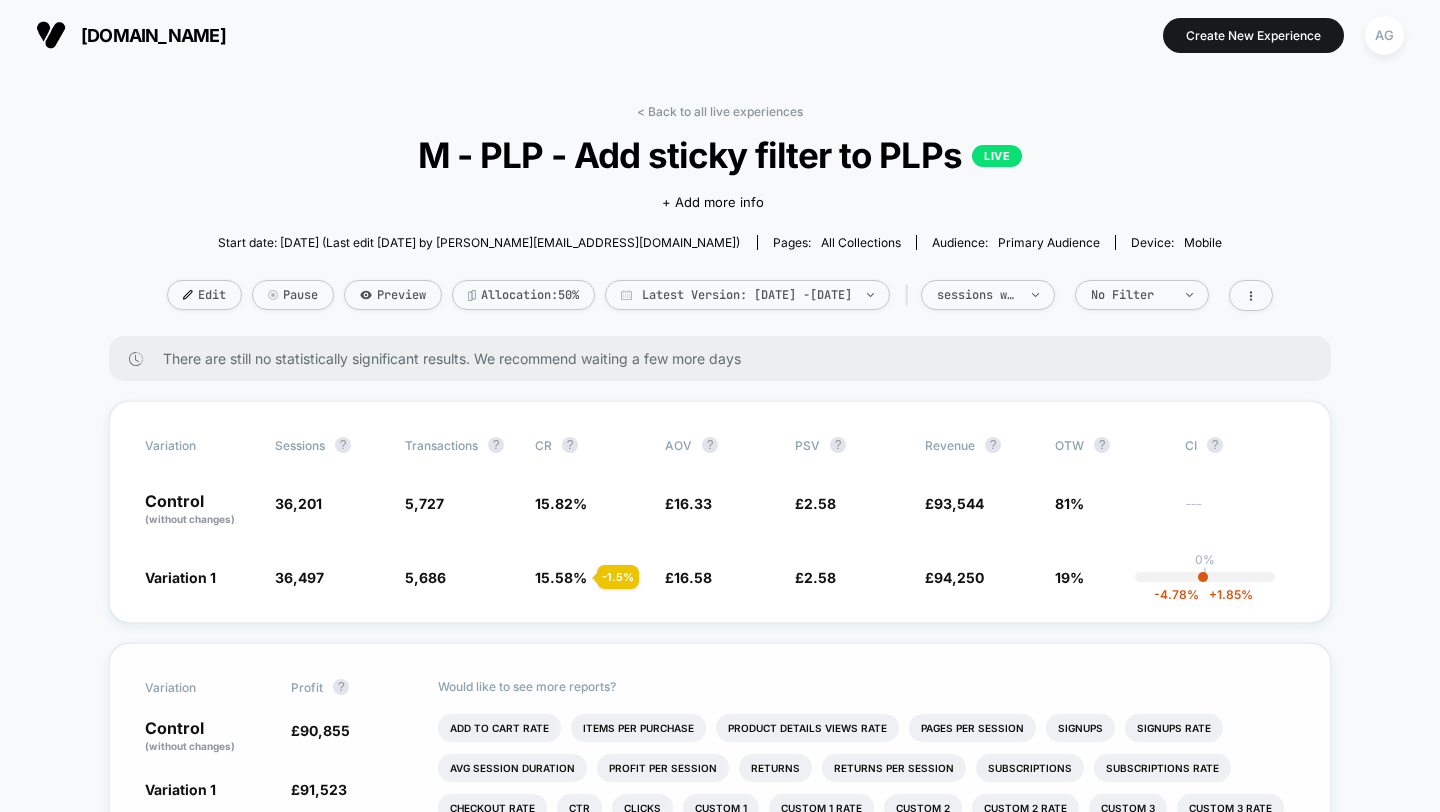 scroll, scrollTop: 27, scrollLeft: 0, axis: vertical 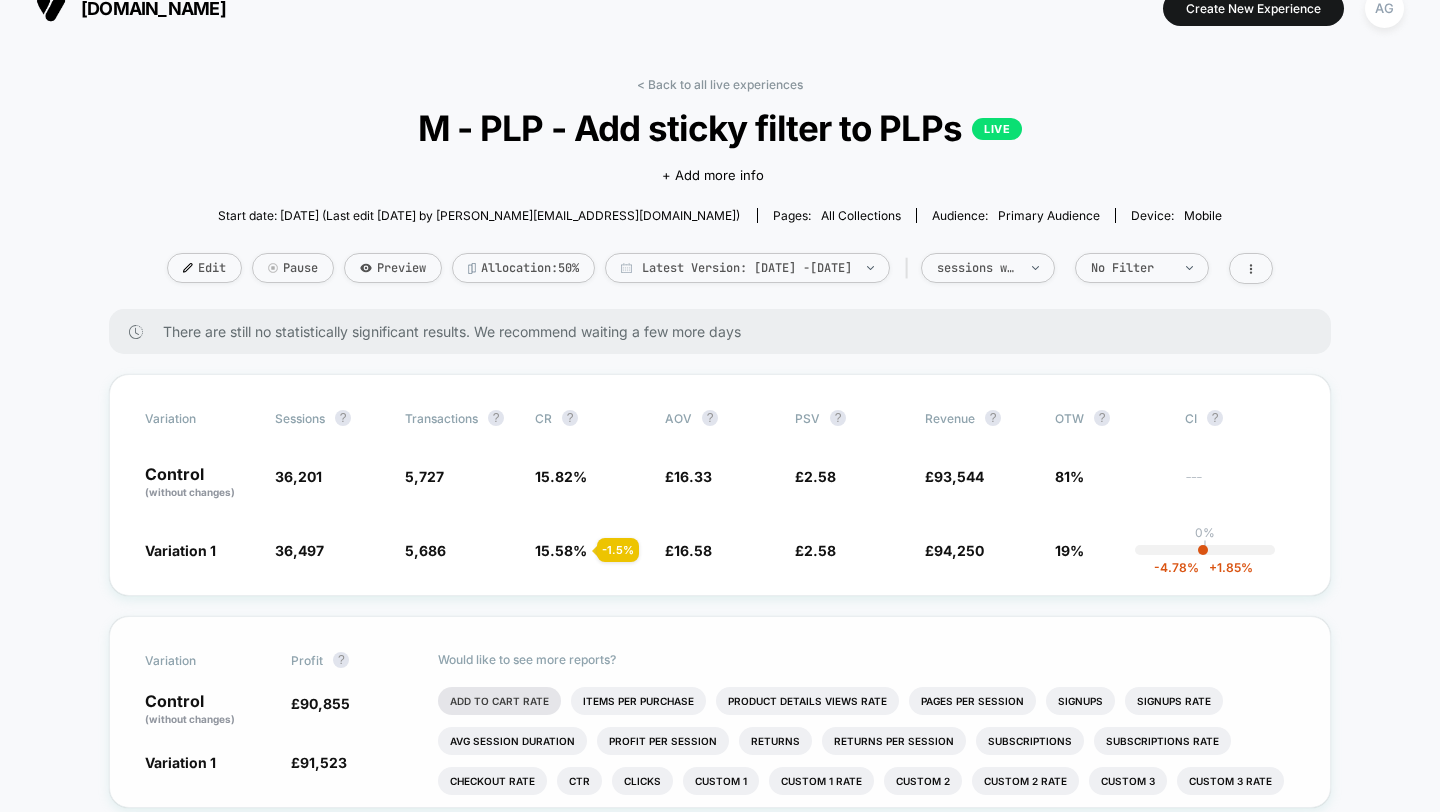 click on "Add To Cart Rate" at bounding box center (499, 701) 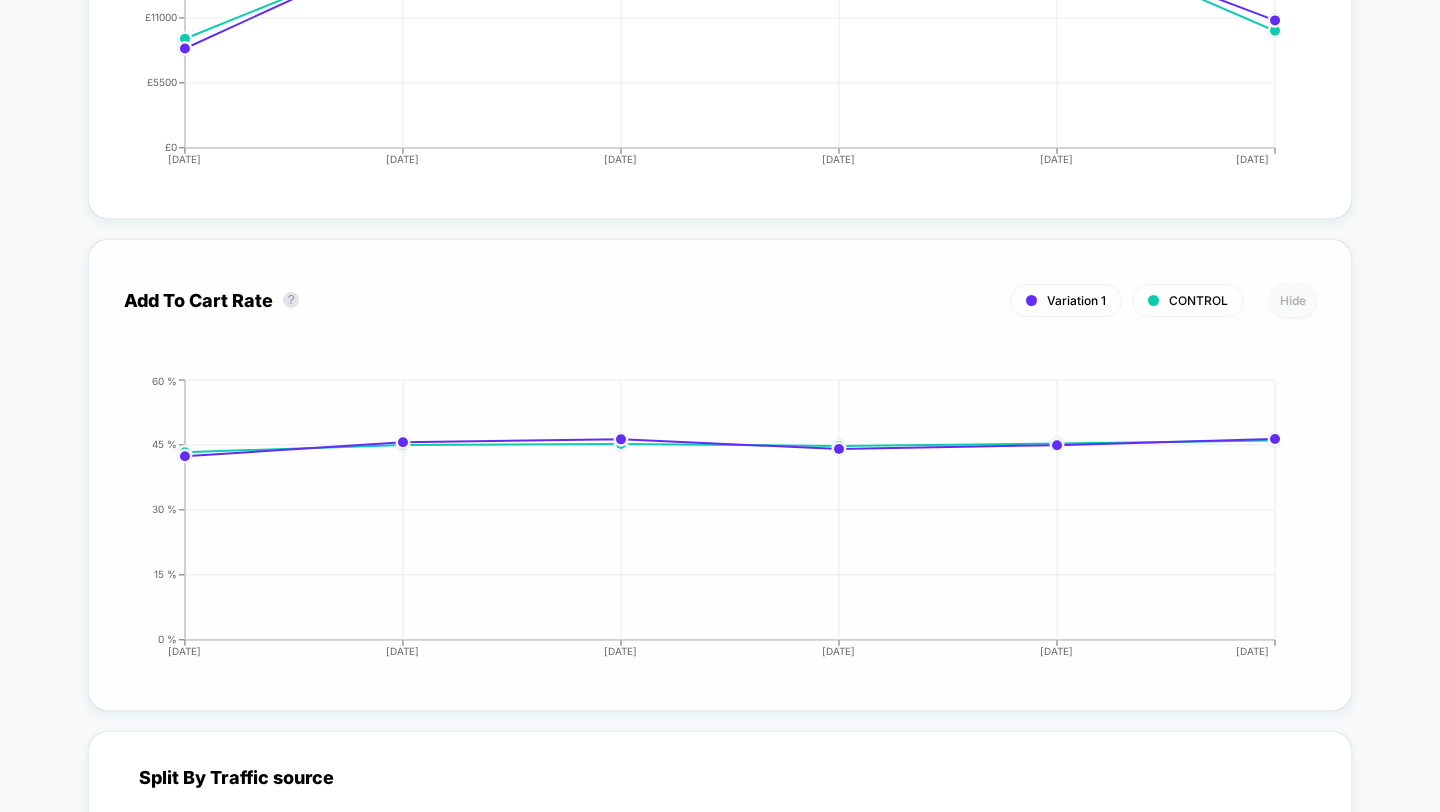 click on "Hide" at bounding box center [1293, 300] 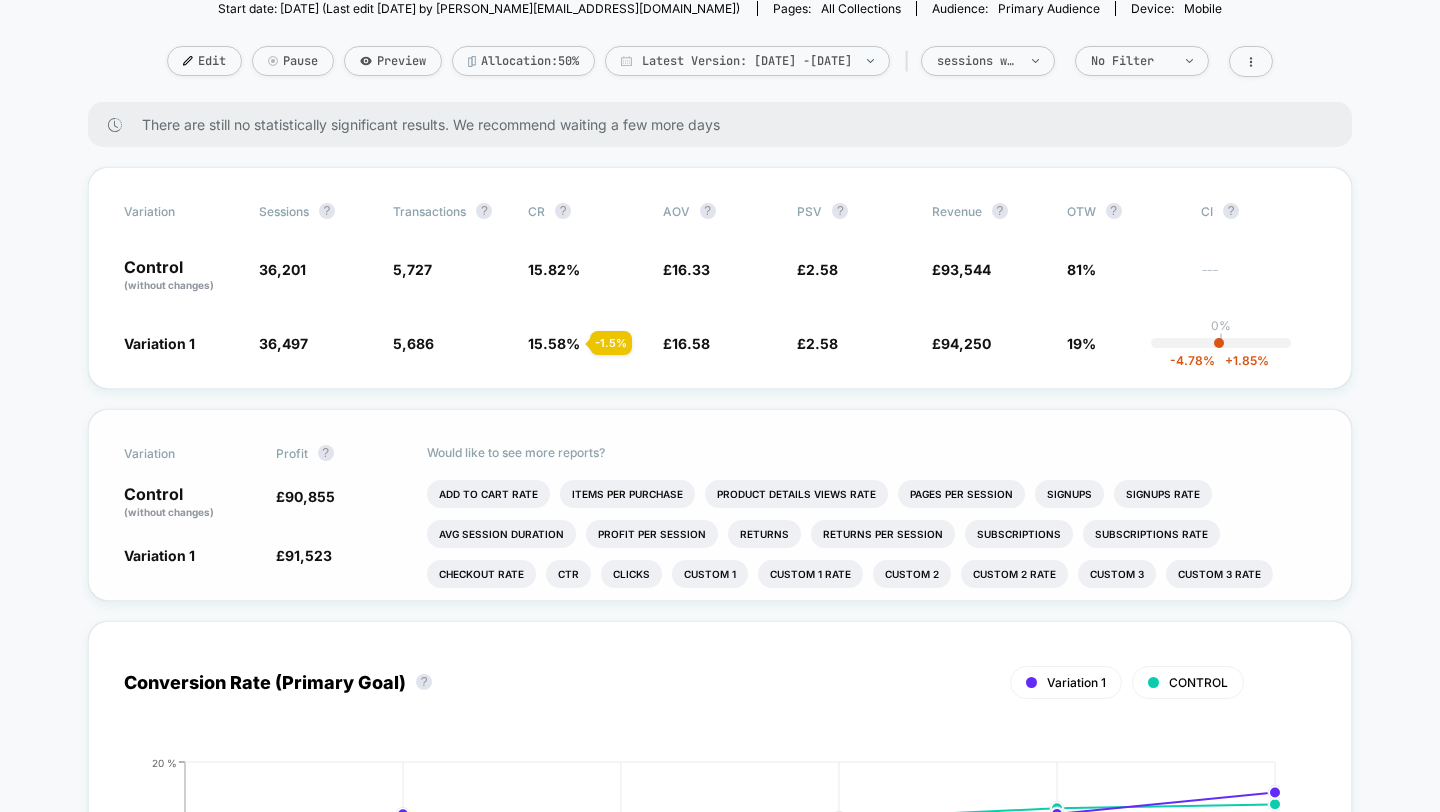 scroll, scrollTop: 0, scrollLeft: 0, axis: both 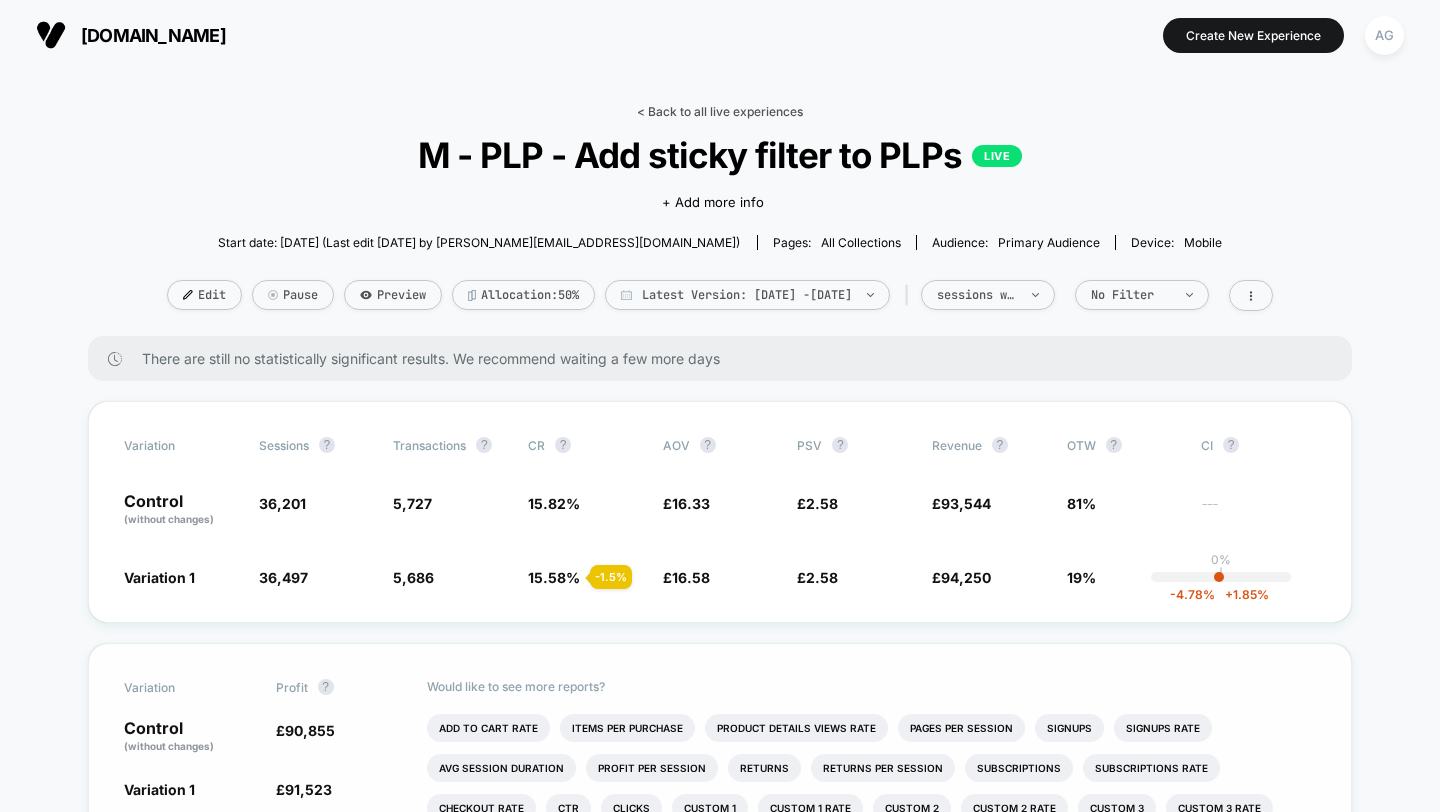 click on "< Back to all live experiences" at bounding box center [720, 111] 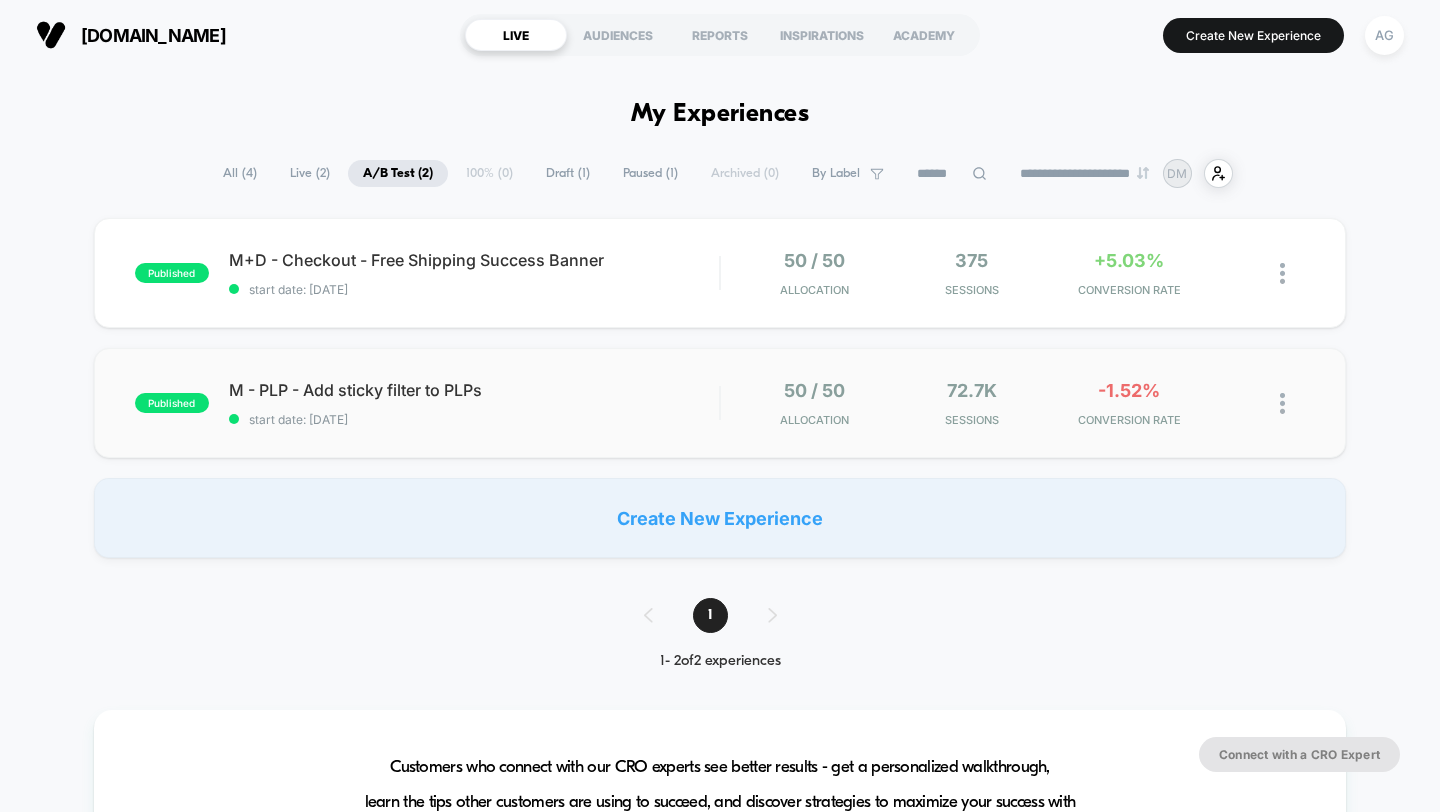 scroll, scrollTop: 34, scrollLeft: 0, axis: vertical 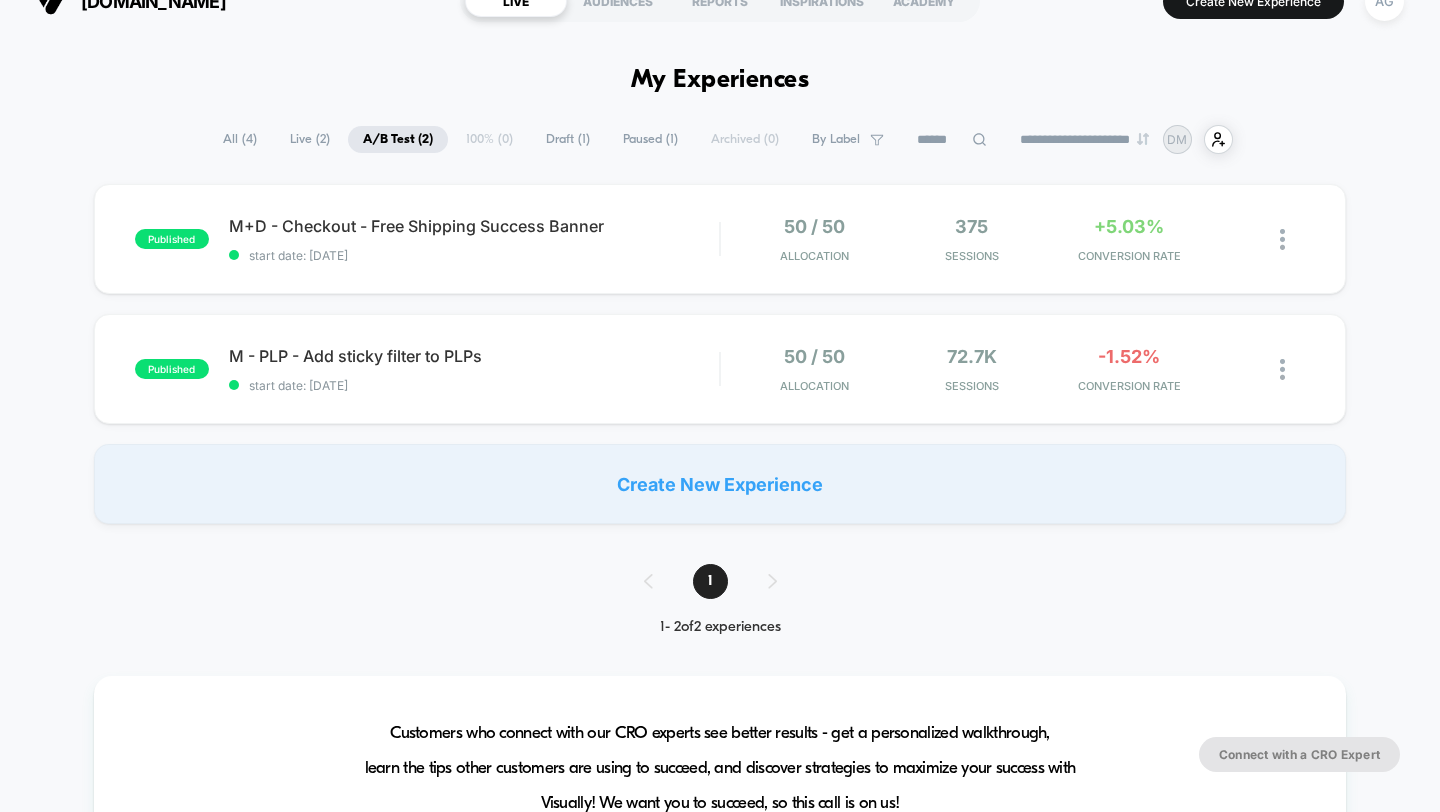 click on "Live ( 2 )" at bounding box center [310, 139] 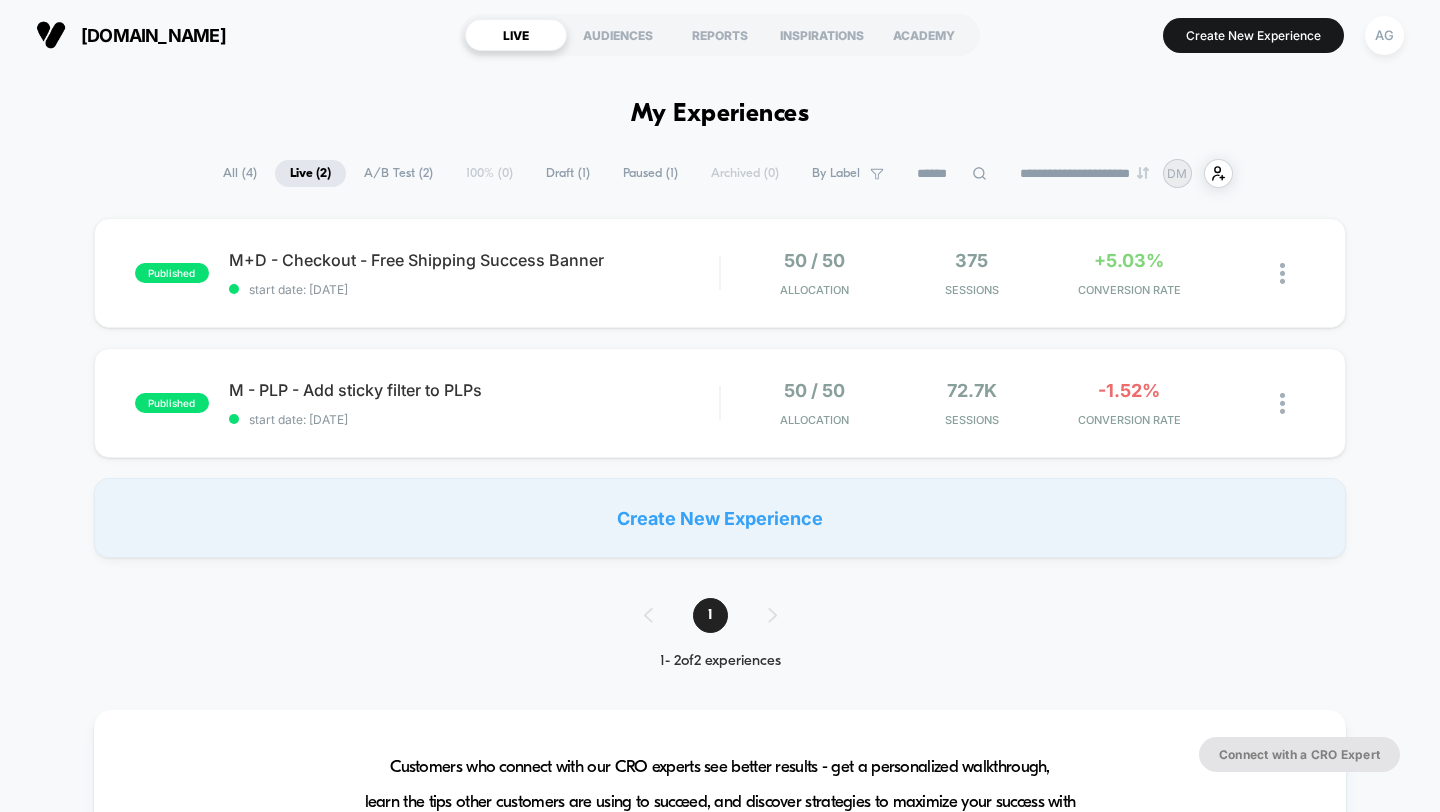 click on "All ( 4 )" at bounding box center [240, 173] 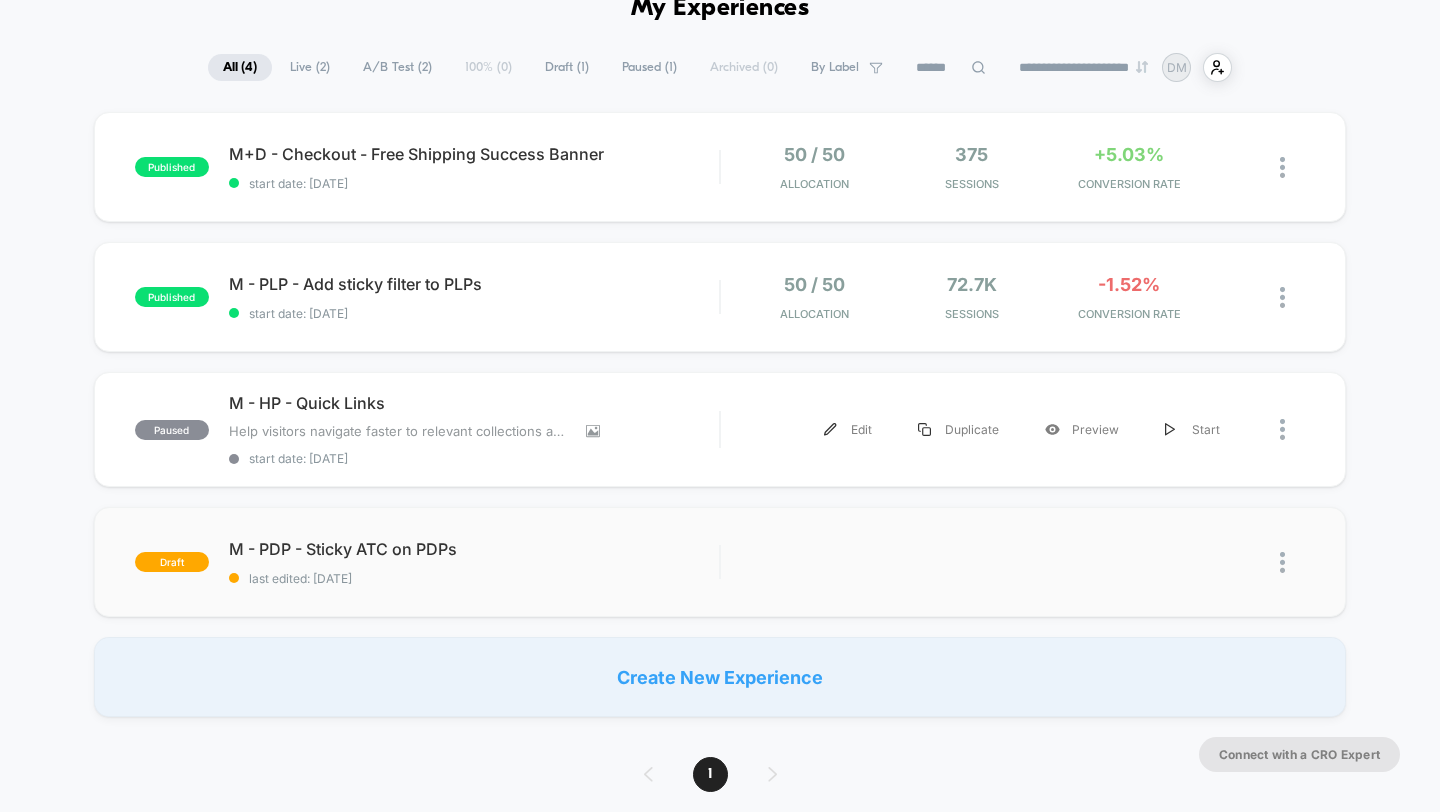 scroll, scrollTop: 119, scrollLeft: 0, axis: vertical 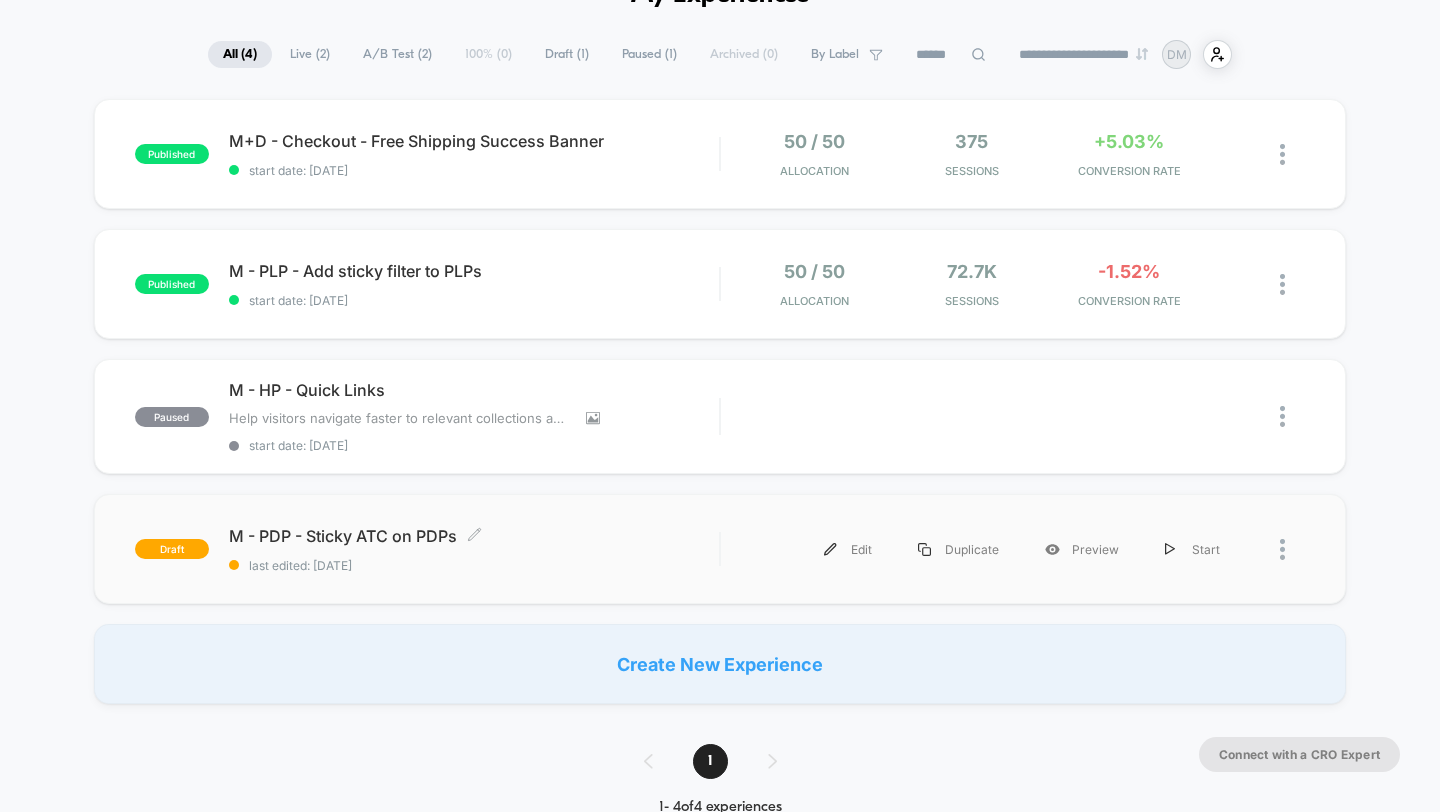 click on "last edited: [DATE]" at bounding box center (474, 565) 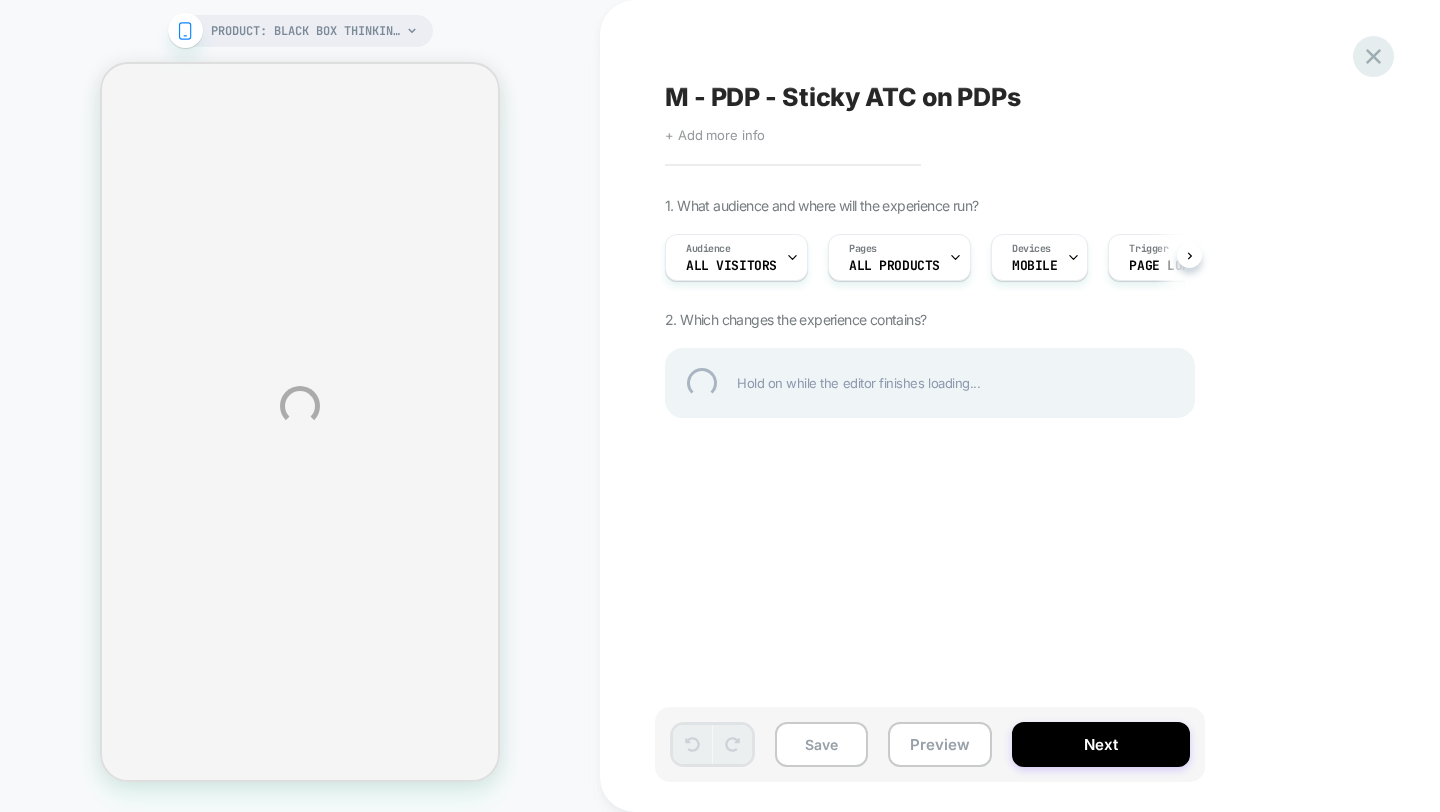 click at bounding box center (1373, 56) 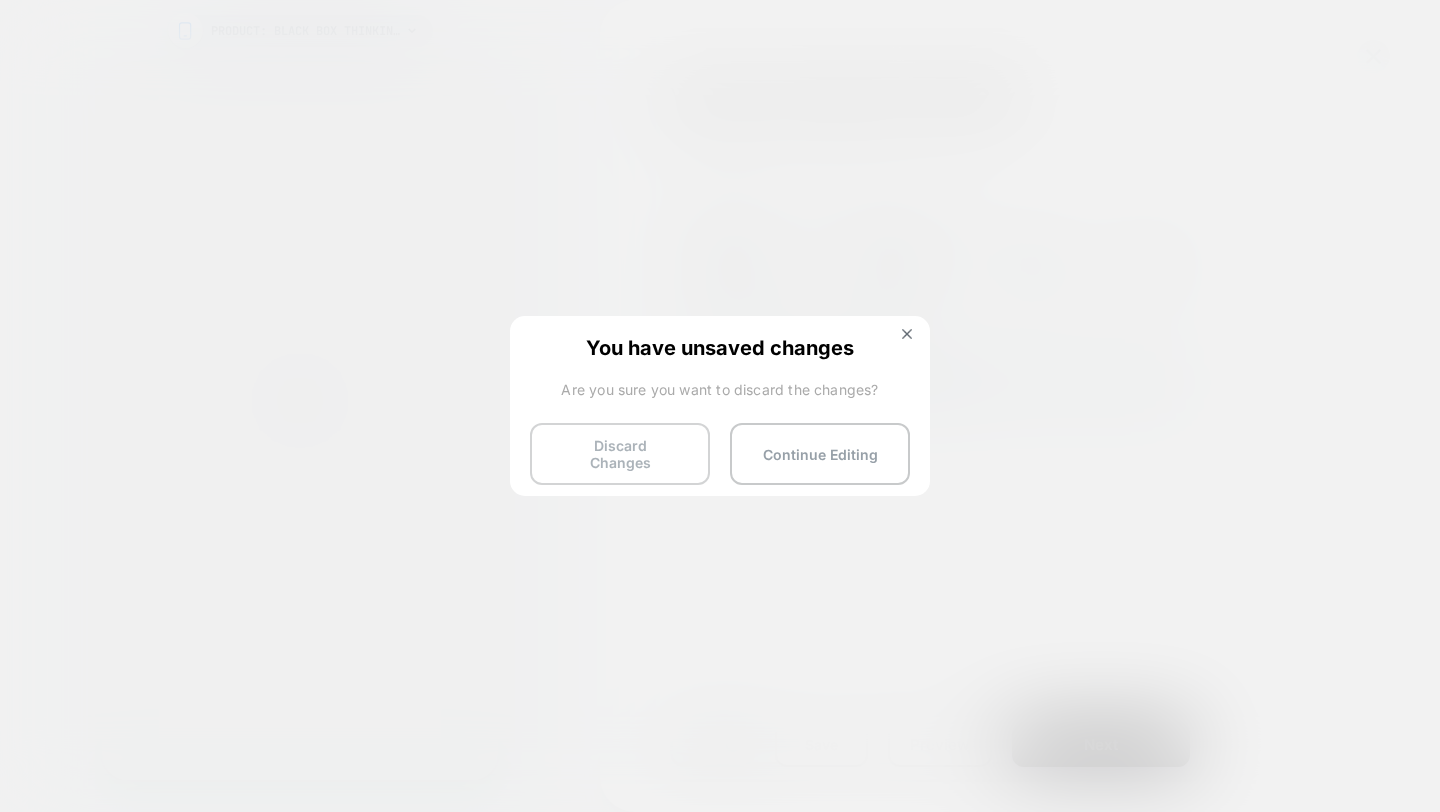 click on "Discard Changes" at bounding box center [620, 454] 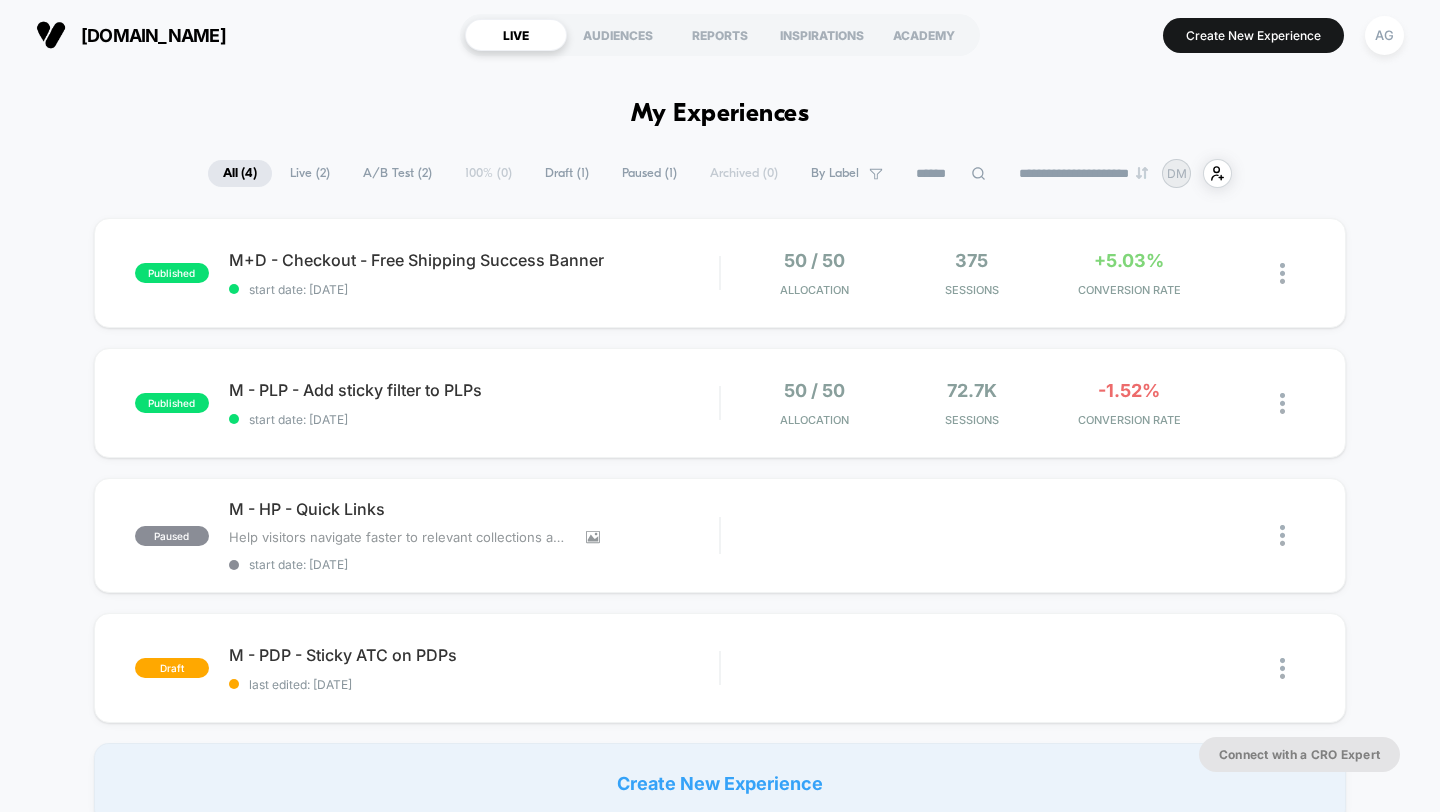 click on "A/B Test ( 2 )" at bounding box center [397, 173] 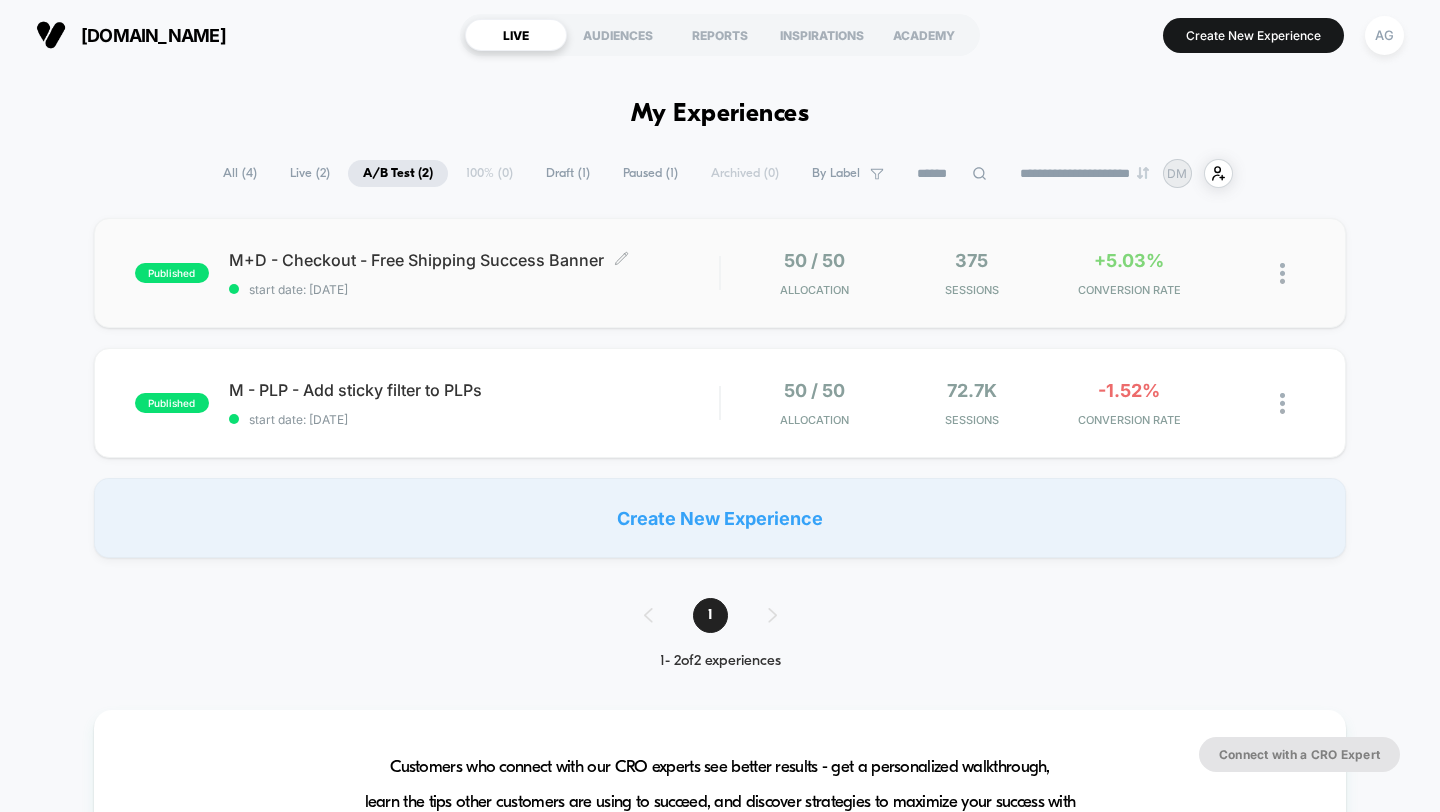 click on "published M+D - Checkout - Free Shipping Success Banner Click to edit experience details Click to edit experience details start date: [DATE] 50 / 50 Allocation 375 Sessions +5.03% CONVERSION RATE" at bounding box center (720, 273) 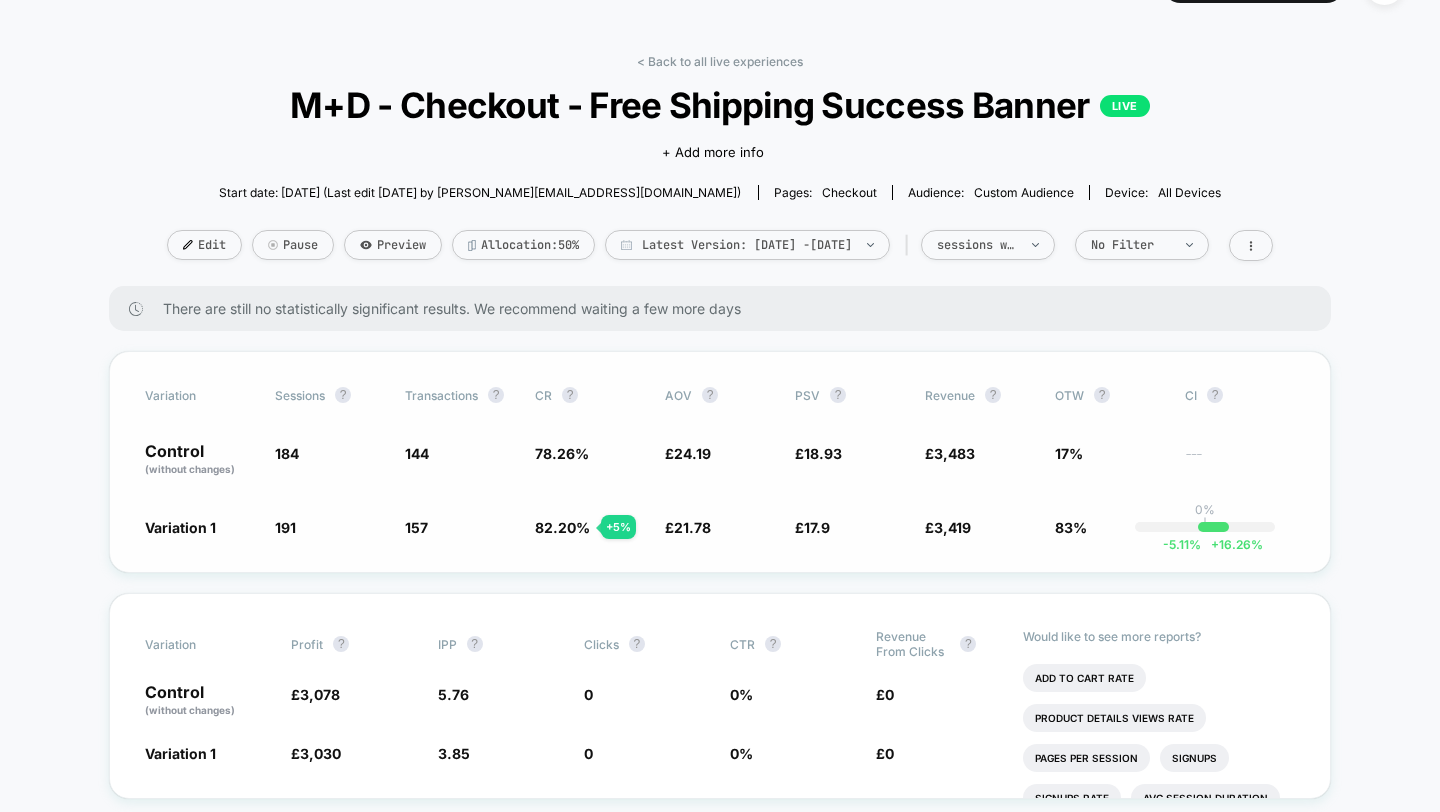 scroll, scrollTop: 129, scrollLeft: 0, axis: vertical 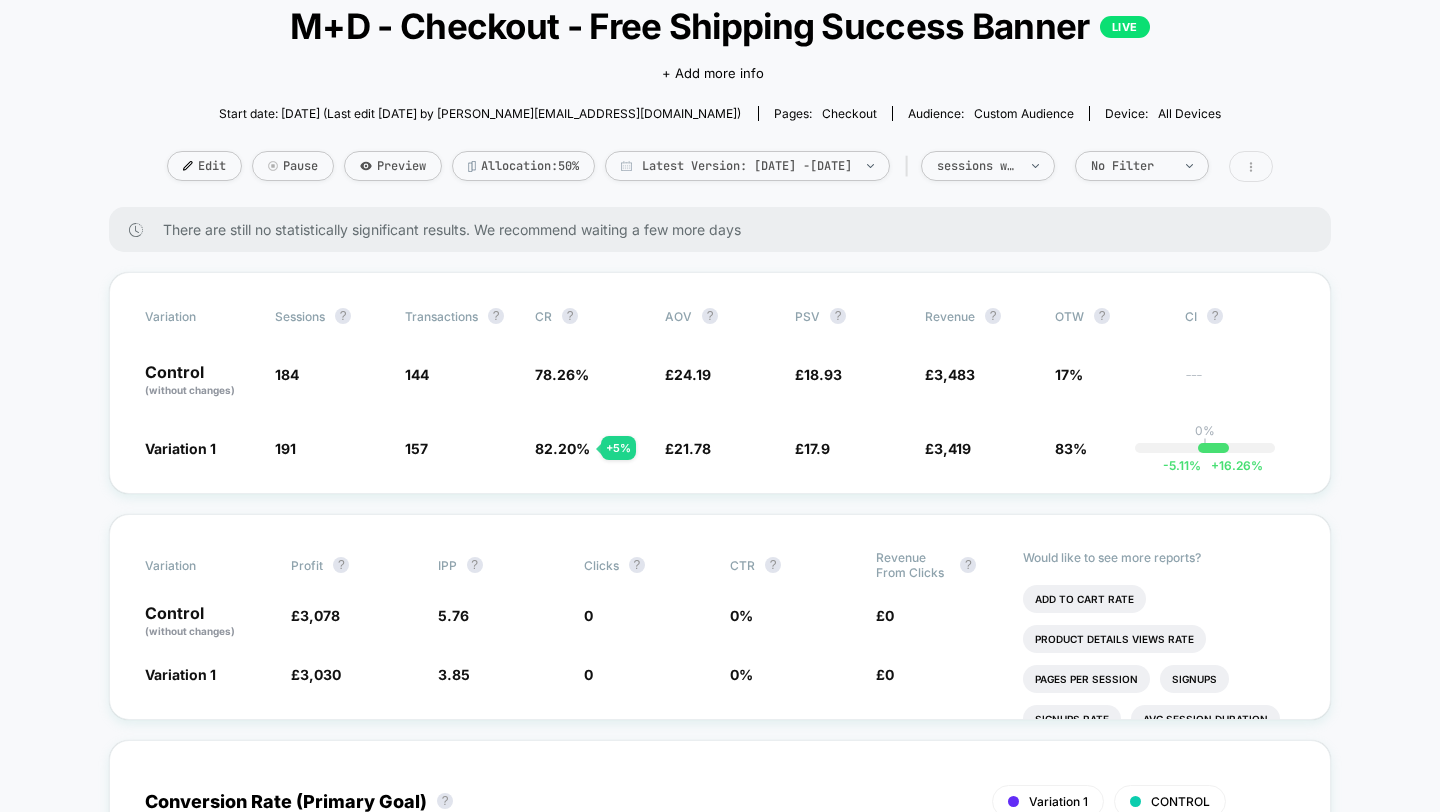 click 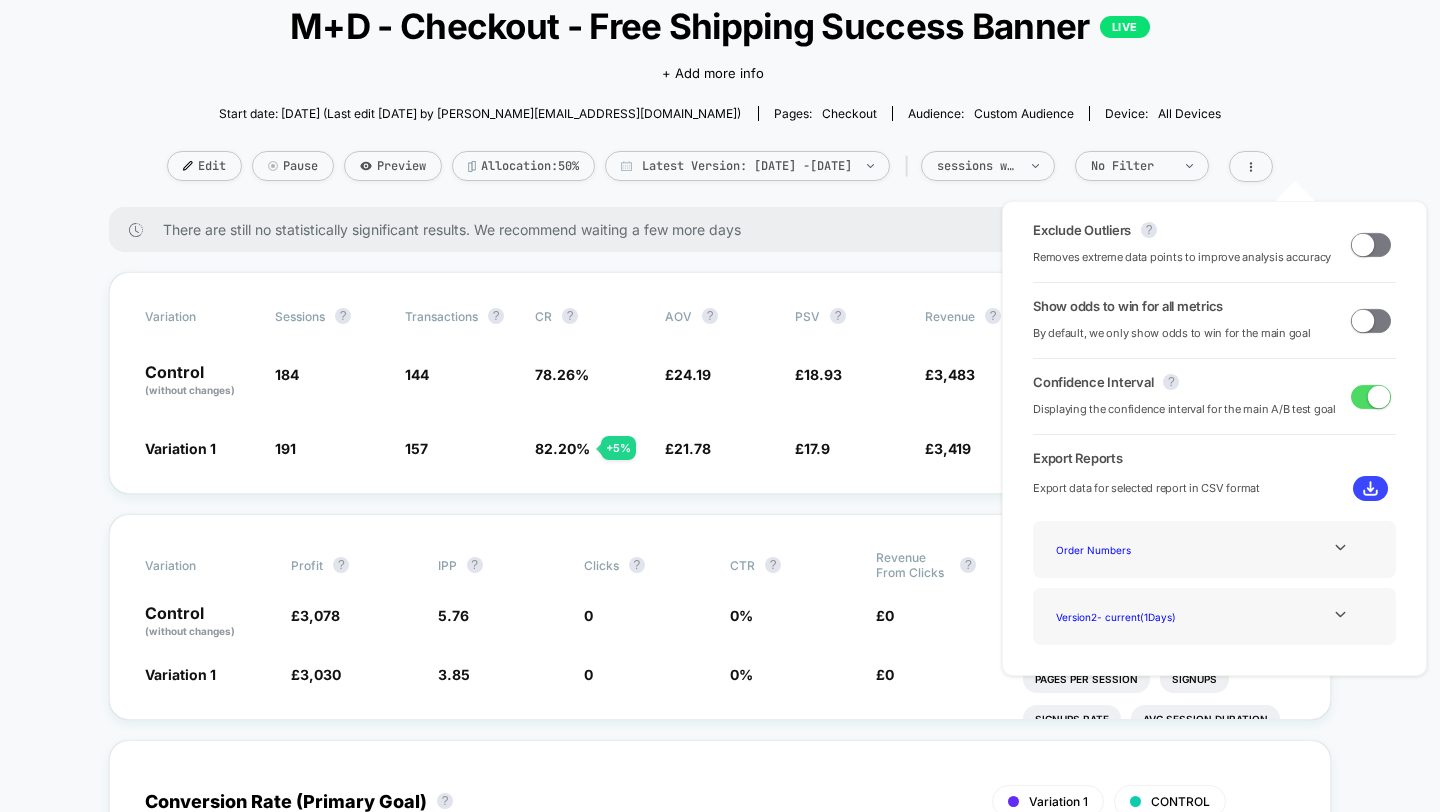 click at bounding box center (1371, 245) 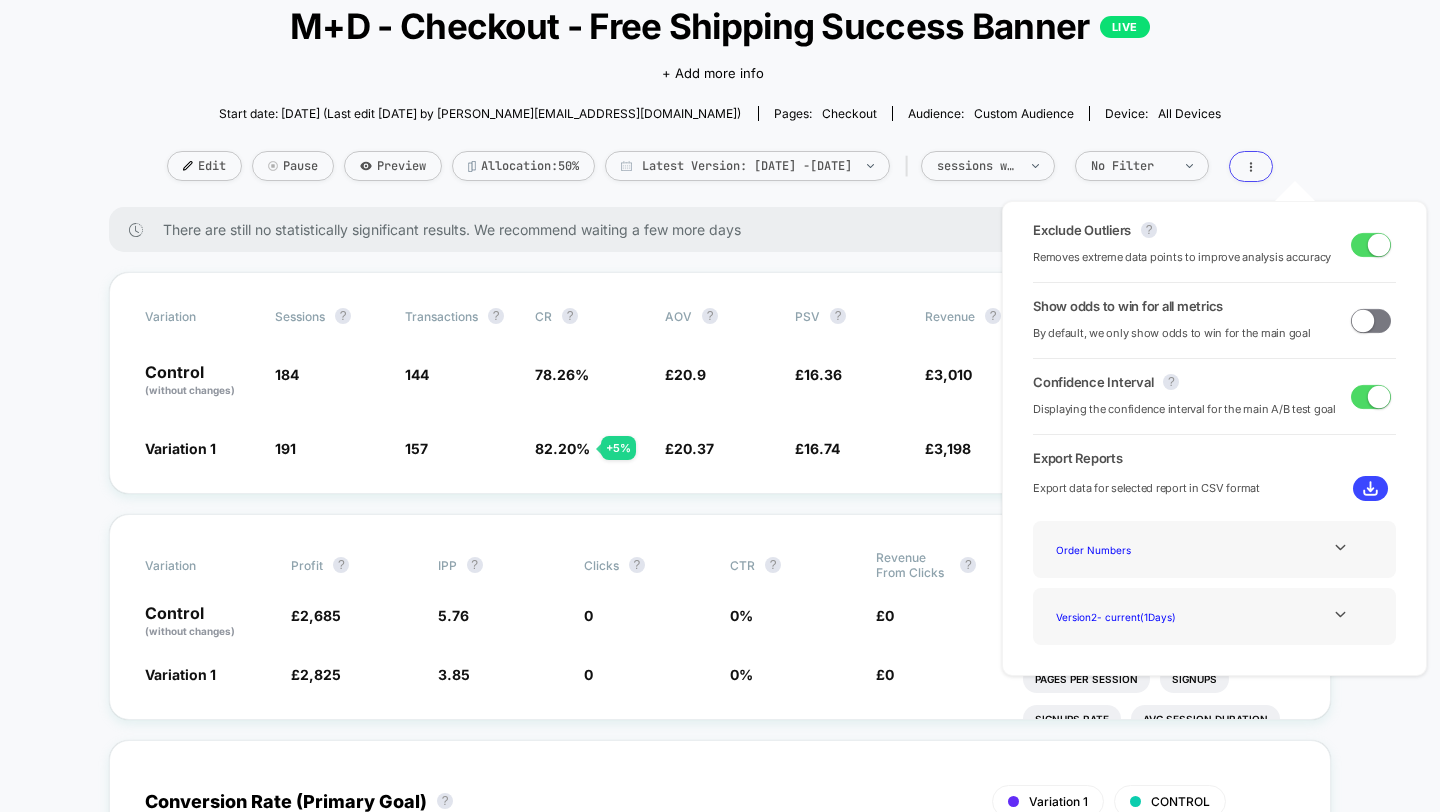 click at bounding box center (1379, 244) 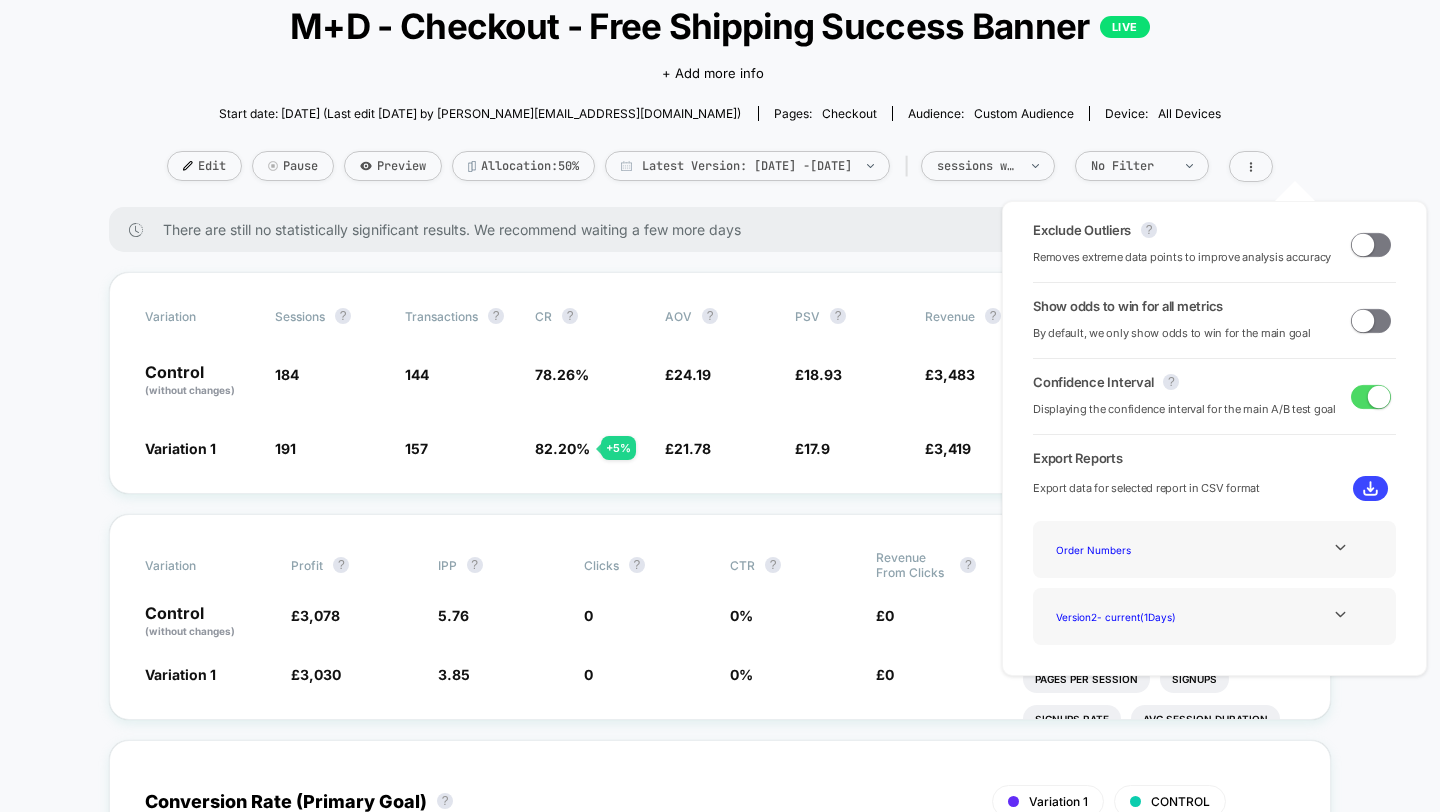 click on "< Back to all live experiences  M+D - Checkout - Free Shipping Success Banner LIVE Click to edit experience details + Add more info Start date: [DATE] (Last edit [DATE] by [EMAIL_ADDRESS][DOMAIN_NAME]) Pages: checkout Audience: Custom Audience Device: all devices Edit Pause  Preview Allocation:  50% Latest Version:     [DATE]    -    [DATE] |   sessions with impression   No Filter There are still no statistically significant results. We recommend waiting a few more days Variation Sessions ? Transactions ? CR ? AOV ? PSV ? Revenue ? OTW ? CI ? Control (without changes) 184 144 78.26 % £ 24.19 £ 18.93 £ 3,483 17% --- Variation 1 191 + 3.8 % 157 + 5 % 82.20 % + 5 % £ 21.78 - 10 % £ 17.9 - 5.4 % £ 3,419 - 5.4 % 83% 0% | -5.11 % + 16.26 % Variation Profit ? IPP ? Clicks ? CTR ? Revenue From Clicks ? Control (without changes) £ 3,078 5.76 0 0 % £ 0 Variation 1 £ 3,030 - 5.2 % 3.85 - 33.1 % 0 0 % £ 0 Would like to see more reports? Add To Cart Rate Product Details Views Rate Pages Per Session Signups ?" at bounding box center [720, 1520] 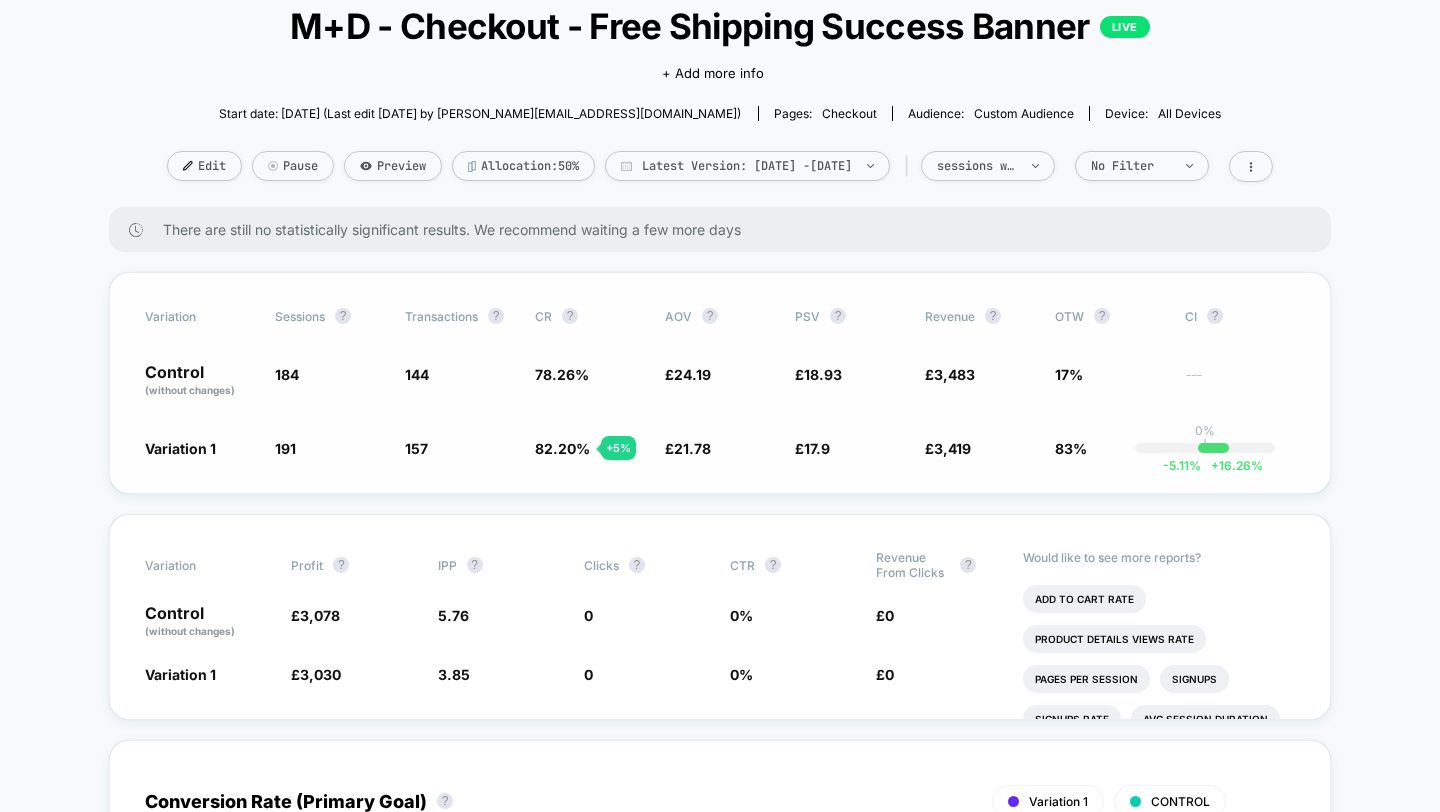 scroll, scrollTop: 0, scrollLeft: 0, axis: both 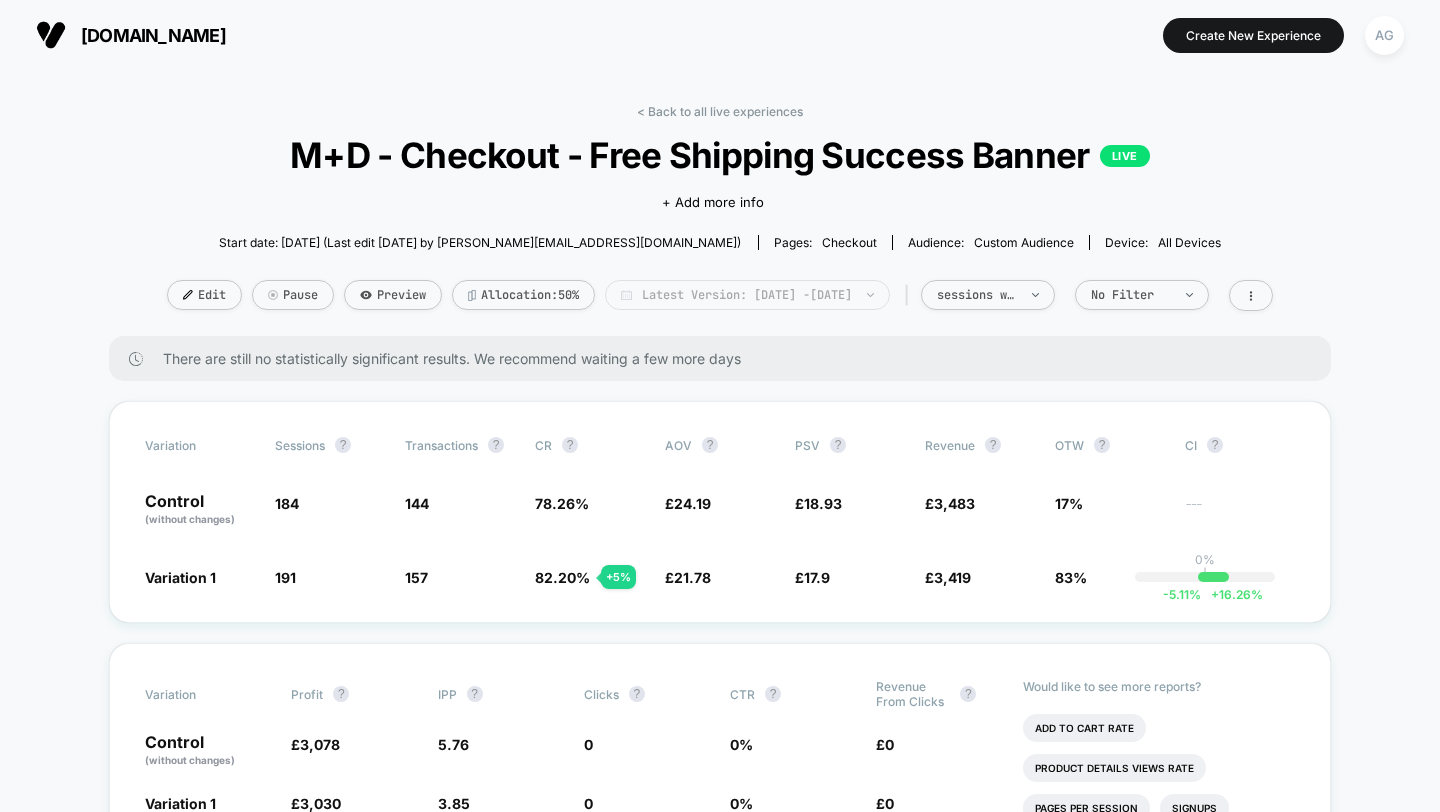 click on "Latest Version:     [DATE]    -    [DATE]" at bounding box center [747, 295] 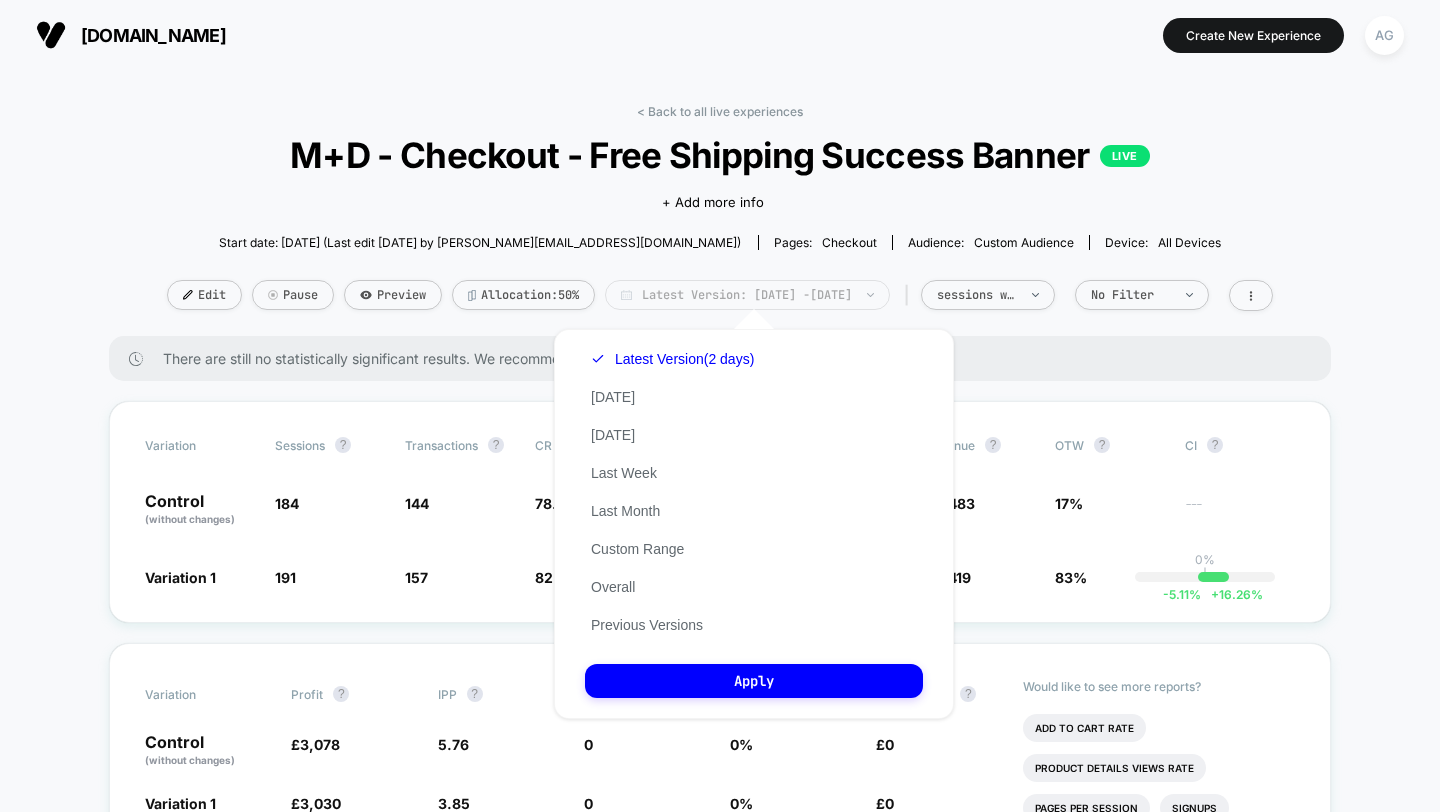 click on "Latest Version:     [DATE]    -    [DATE]" at bounding box center [747, 295] 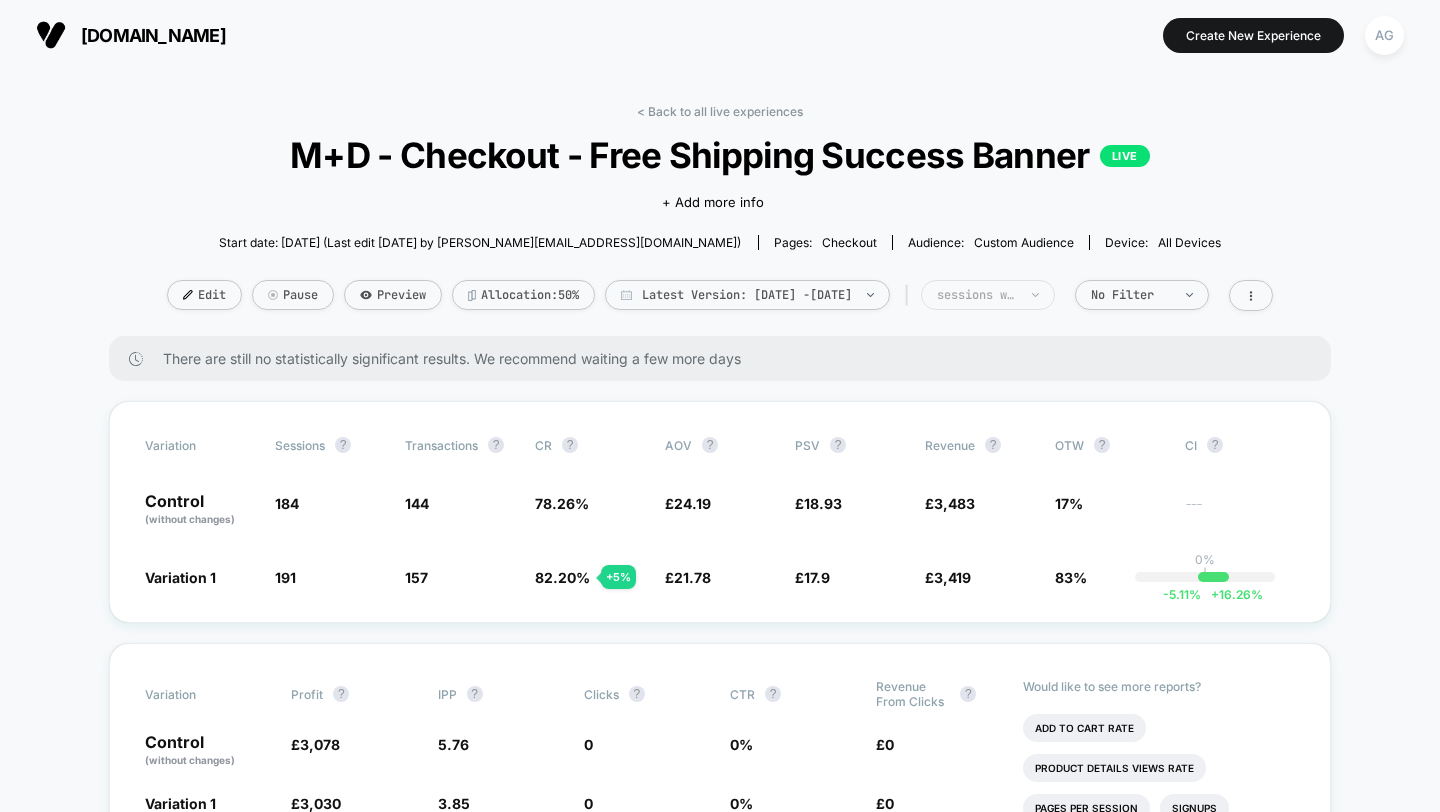 click on "sessions with impression" at bounding box center (977, 295) 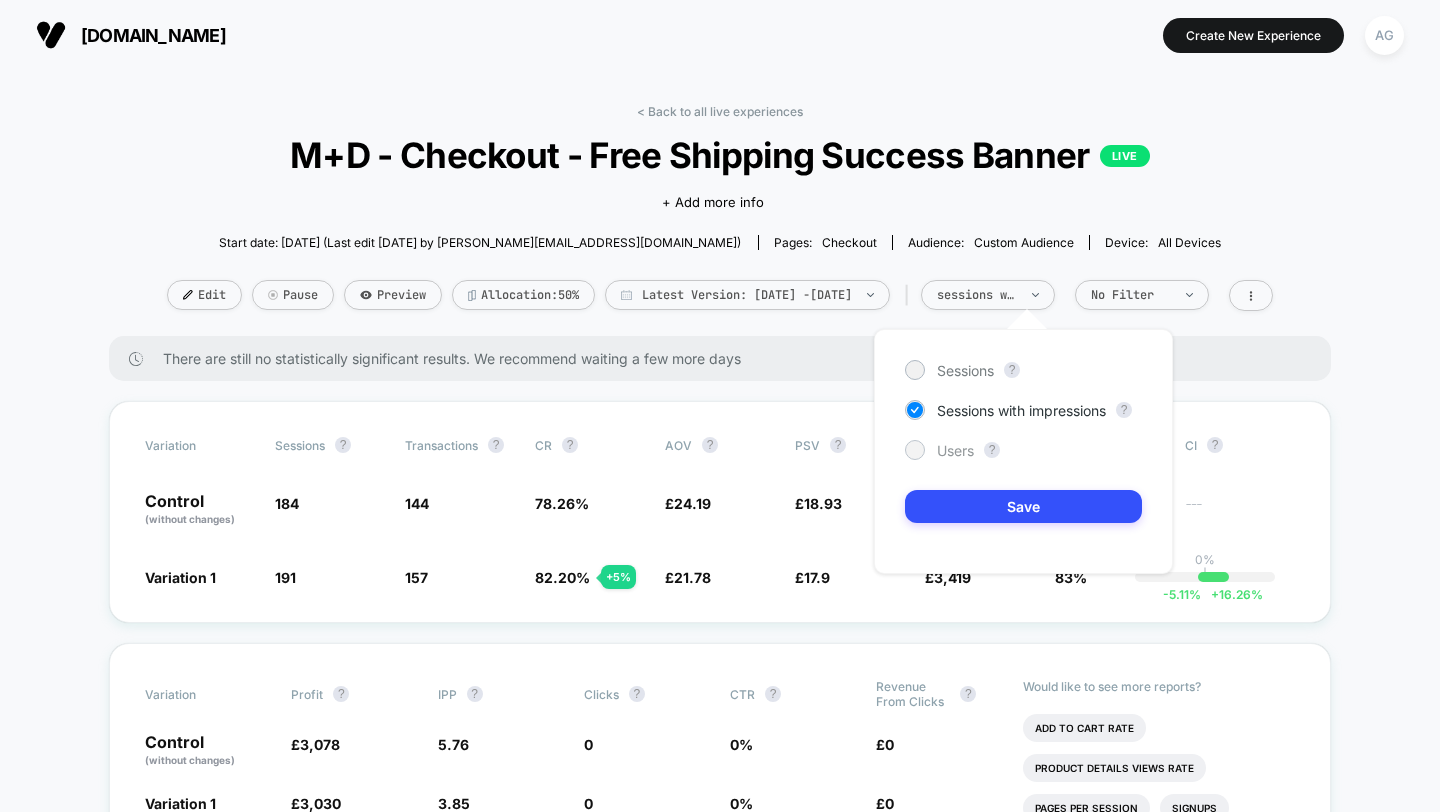click on "Users" at bounding box center (955, 450) 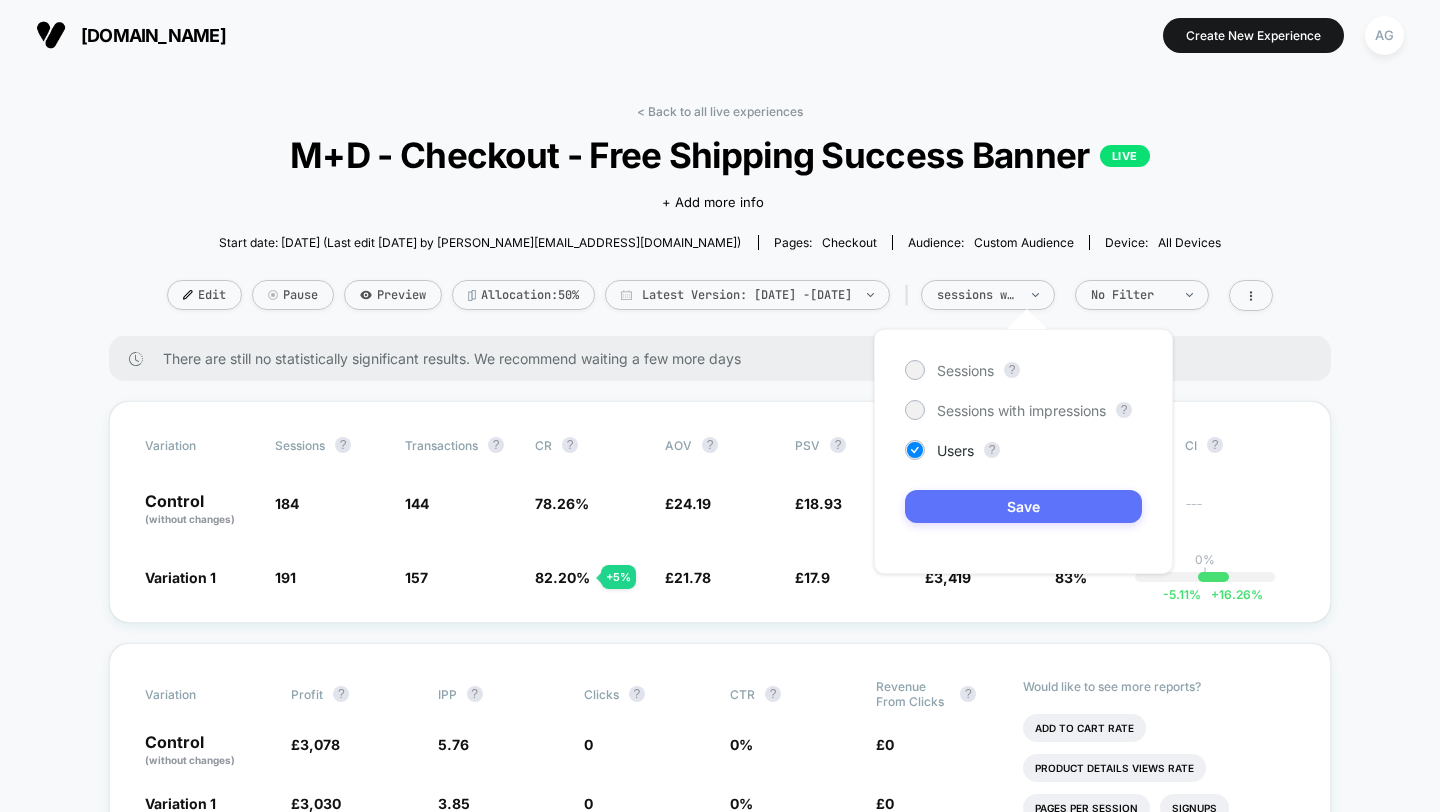 click on "Save" at bounding box center (1023, 506) 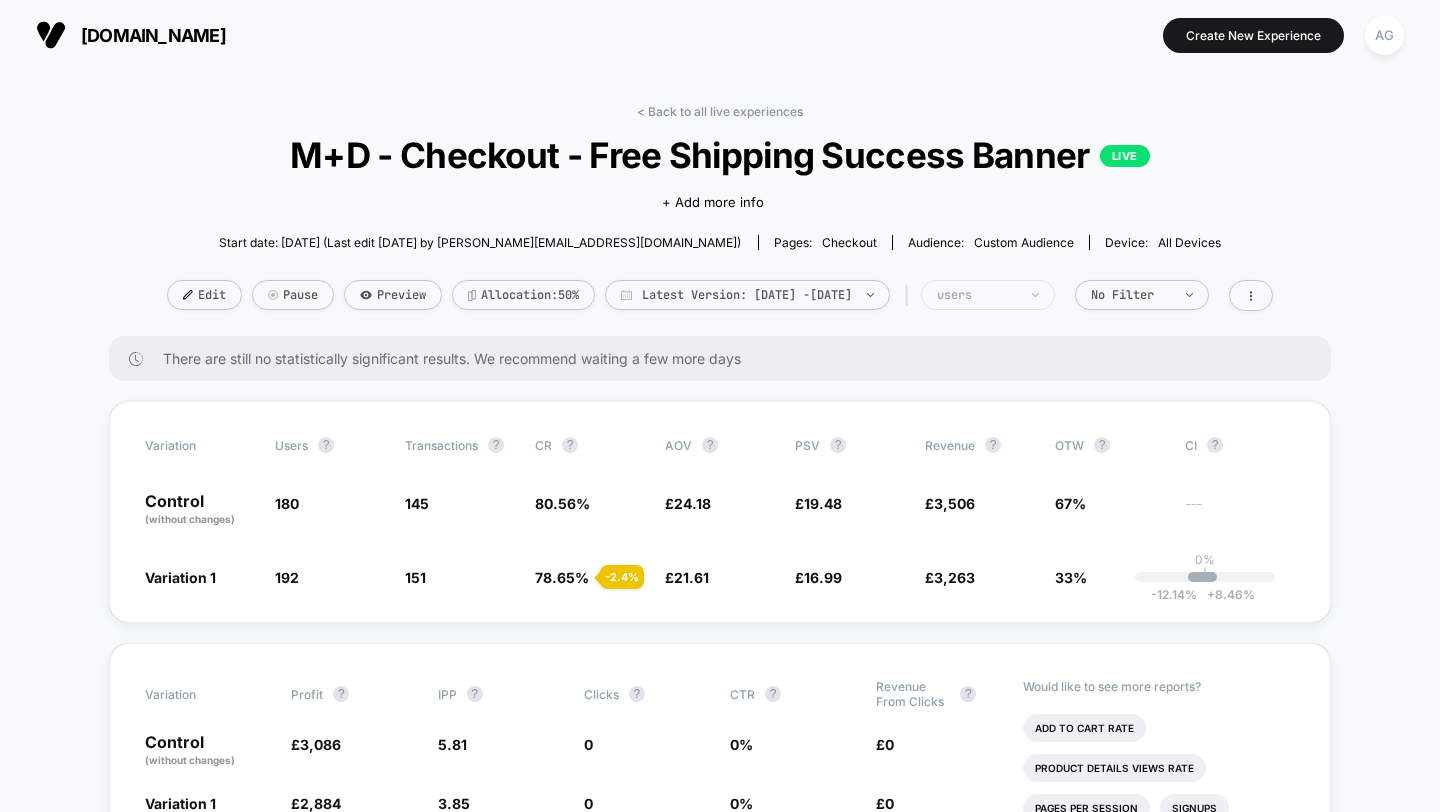click on "users" at bounding box center [977, 295] 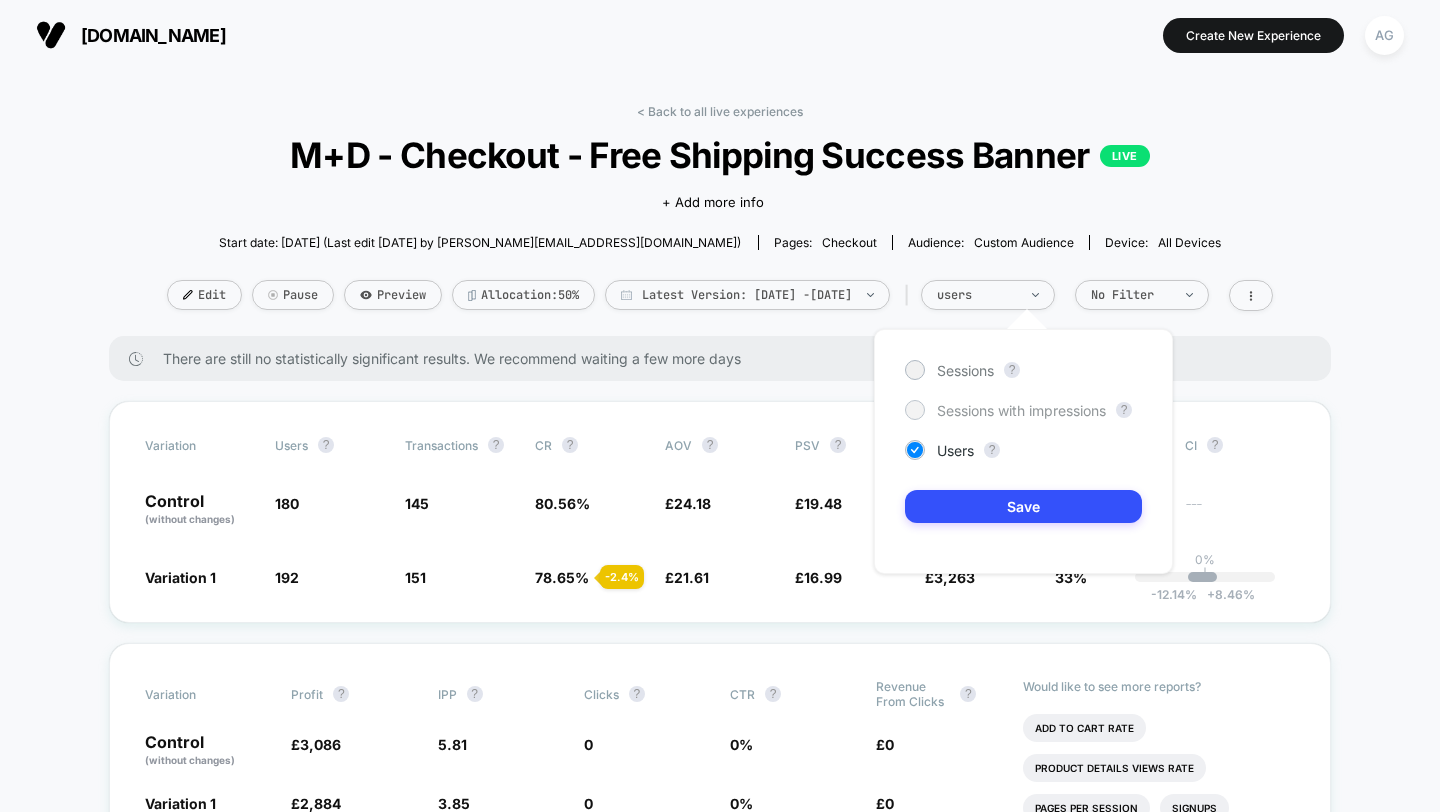 click on "Sessions with impressions" at bounding box center (1021, 410) 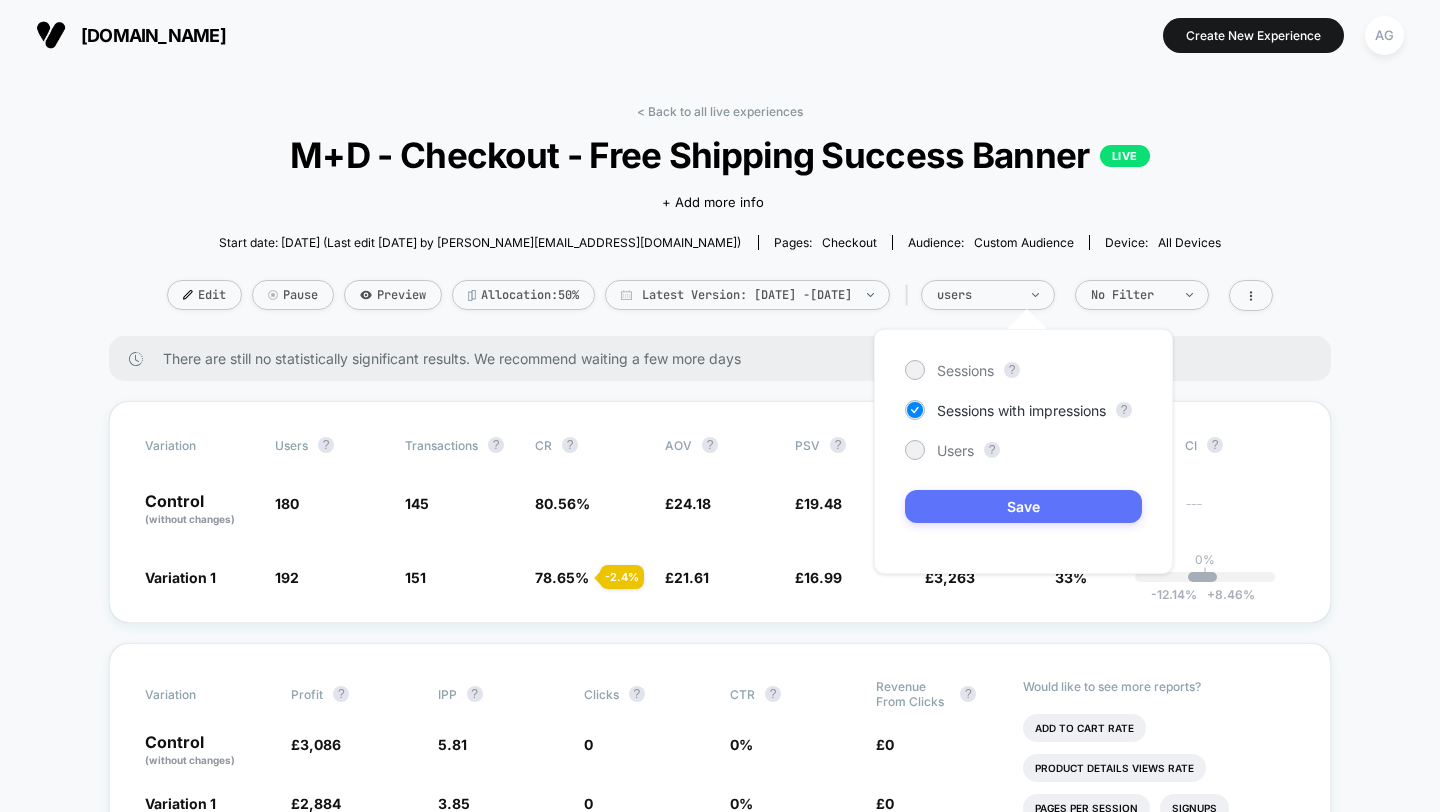 click on "Save" at bounding box center (1023, 506) 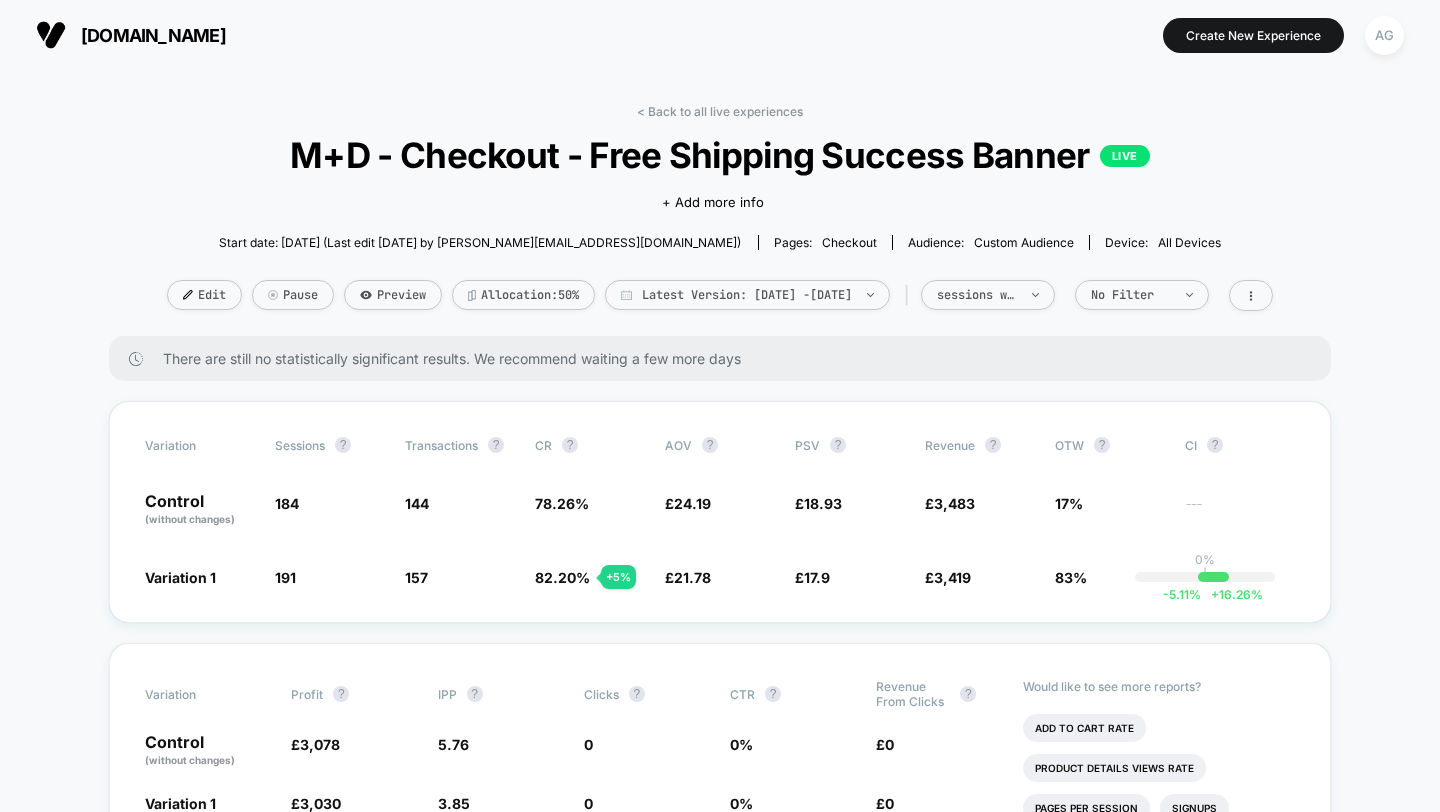 click on "< Back to all live experiences  M+D - Checkout - Free Shipping Success Banner LIVE Click to edit experience details + Add more info Start date: [DATE] (Last edit [DATE] by [EMAIL_ADDRESS][DOMAIN_NAME]) Pages: checkout Audience: Custom Audience Device: all devices Edit Pause  Preview Allocation:  50% Latest Version:     [DATE]    -    [DATE] |   sessions with impression   No Filter" at bounding box center [720, 220] 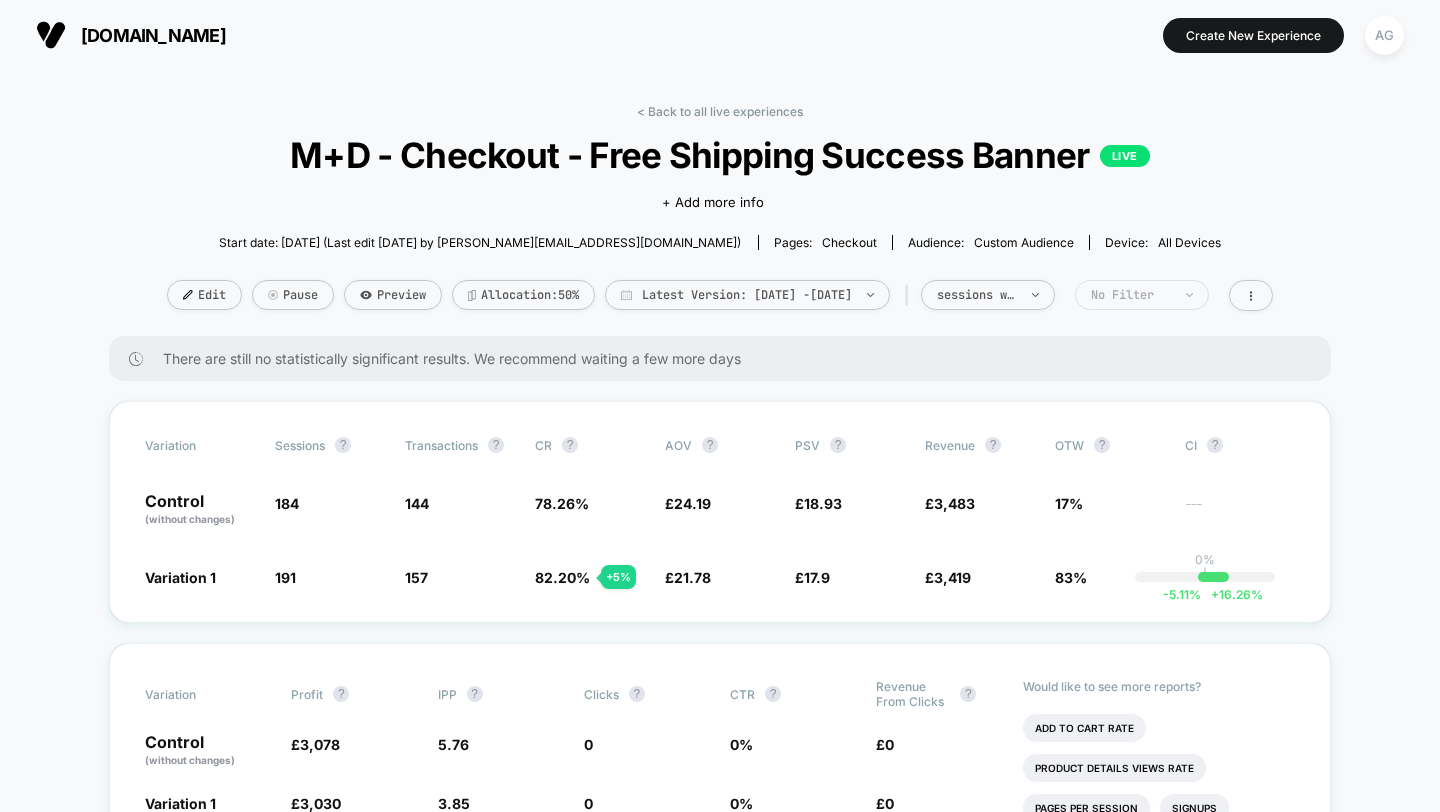 click on "No Filter" at bounding box center (1142, 295) 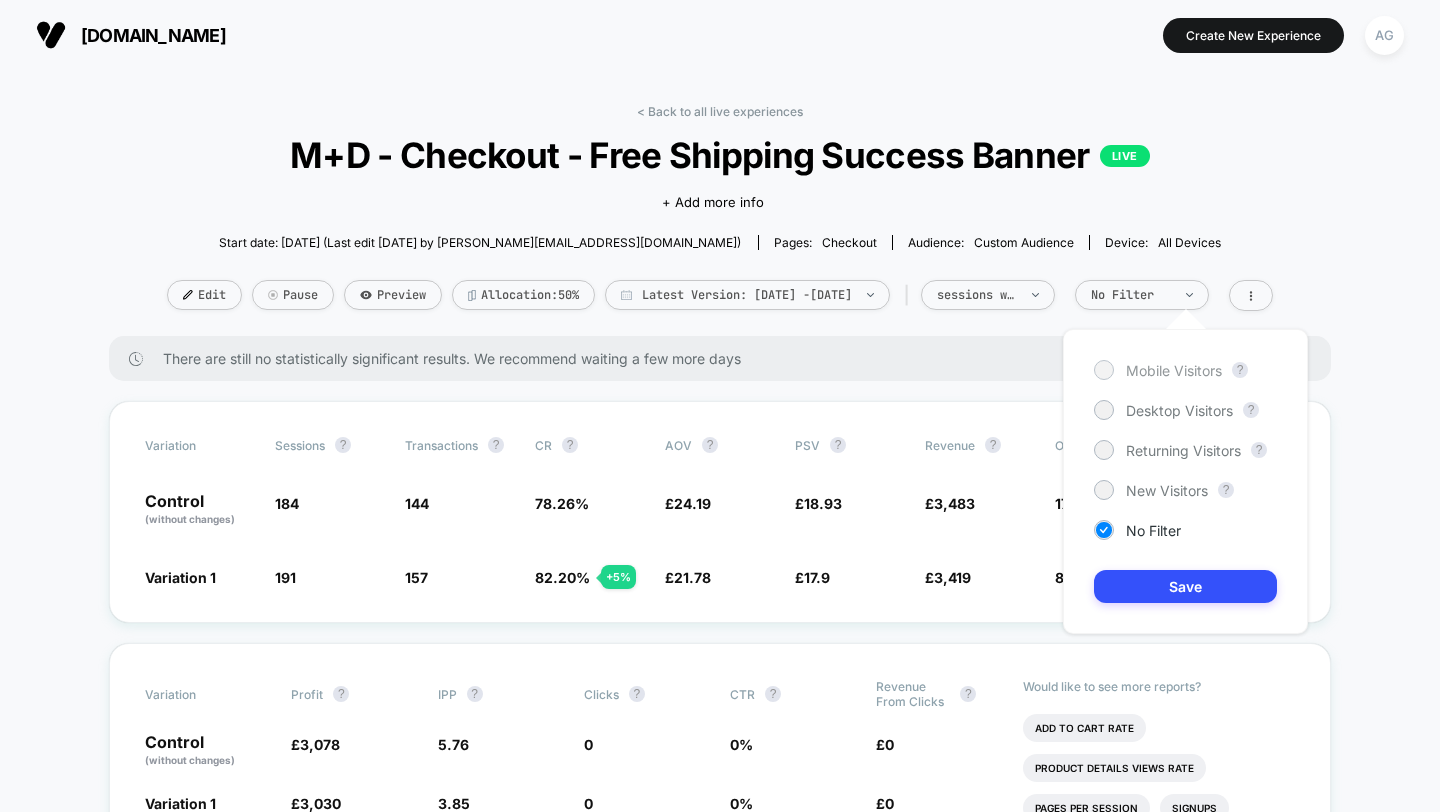 click on "Mobile Visitors" at bounding box center [1174, 370] 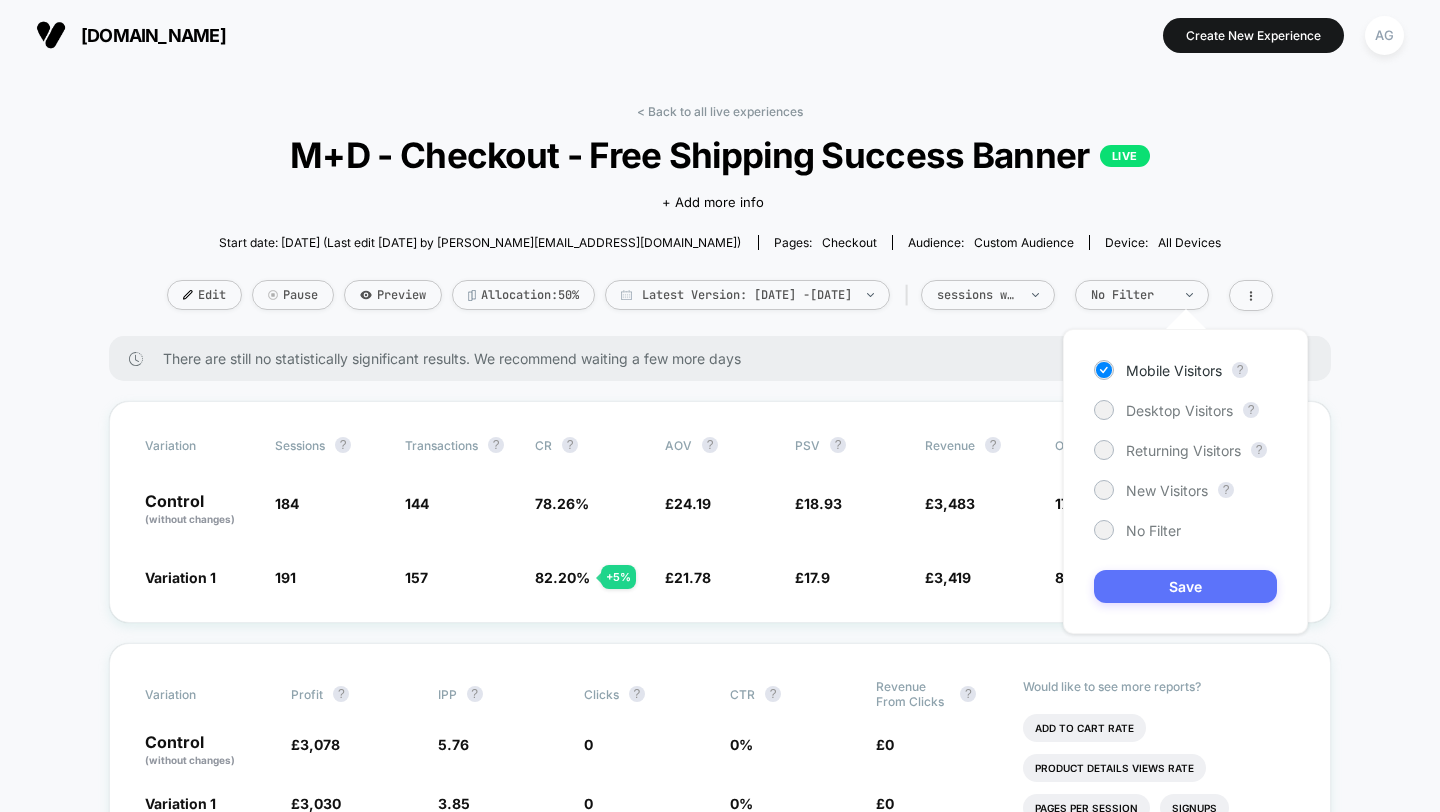 click on "Save" at bounding box center [1185, 586] 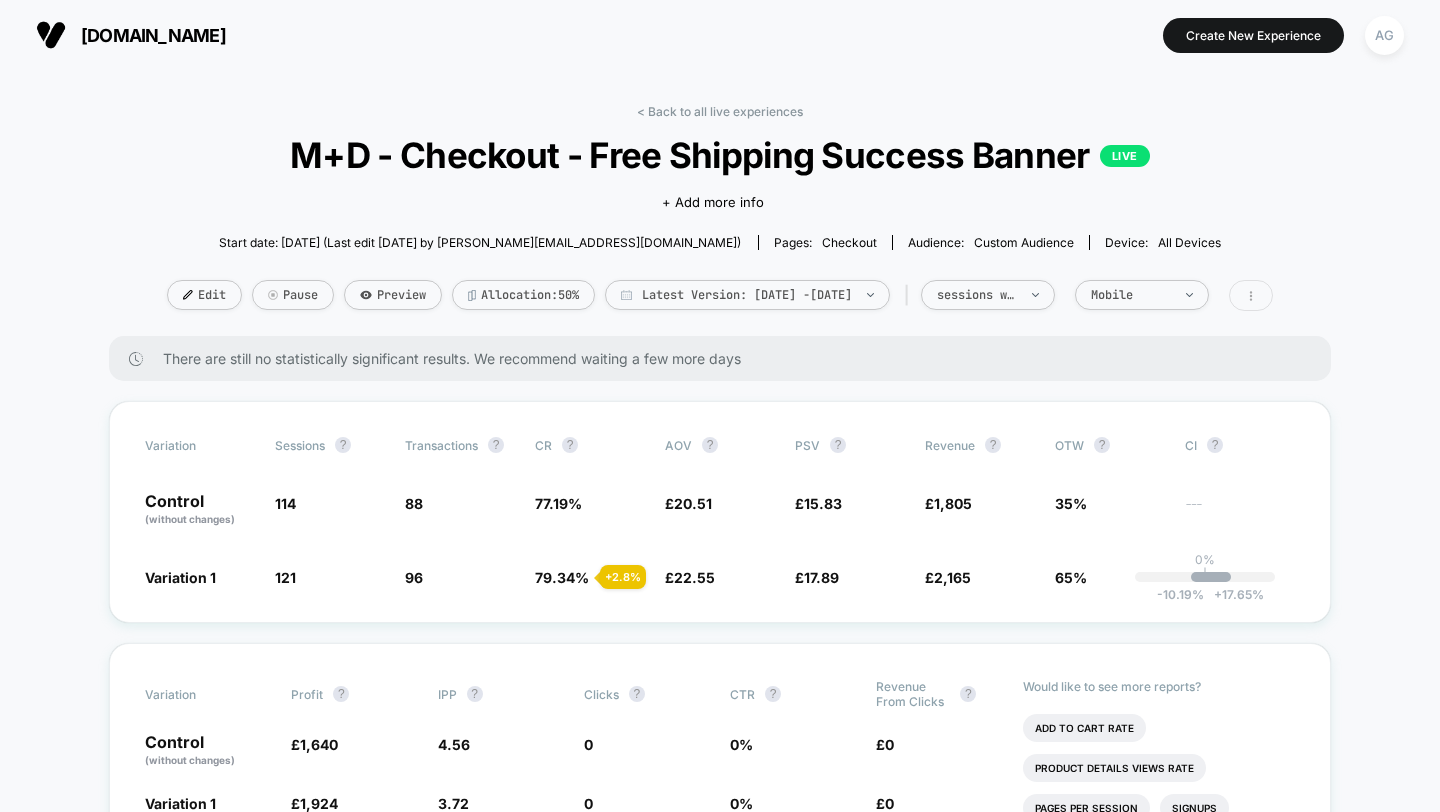 click at bounding box center (1251, 295) 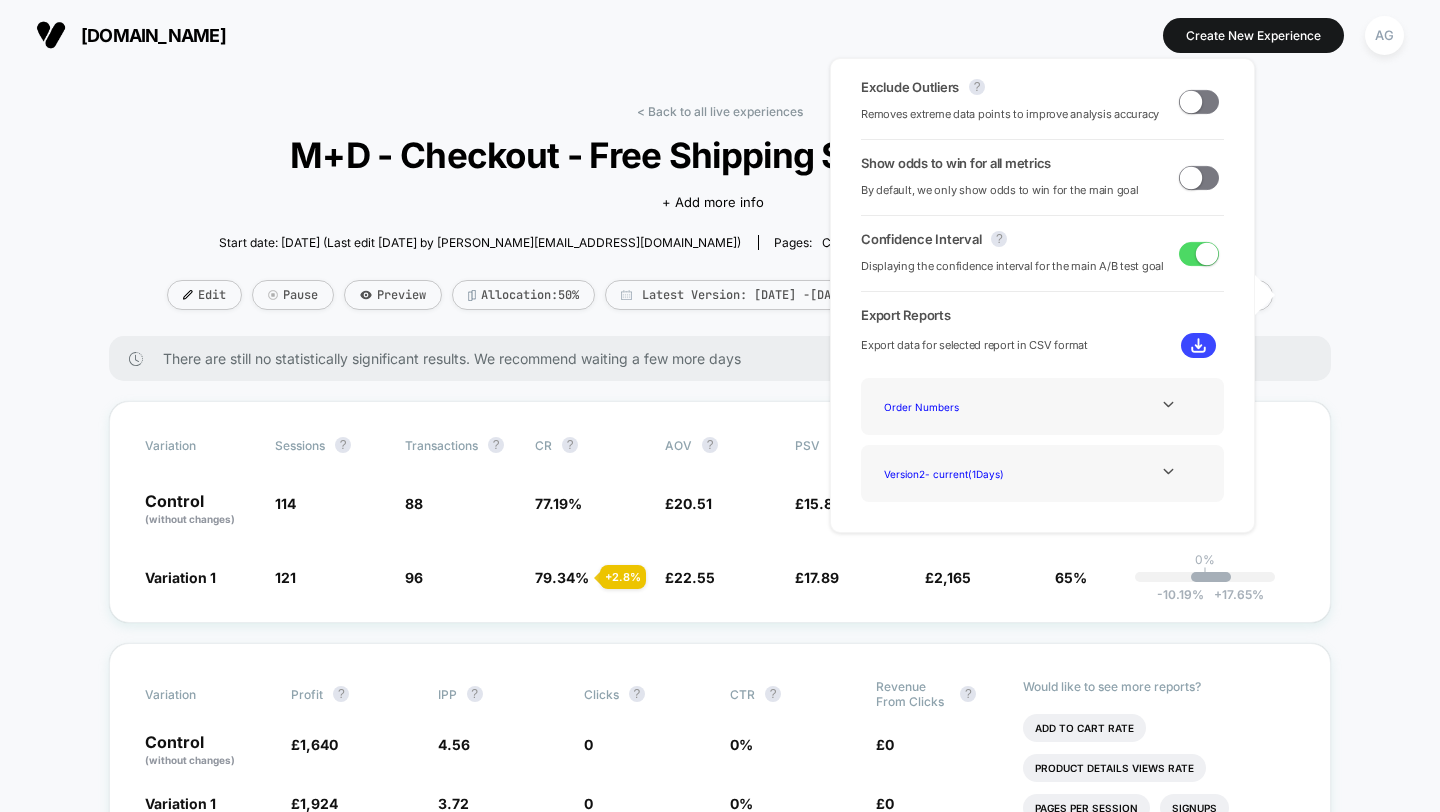 click at bounding box center (1191, 101) 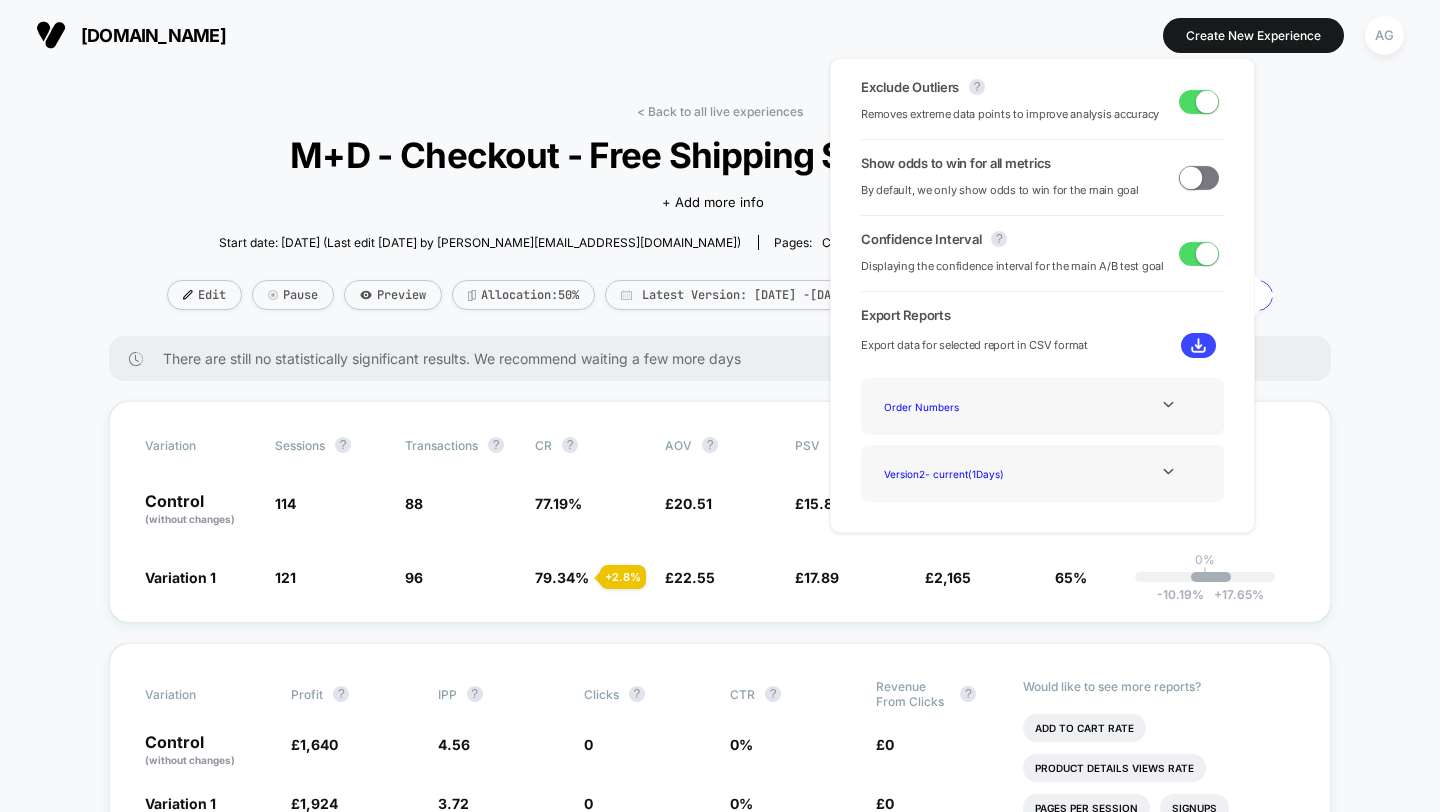 click on "< Back to all live experiences  M+D - Checkout - Free Shipping Success Banner LIVE Click to edit experience details + Add more info Start date: [DATE] (Last edit [DATE] by [EMAIL_ADDRESS][DOMAIN_NAME]) Pages: checkout Audience: Custom Audience Device: all devices Edit Pause  Preview Allocation:  50% Latest Version:     [DATE]    -    [DATE] |   sessions with impression   Mobile" at bounding box center (720, 220) 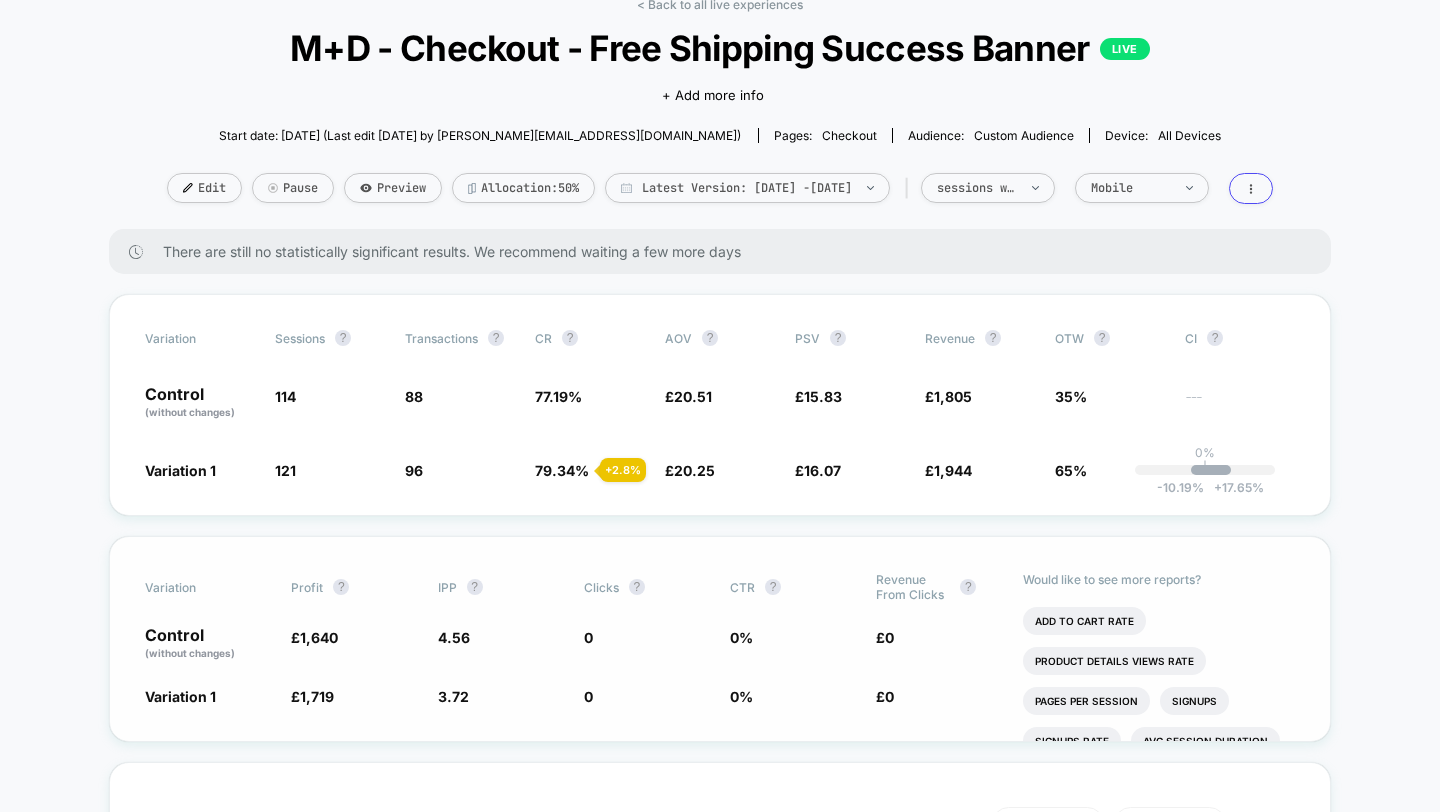 scroll, scrollTop: 0, scrollLeft: 0, axis: both 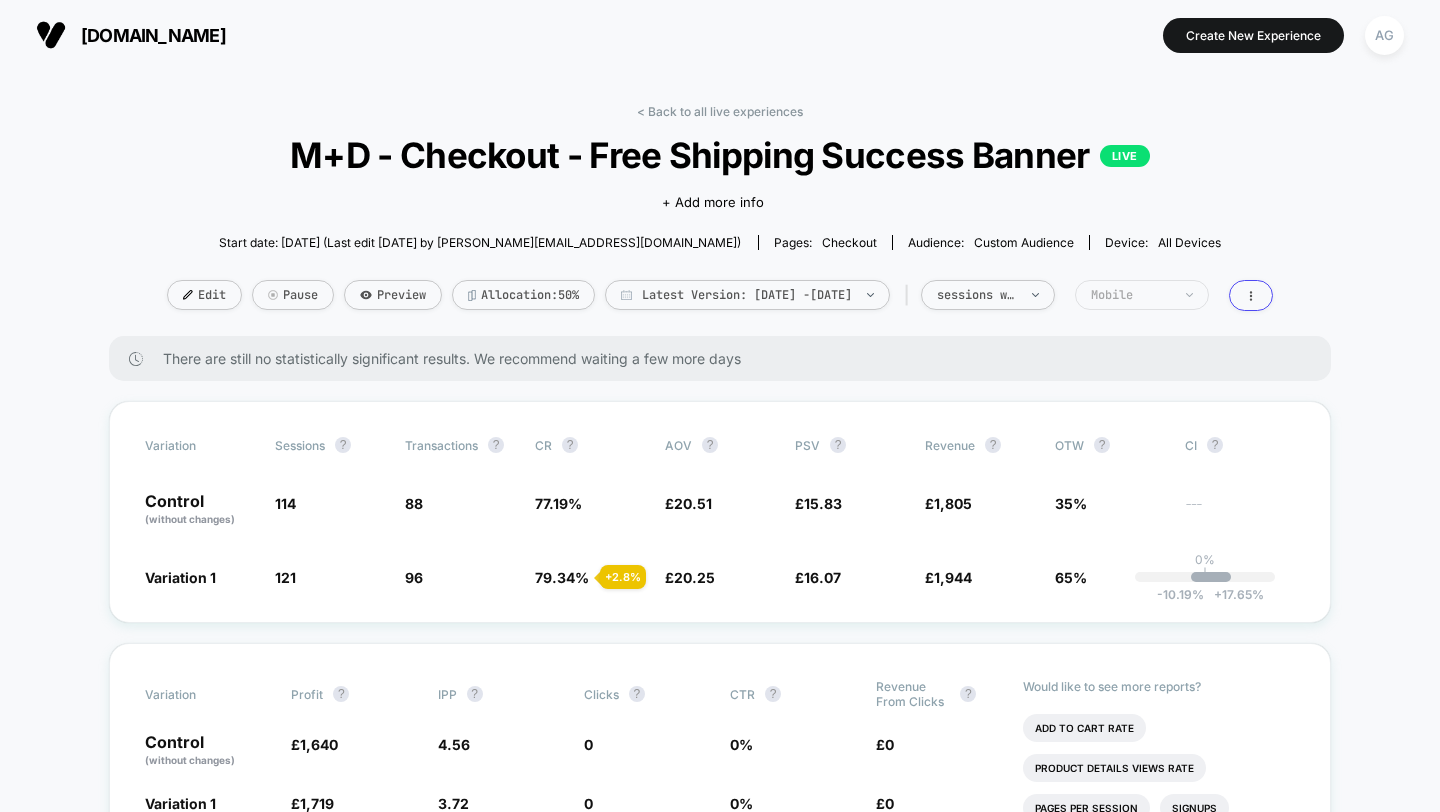 click on "Mobile" at bounding box center (1131, 295) 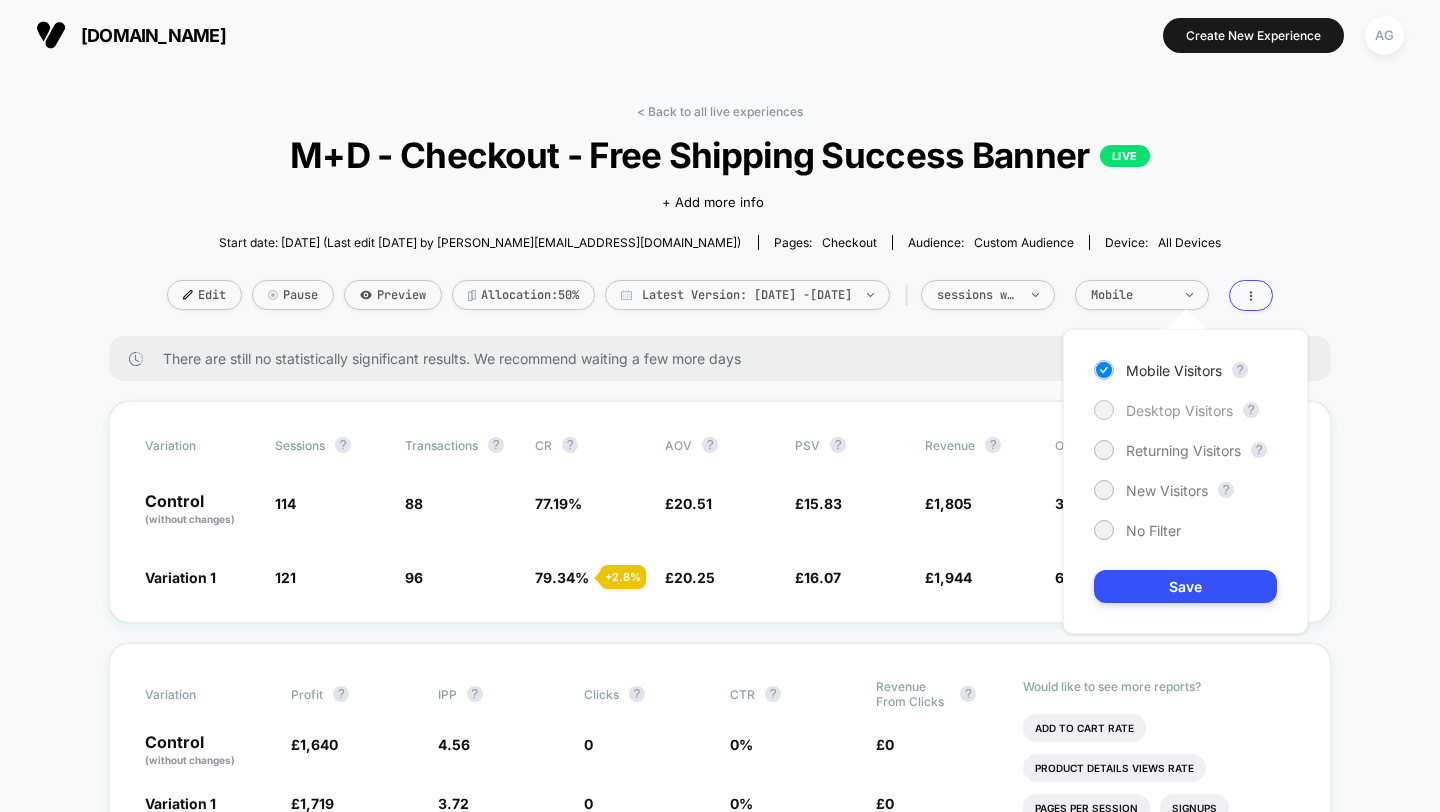 click on "Desktop Visitors" at bounding box center (1179, 410) 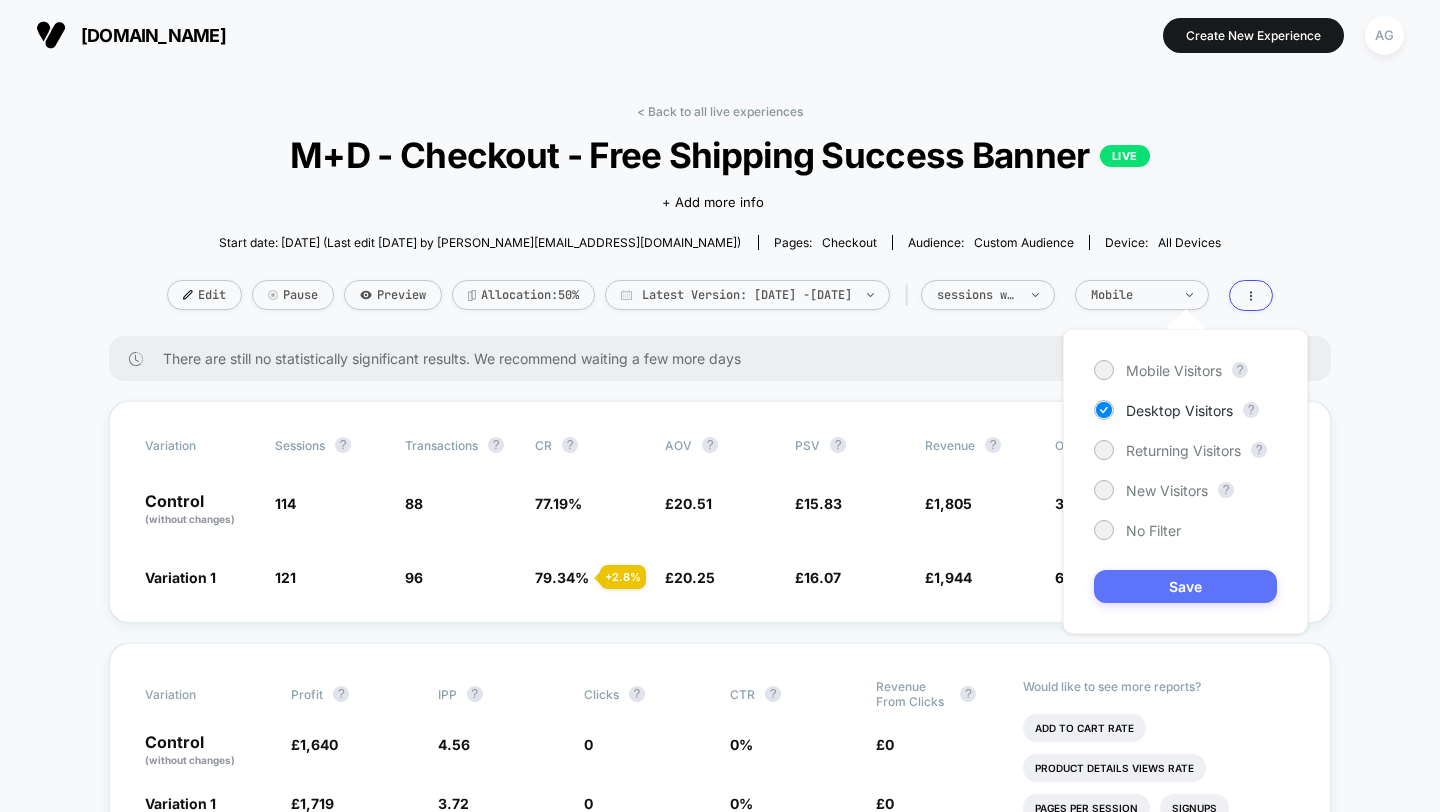 click on "Save" at bounding box center (1185, 586) 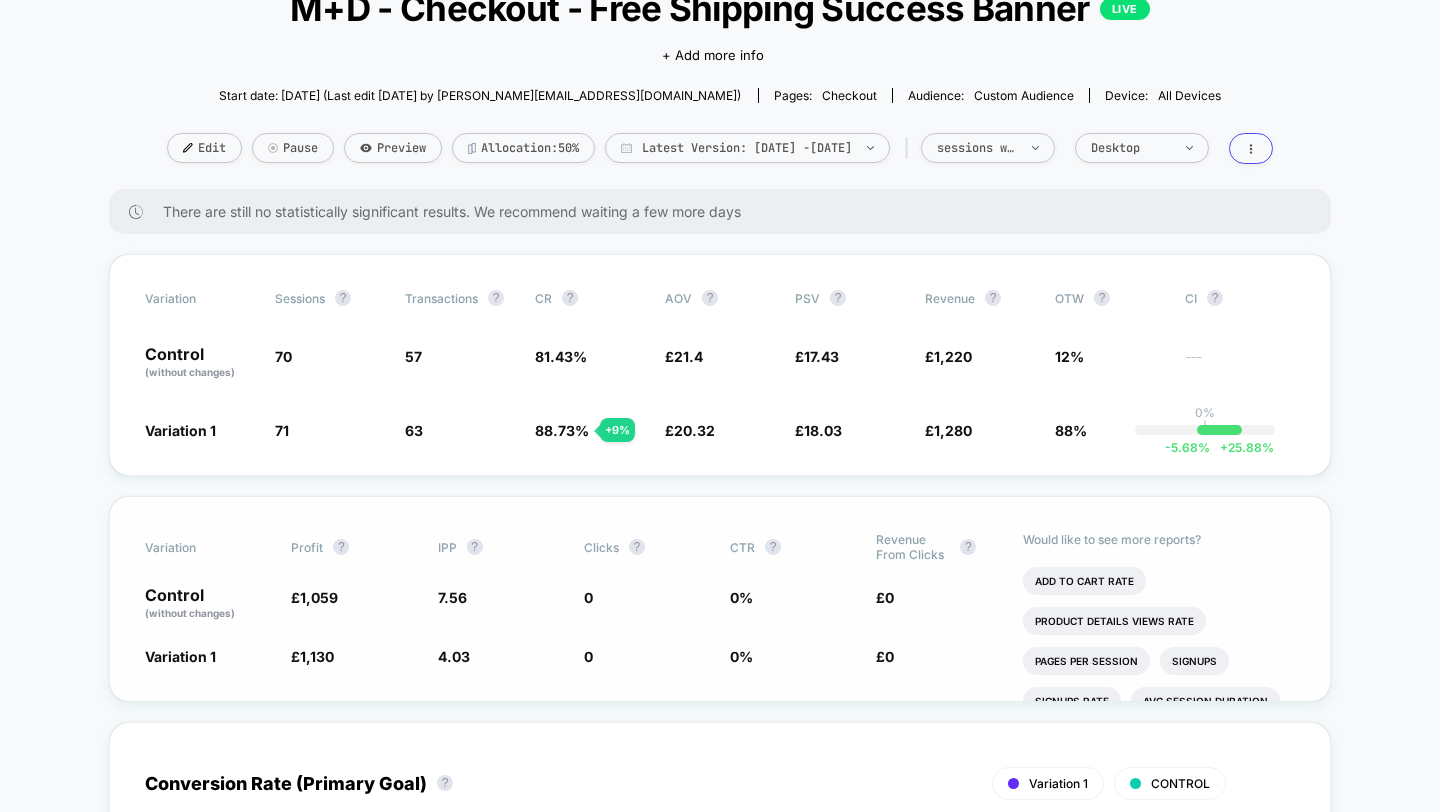scroll, scrollTop: 105, scrollLeft: 0, axis: vertical 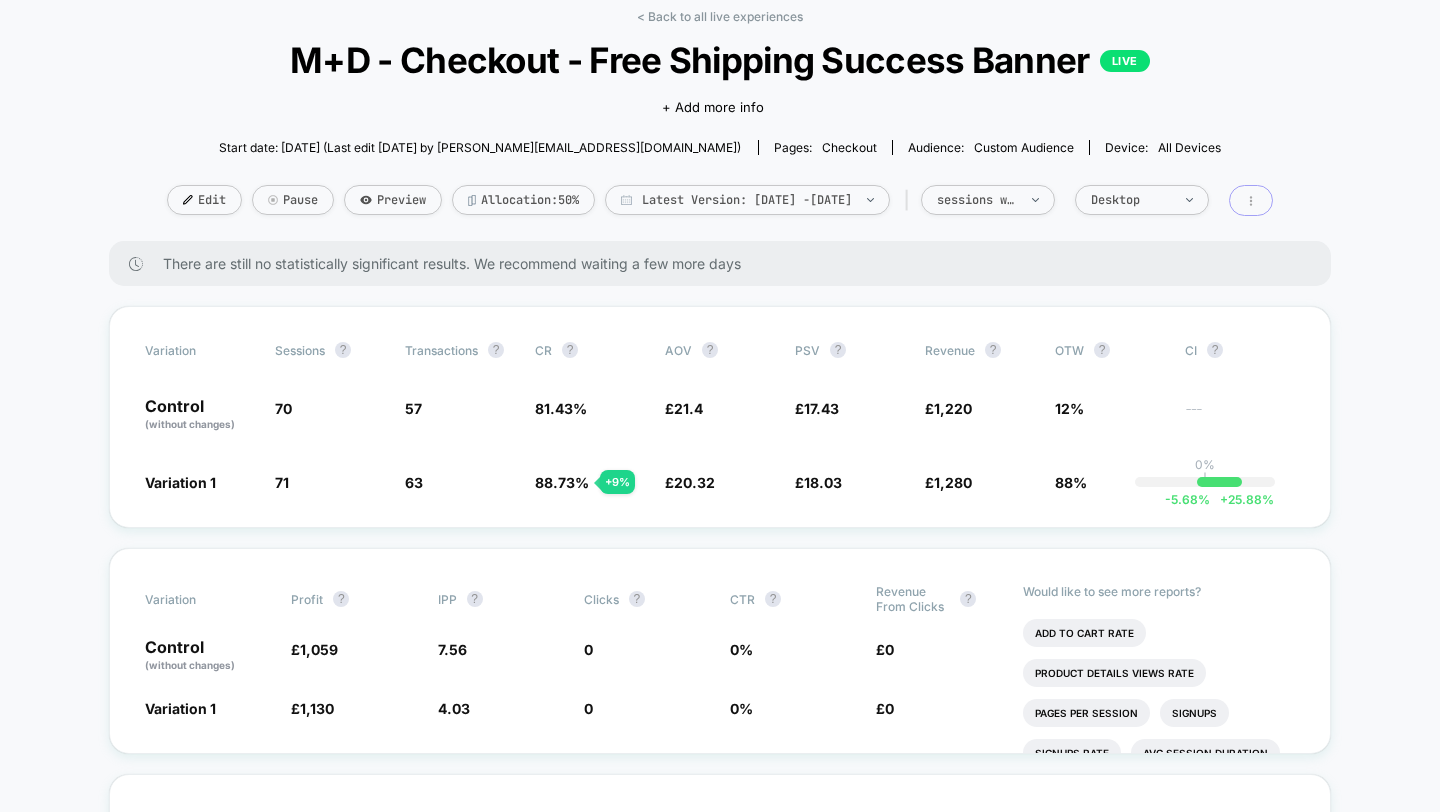 click at bounding box center [1251, 200] 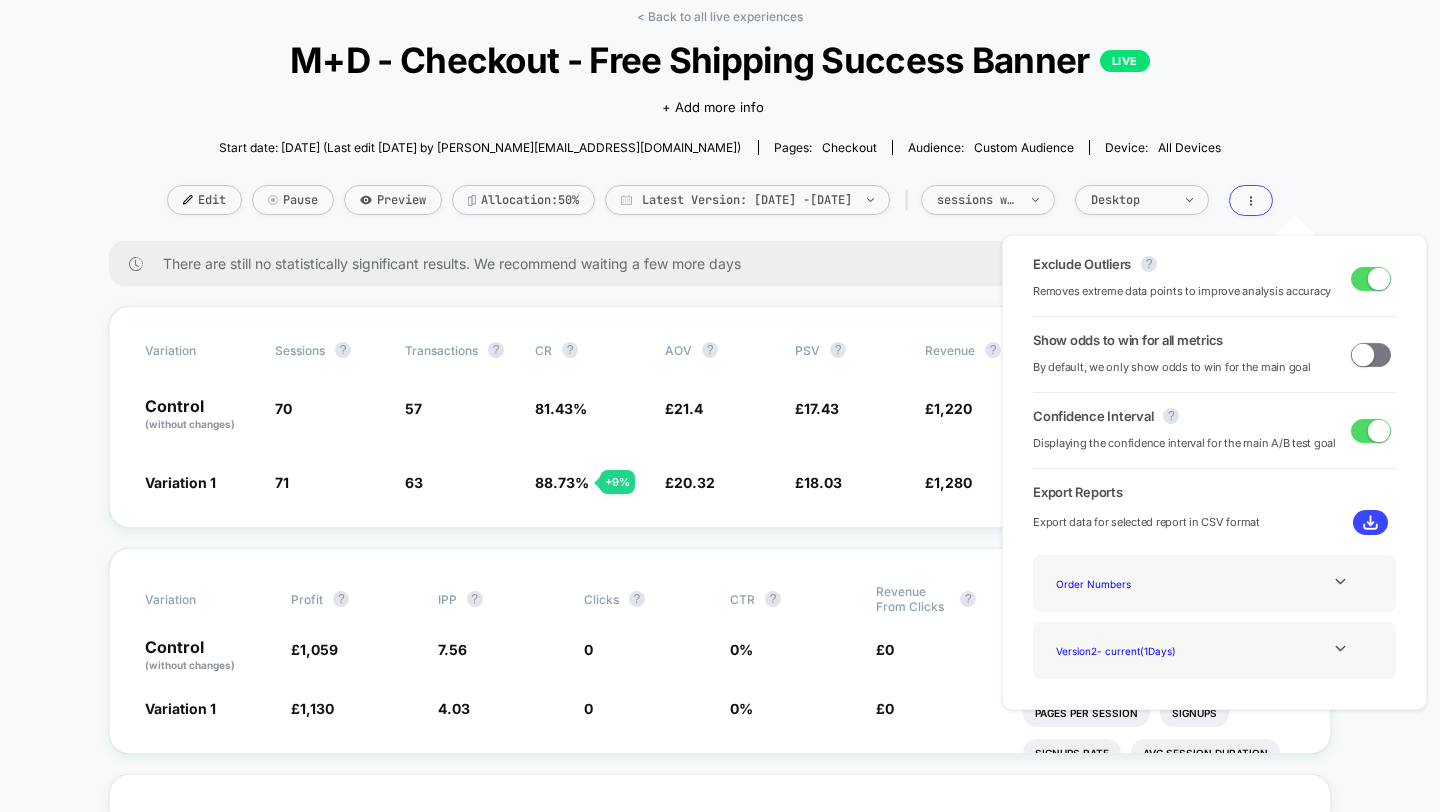 click at bounding box center (1371, 279) 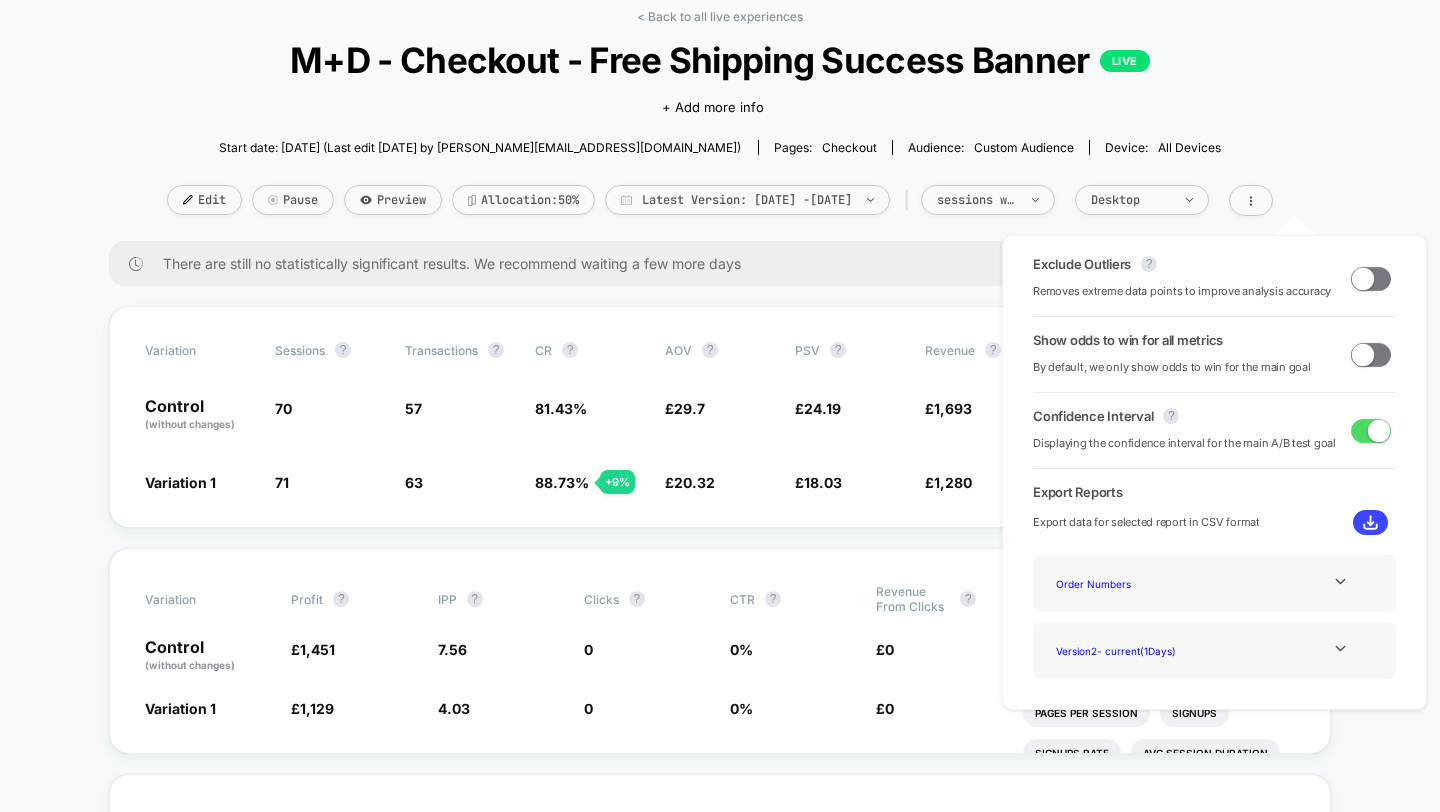 click at bounding box center [1371, 279] 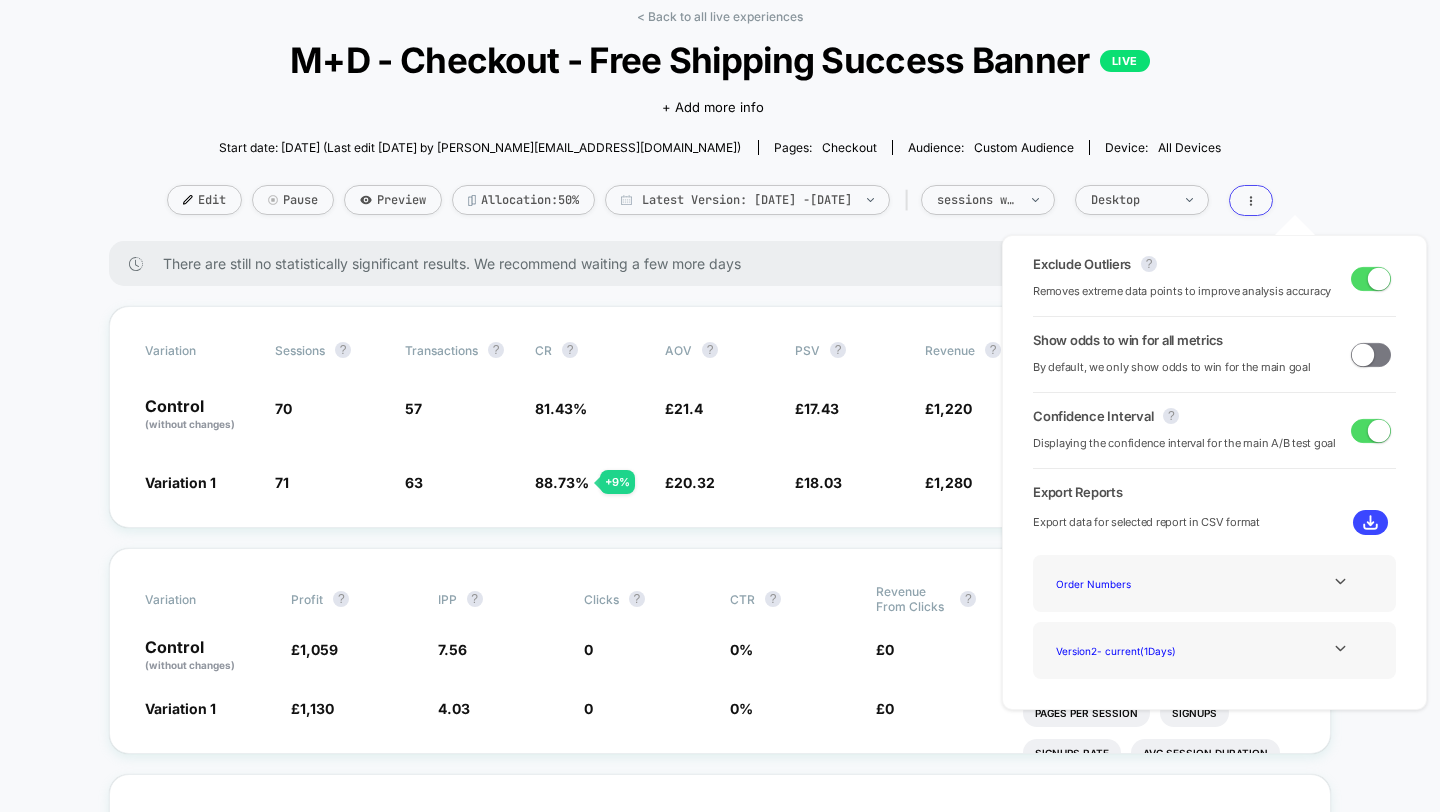 click on "< Back to all live experiences  M+D - Checkout - Free Shipping Success Banner LIVE Click to edit experience details + Add more info Start date: [DATE] (Last edit [DATE] by [EMAIL_ADDRESS][DOMAIN_NAME]) Pages: checkout Audience: Custom Audience Device: all devices Edit Pause  Preview Allocation:  50% Latest Version:     [DATE]    -    [DATE] |   sessions with impression   Desktop There are still no statistically significant results. We recommend waiting a few more days Variation Sessions ? Transactions ? CR ? AOV ? PSV ? Revenue ? OTW ? CI ? Control (without changes) 70 57 81.43 % £ 21.4 £ 17.43 £ 1,220 12% --- Variation 1 71 + 1.4 % 63 + 9 % 88.73 % + 9 % £ 20.32 - 5.1 % £ 18.03 + 3.4 % £ 1,280 + 3.4 % 88% 0% | -5.68 % + 25.88 % Variation Profit ? IPP ? Clicks ? CTR ? Revenue From Clicks ? Control (without changes) £ 1,059 7.56 0 0 % £ 0 Variation 1 £ 1,130 + 5.2 % 4.03 - 46.7 % 0 0 % £ 0 Would like to see more reports? Add To Cart Rate Product Details Views Rate Pages Per Session Signups ? Hide" at bounding box center [720, 1534] 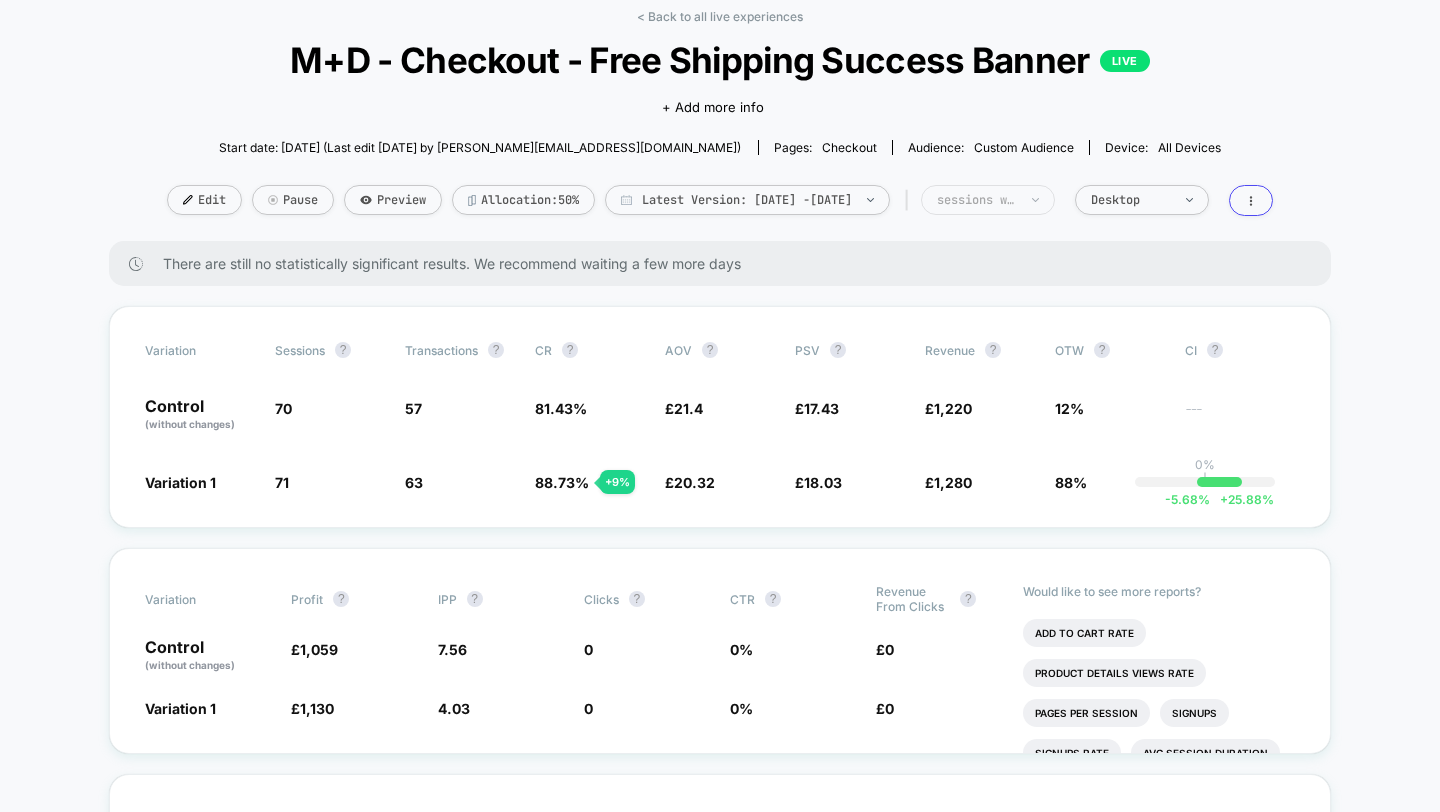 click on "sessions with impression" at bounding box center (988, 200) 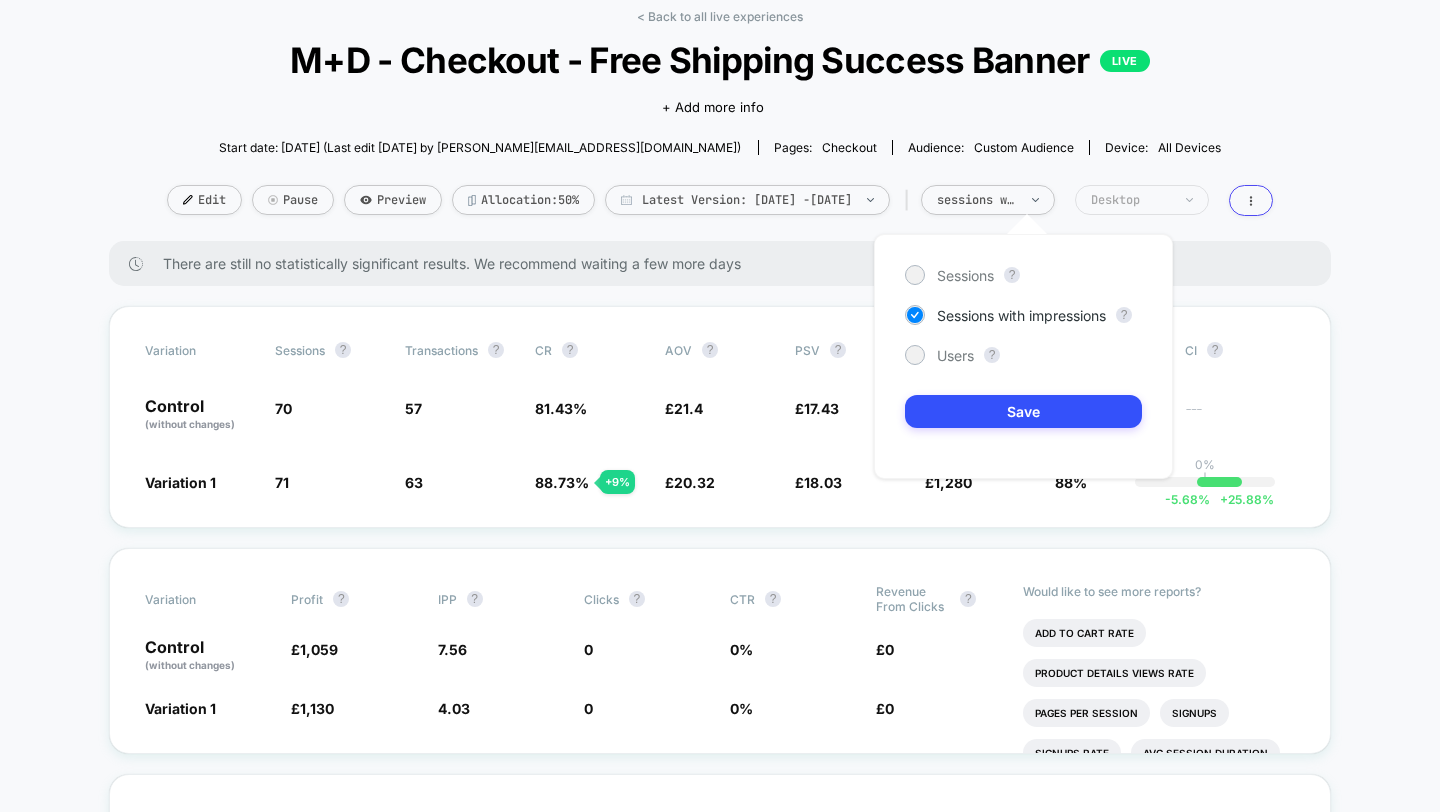 click on "Desktop" at bounding box center [1131, 200] 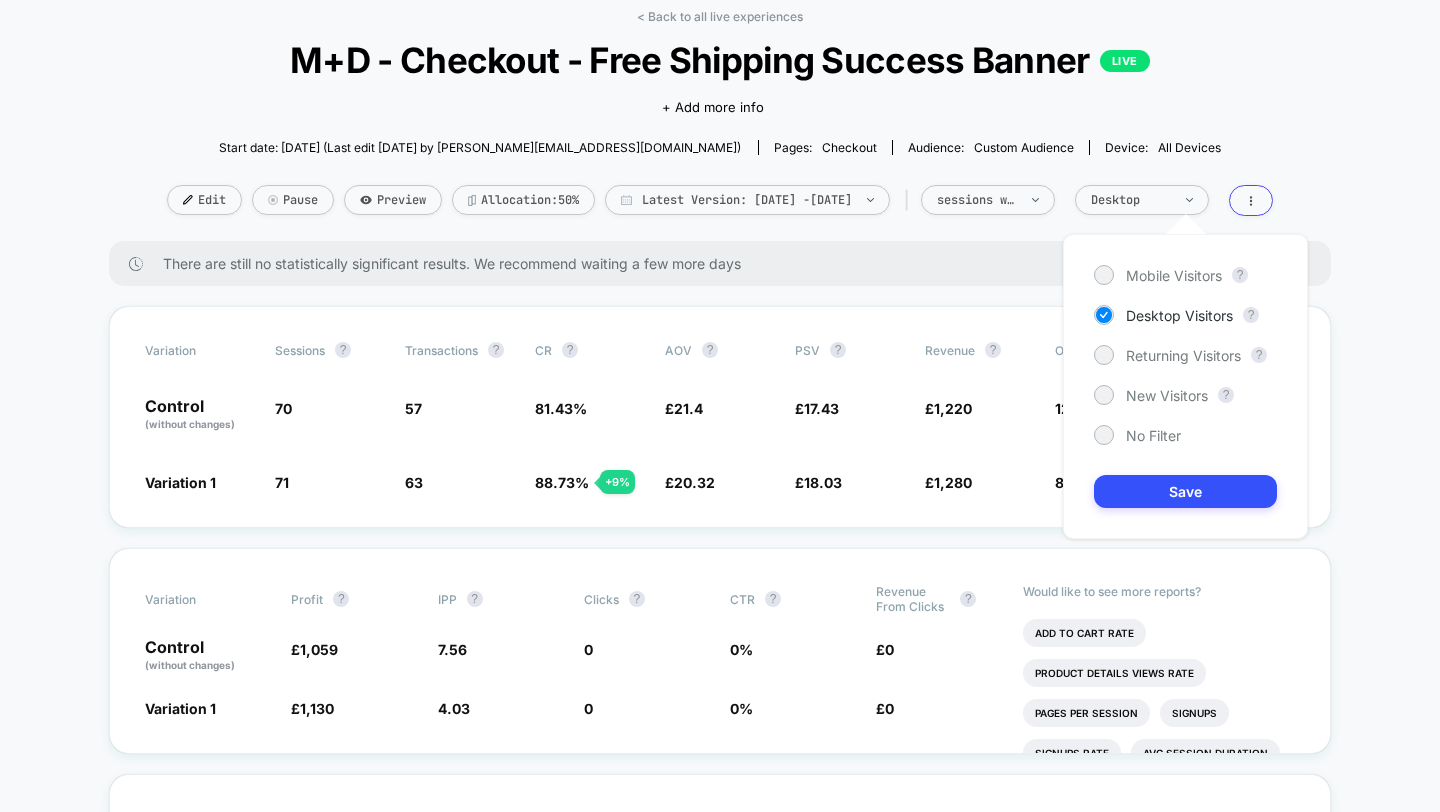 click on "Mobile Visitors ? Desktop Visitors ? Returning Visitors ? New Visitors ? No Filter Save" at bounding box center [1185, 386] 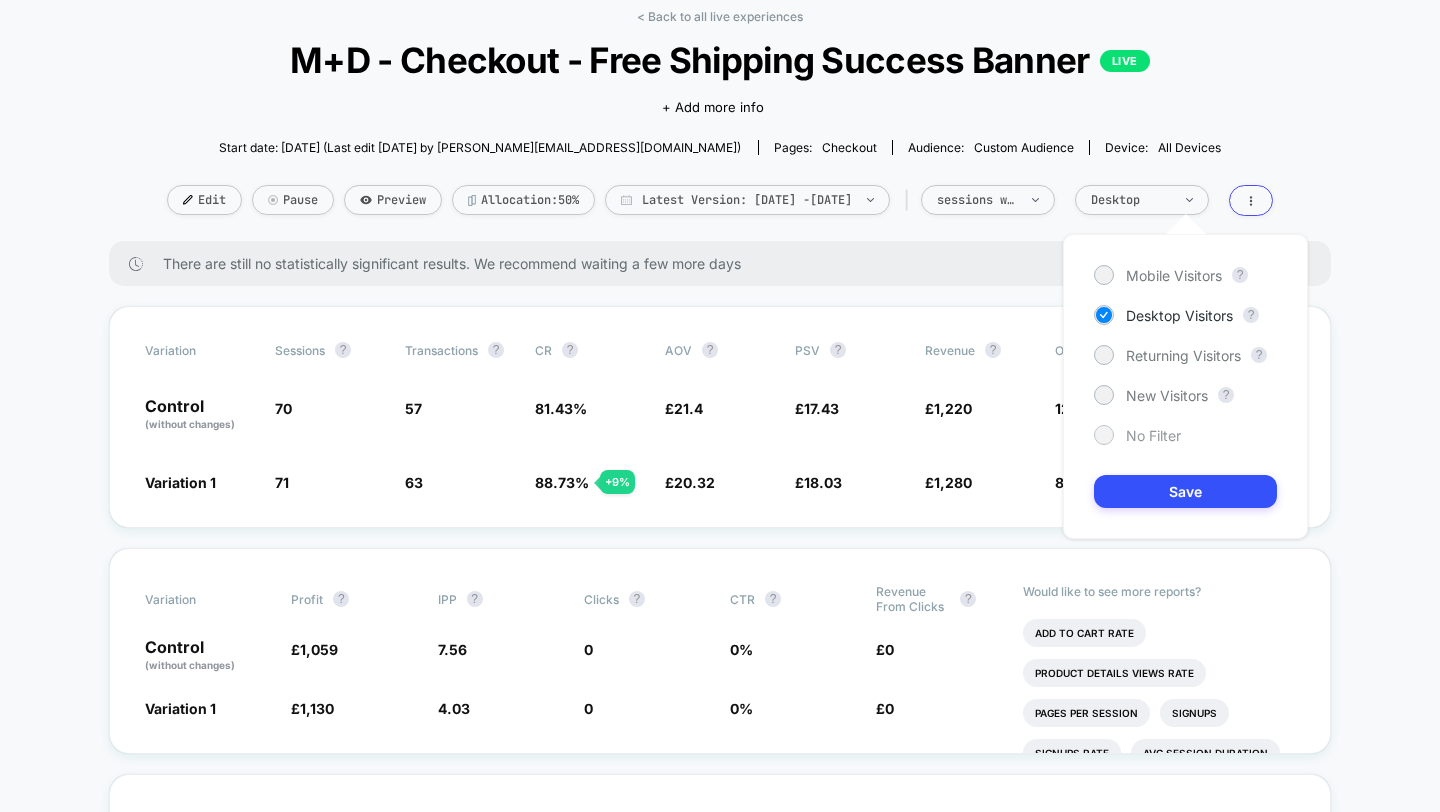 click on "No Filter" at bounding box center (1153, 435) 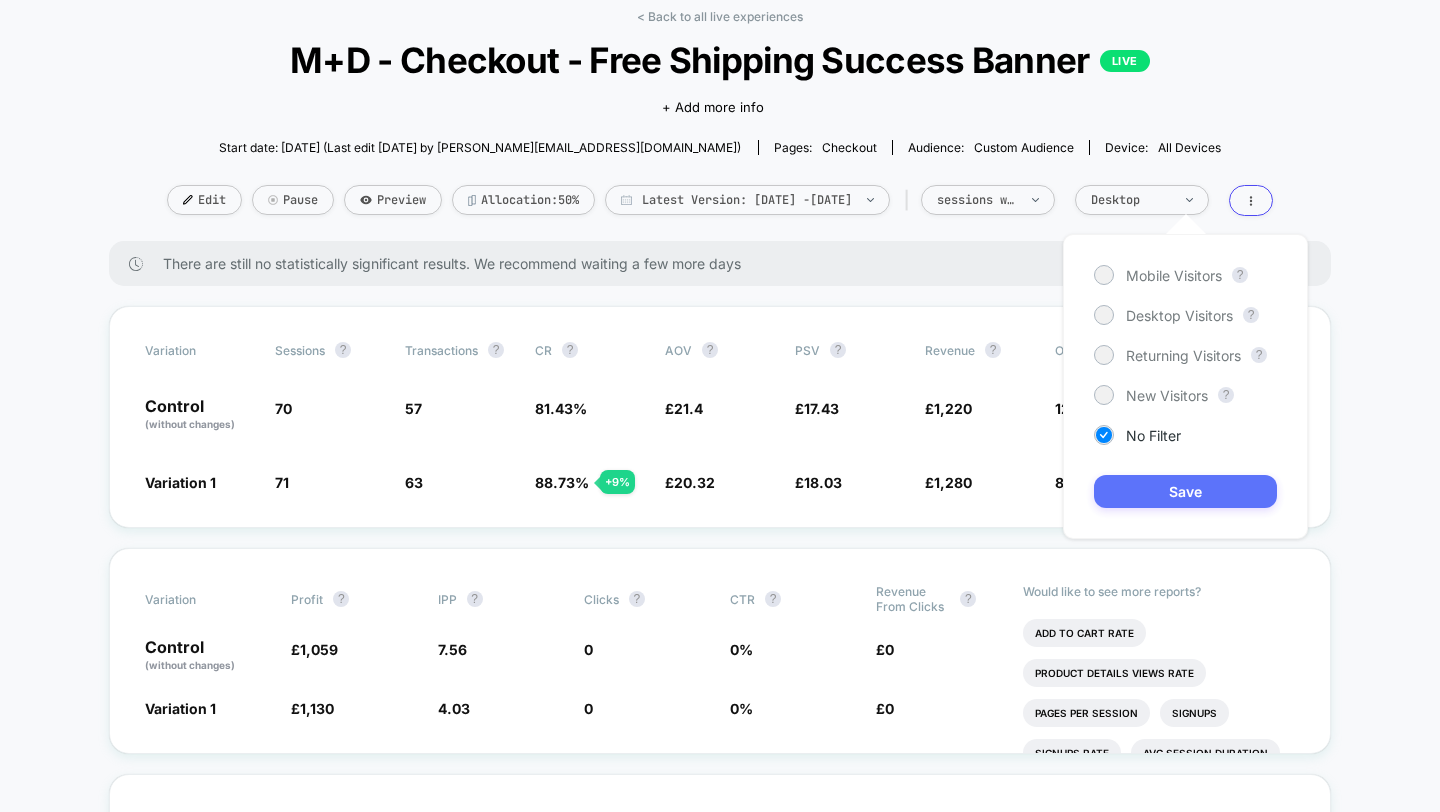 click on "Save" at bounding box center (1185, 491) 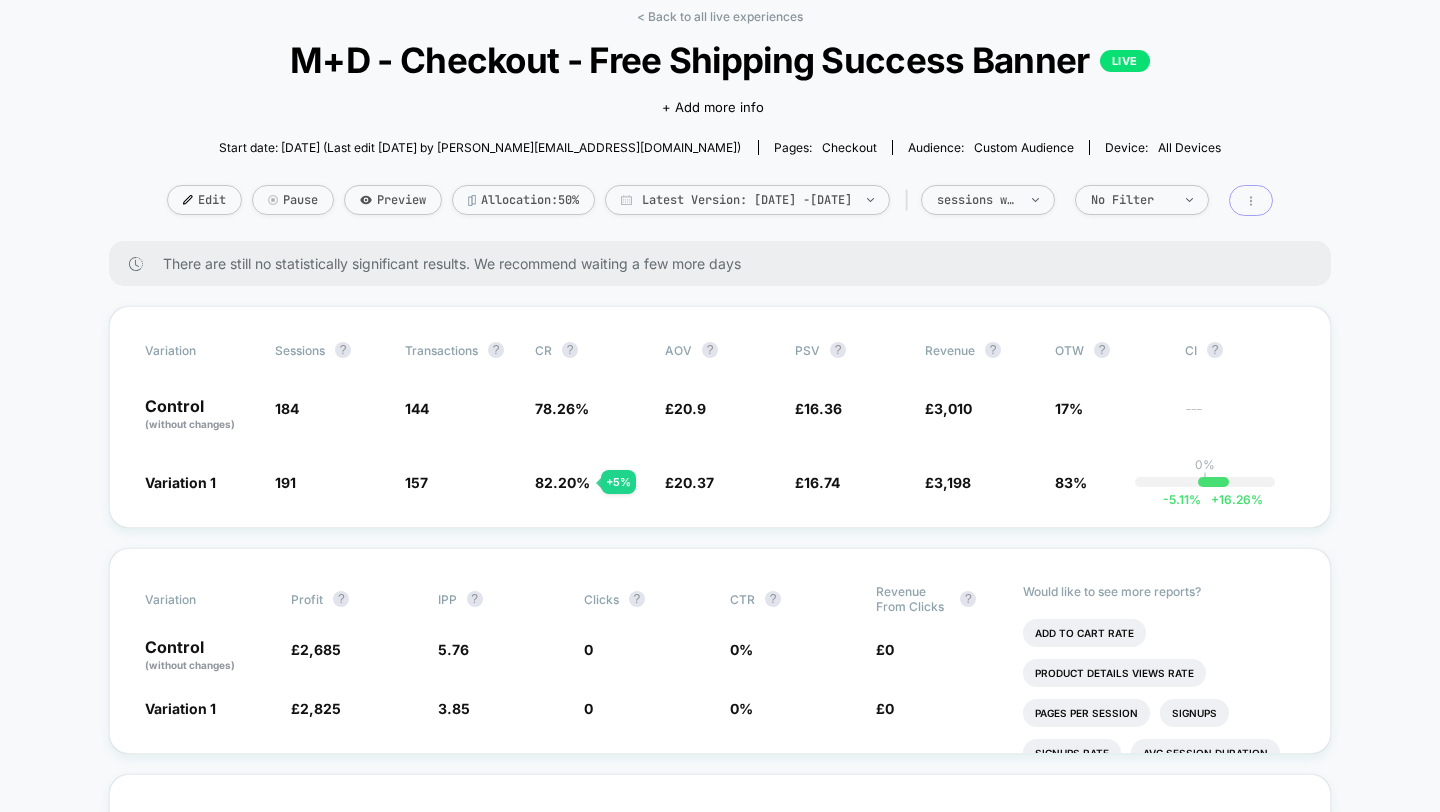 click at bounding box center (1251, 200) 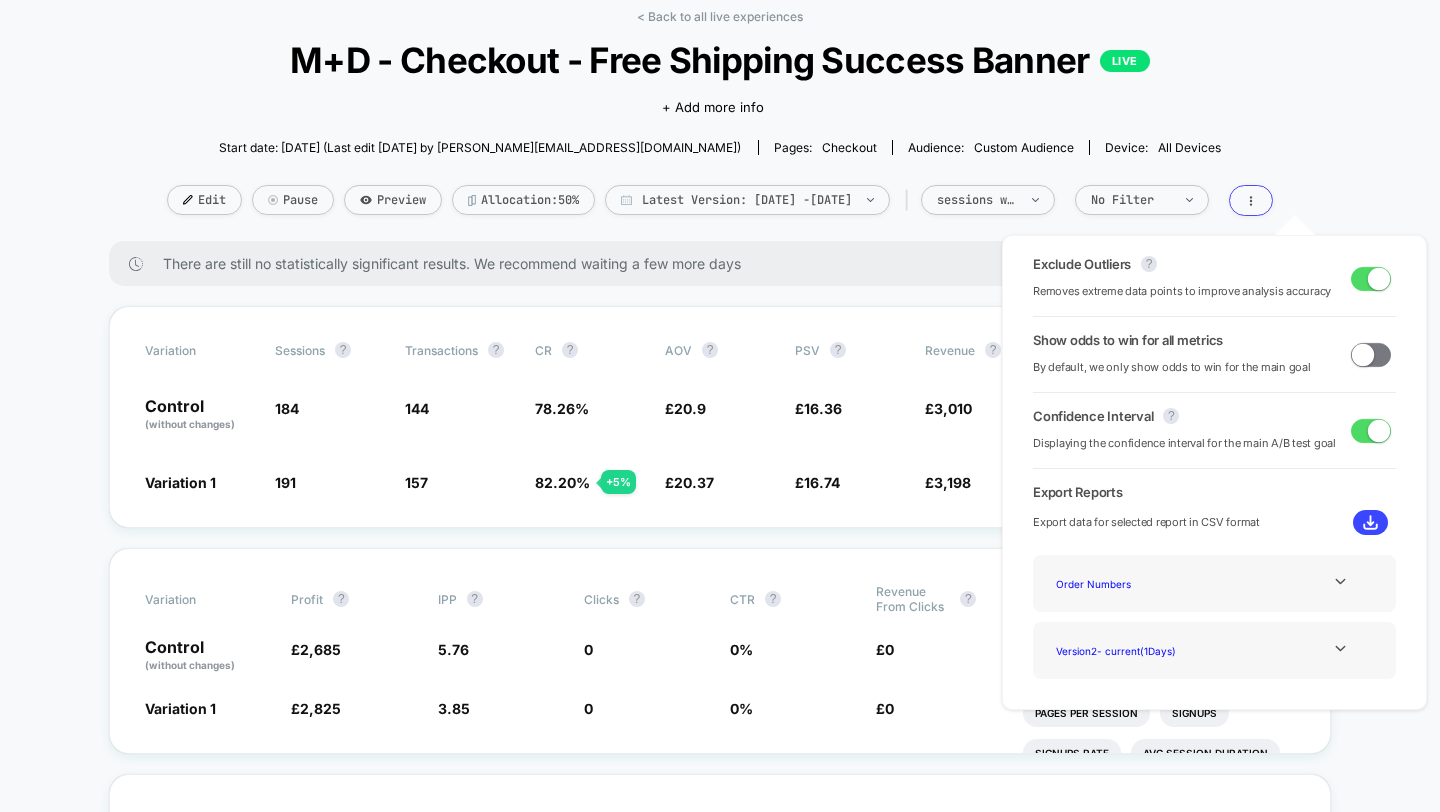 click at bounding box center [1379, 278] 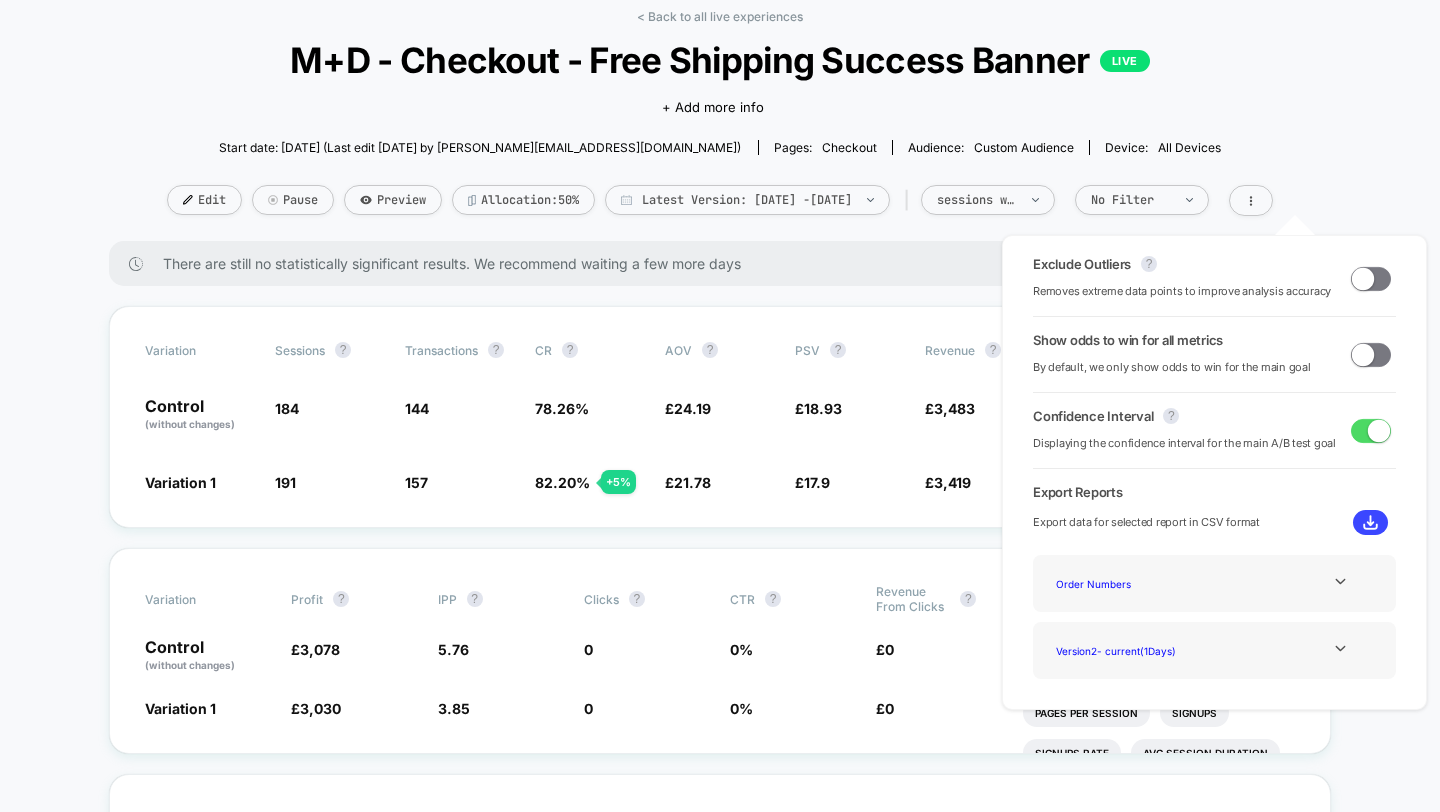 click at bounding box center (1371, 279) 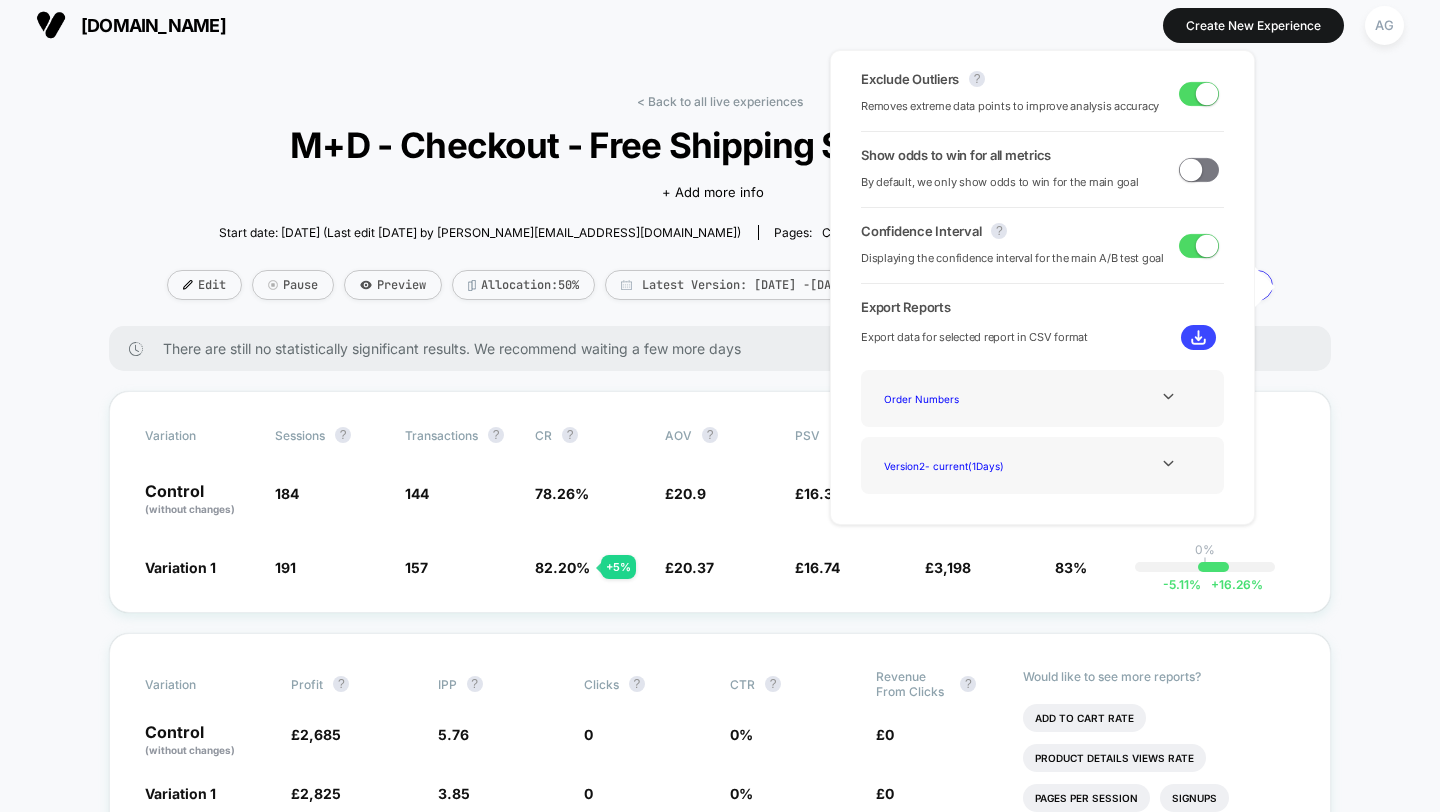 scroll, scrollTop: 8, scrollLeft: 0, axis: vertical 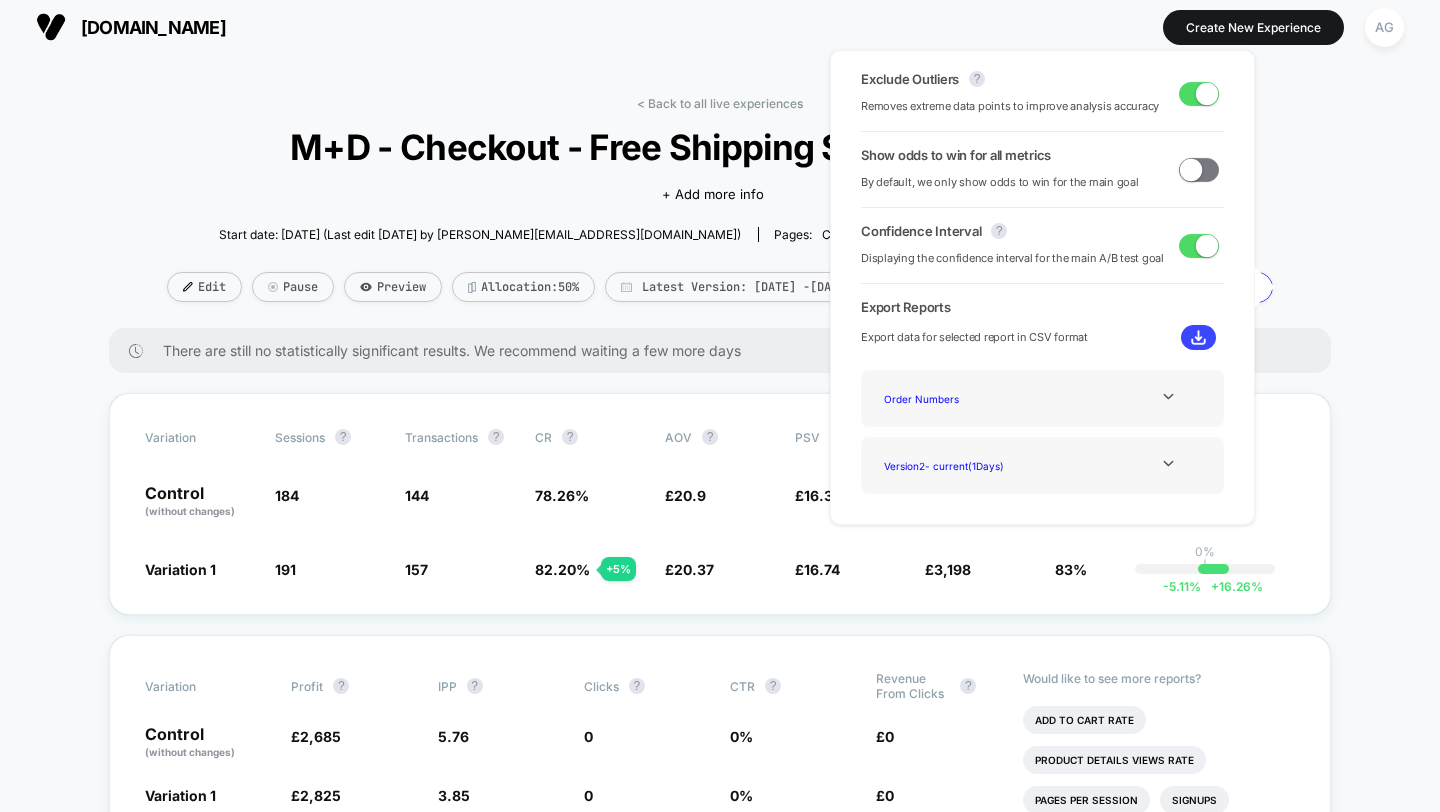 click on "< Back to all live experiences  M+D - Checkout - Free Shipping Success Banner LIVE Click to edit experience details + Add more info Start date: [DATE] (Last edit [DATE] by [EMAIL_ADDRESS][DOMAIN_NAME]) Pages: checkout Audience: Custom Audience Device: all devices Edit Pause  Preview Allocation:  50% Latest Version:     [DATE]    -    [DATE] |   sessions with impression   No Filter There are still no statistically significant results. We recommend waiting a few more days Variation Sessions ? Transactions ? CR ? AOV ? PSV ? Revenue ? OTW ? CI ? Control (without changes) 184 144 78.26 % £ 20.9 £ 16.36 £ 3,010 17% --- Variation 1 191 + 3.8 % 157 + 5 % 82.20 % + 5 % £ 20.37 - 2.6 % £ 16.74 + 2.4 % £ 3,198 + 2.4 % 83% 0% | -5.11 % + 16.26 % Variation Profit ? IPP ? Clicks ? CTR ? Revenue From Clicks ? Control (without changes) £ 2,685 5.76 0 0 % £ 0 Variation 1 £ 2,825 + 1.4 % 3.85 - 33.1 % 0 0 % £ 0 Would like to see more reports? Add To Cart Rate Product Details Views Rate Pages Per Session Signups" at bounding box center (720, 1641) 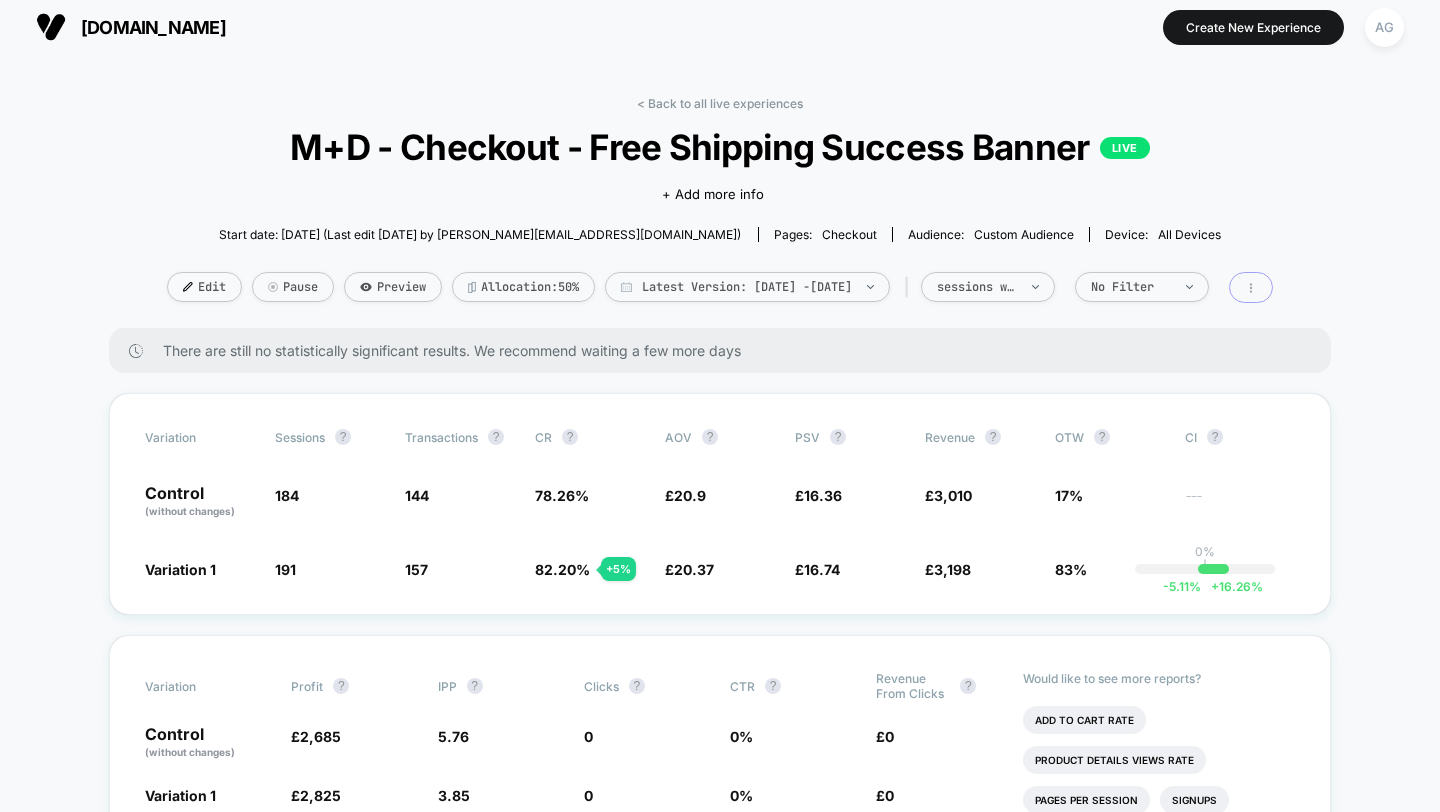 click at bounding box center (1251, 287) 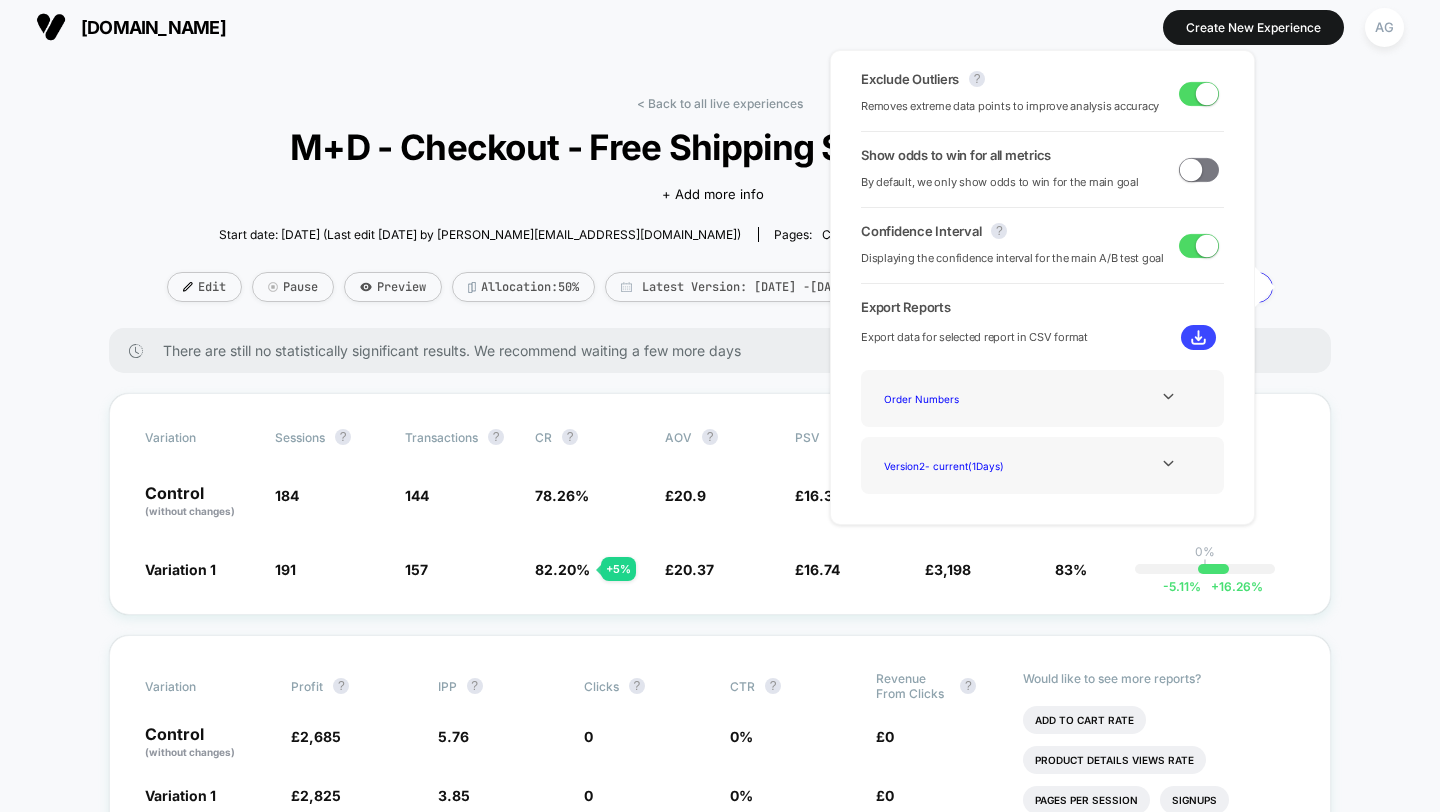 click at bounding box center (1207, 93) 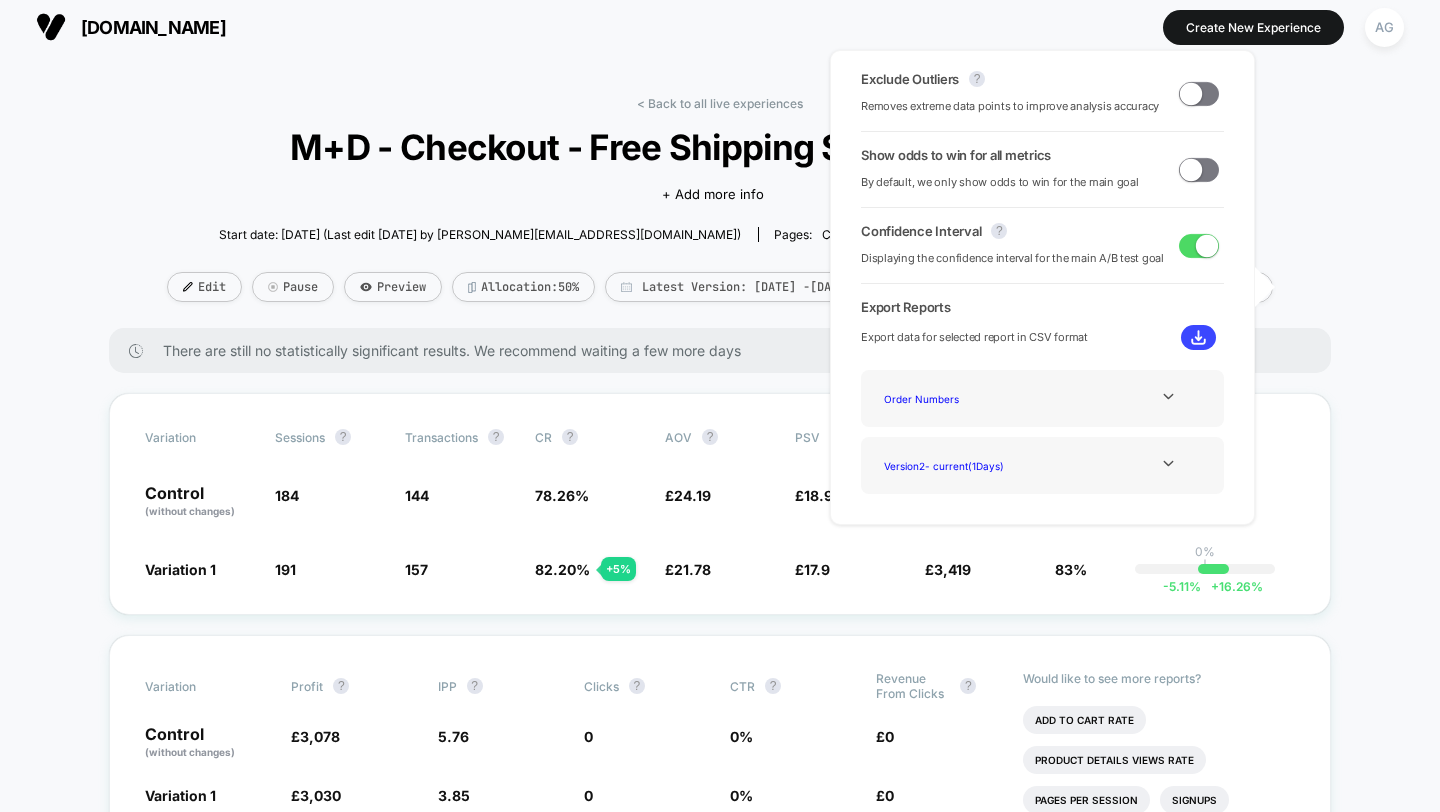 click at bounding box center [1191, 93] 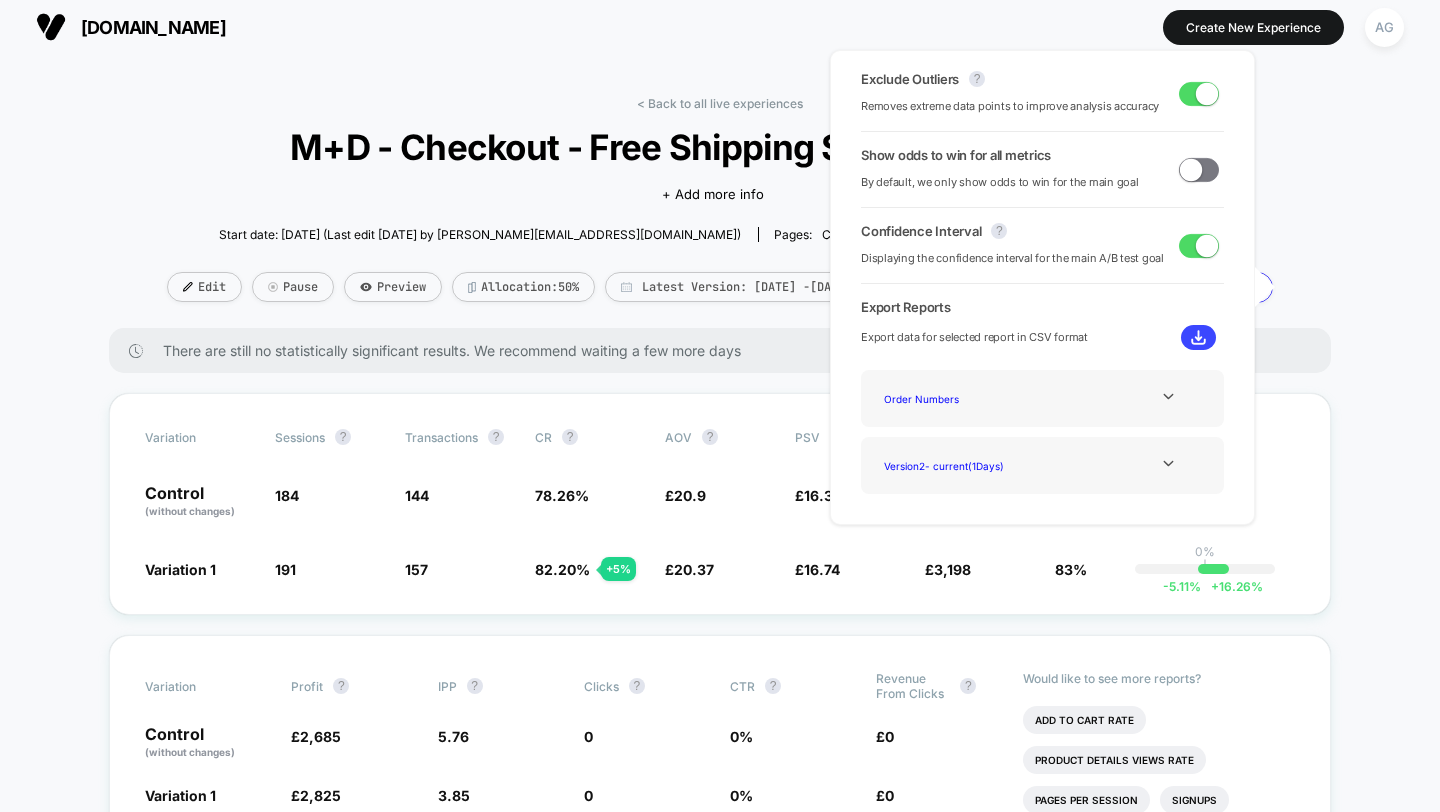 click on "< Back to all live experiences  M+D - Checkout - Free Shipping Success Banner LIVE Click to edit experience details + Add more info Start date: [DATE] (Last edit [DATE] by [EMAIL_ADDRESS][DOMAIN_NAME]) Pages: checkout Audience: Custom Audience Device: all devices Edit Pause  Preview Allocation:  50% Latest Version:     [DATE]    -    [DATE] |   sessions with impression   No Filter" at bounding box center (720, 212) 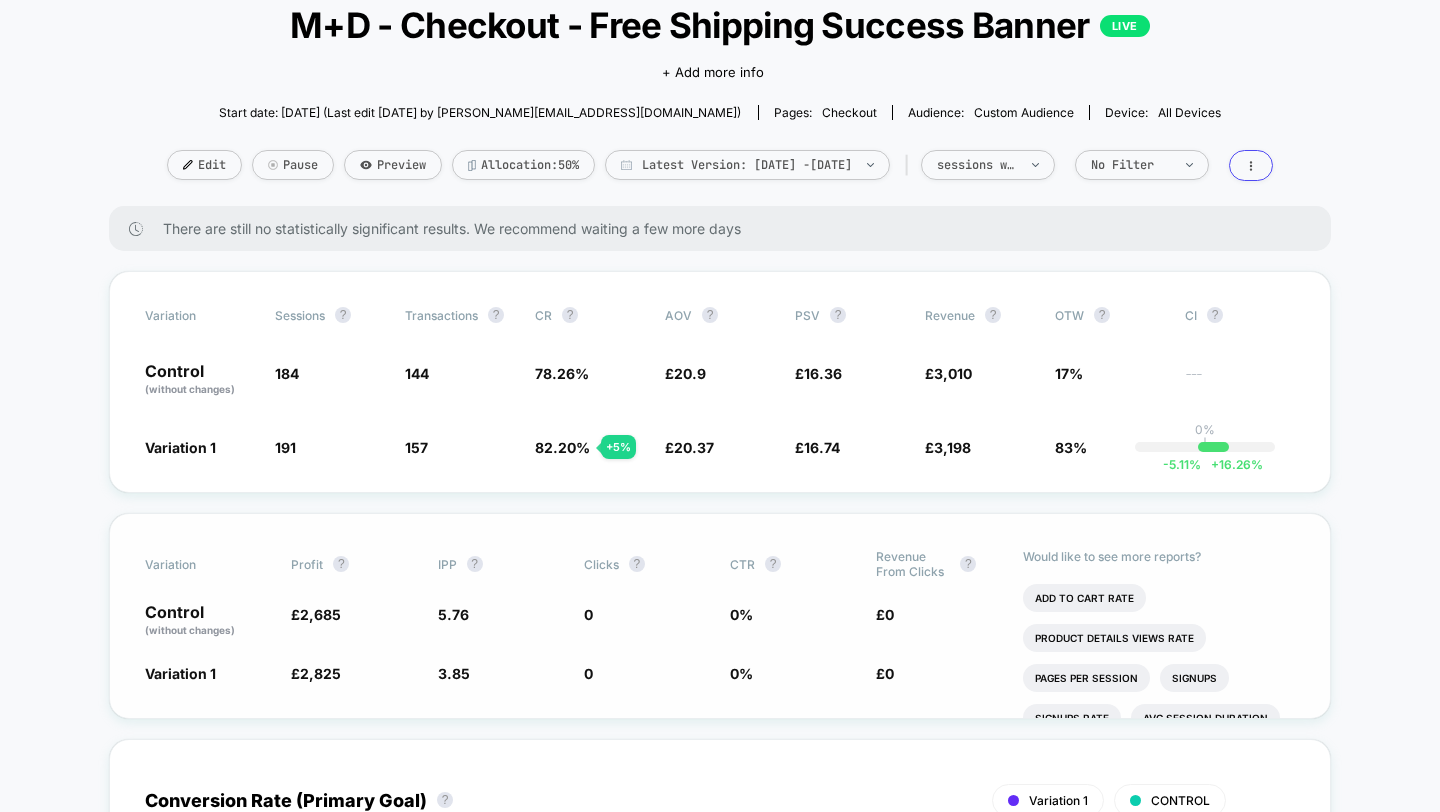 scroll, scrollTop: 327, scrollLeft: 0, axis: vertical 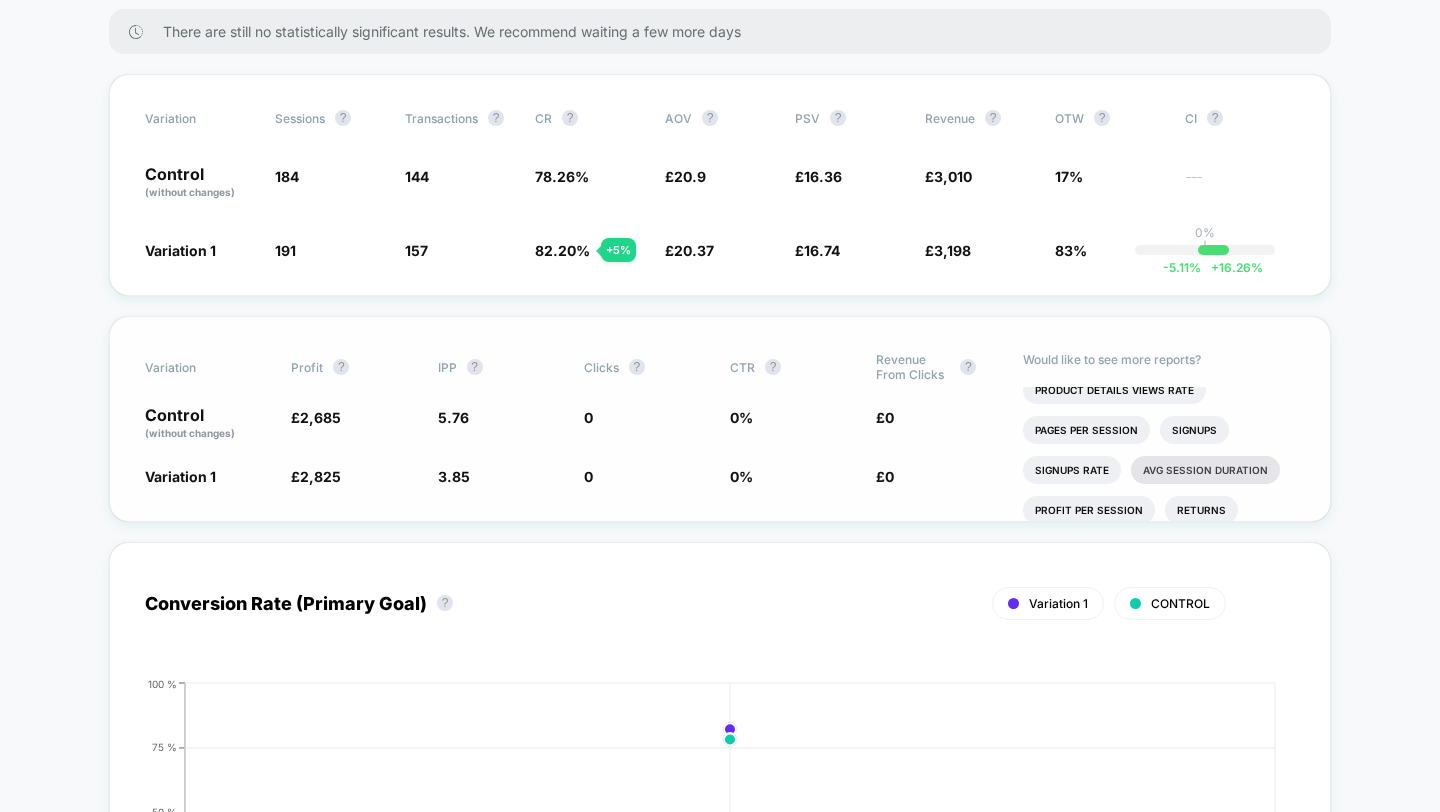 click on "Avg Session Duration" at bounding box center (1205, 470) 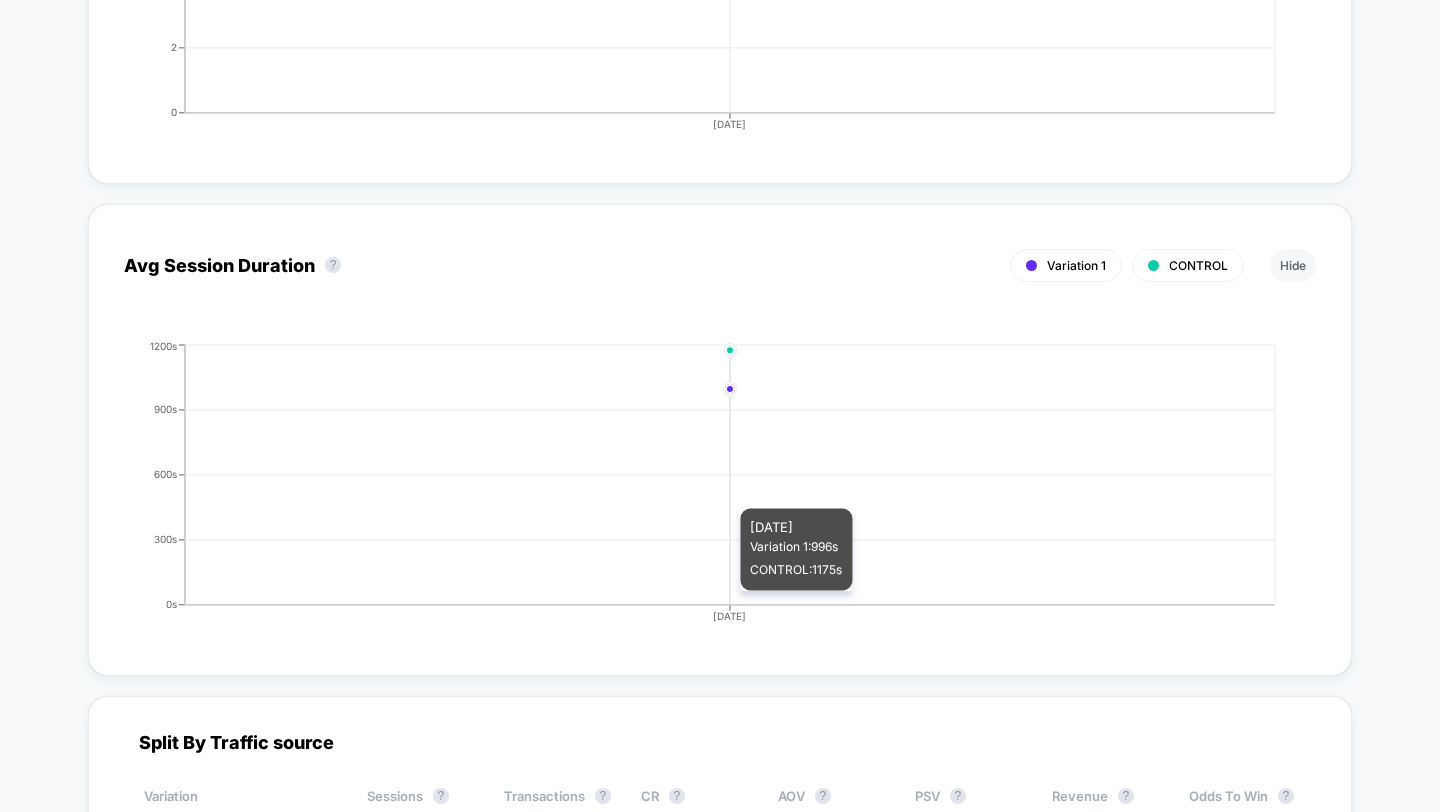 scroll, scrollTop: 2468, scrollLeft: 0, axis: vertical 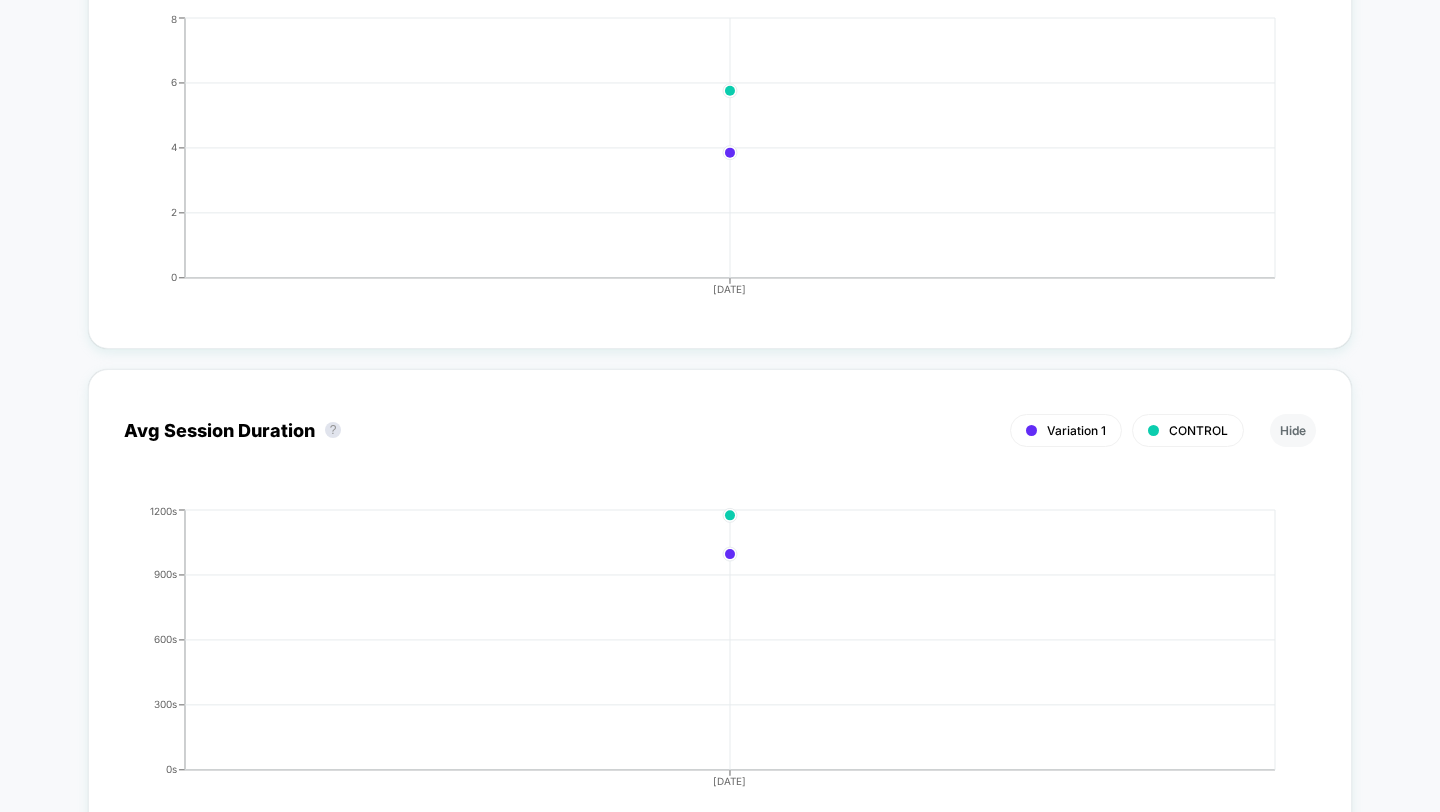 click on "Hide" at bounding box center (1293, 430) 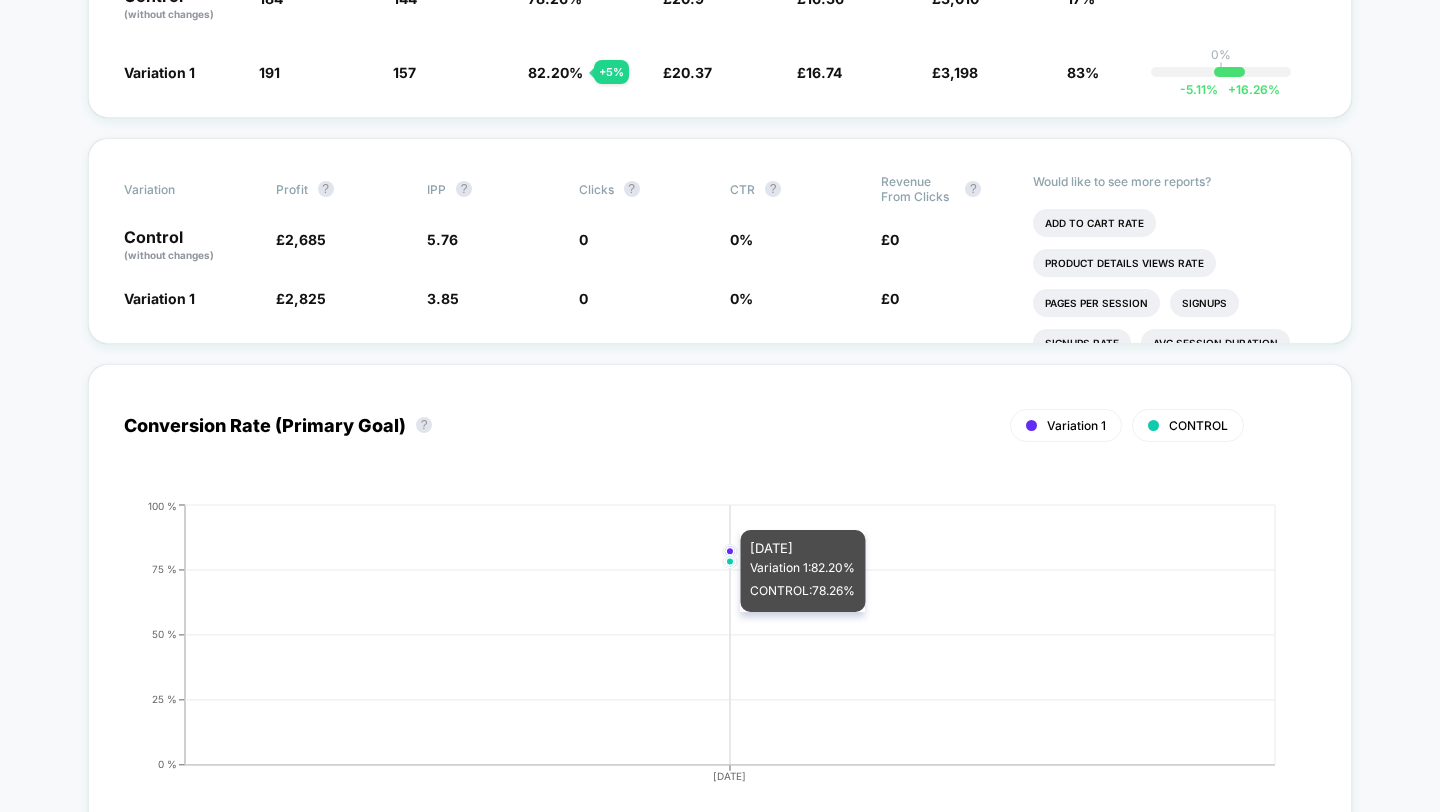 scroll, scrollTop: 0, scrollLeft: 0, axis: both 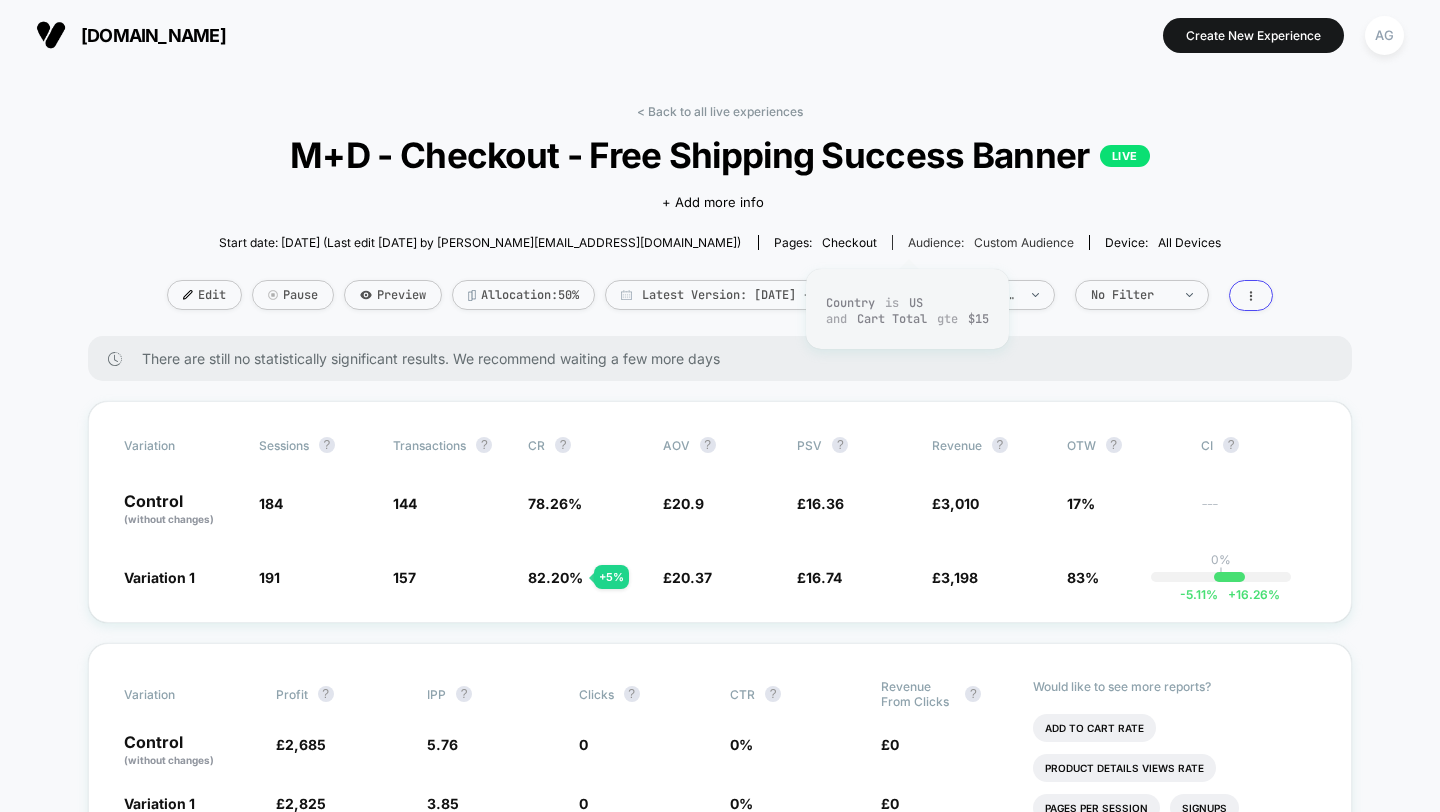 click on "Custom Audience" at bounding box center [1024, 242] 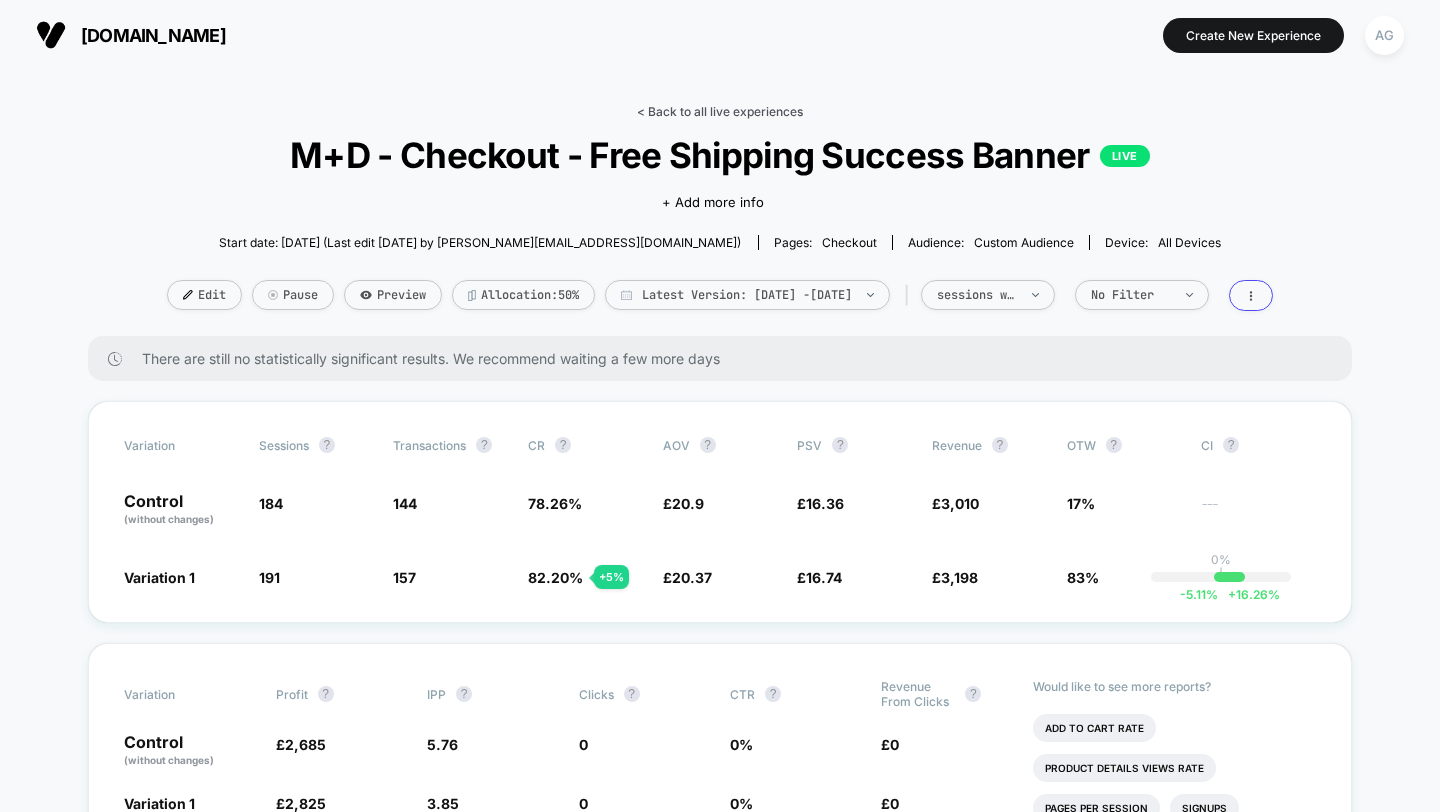click on "< Back to all live experiences" at bounding box center [720, 111] 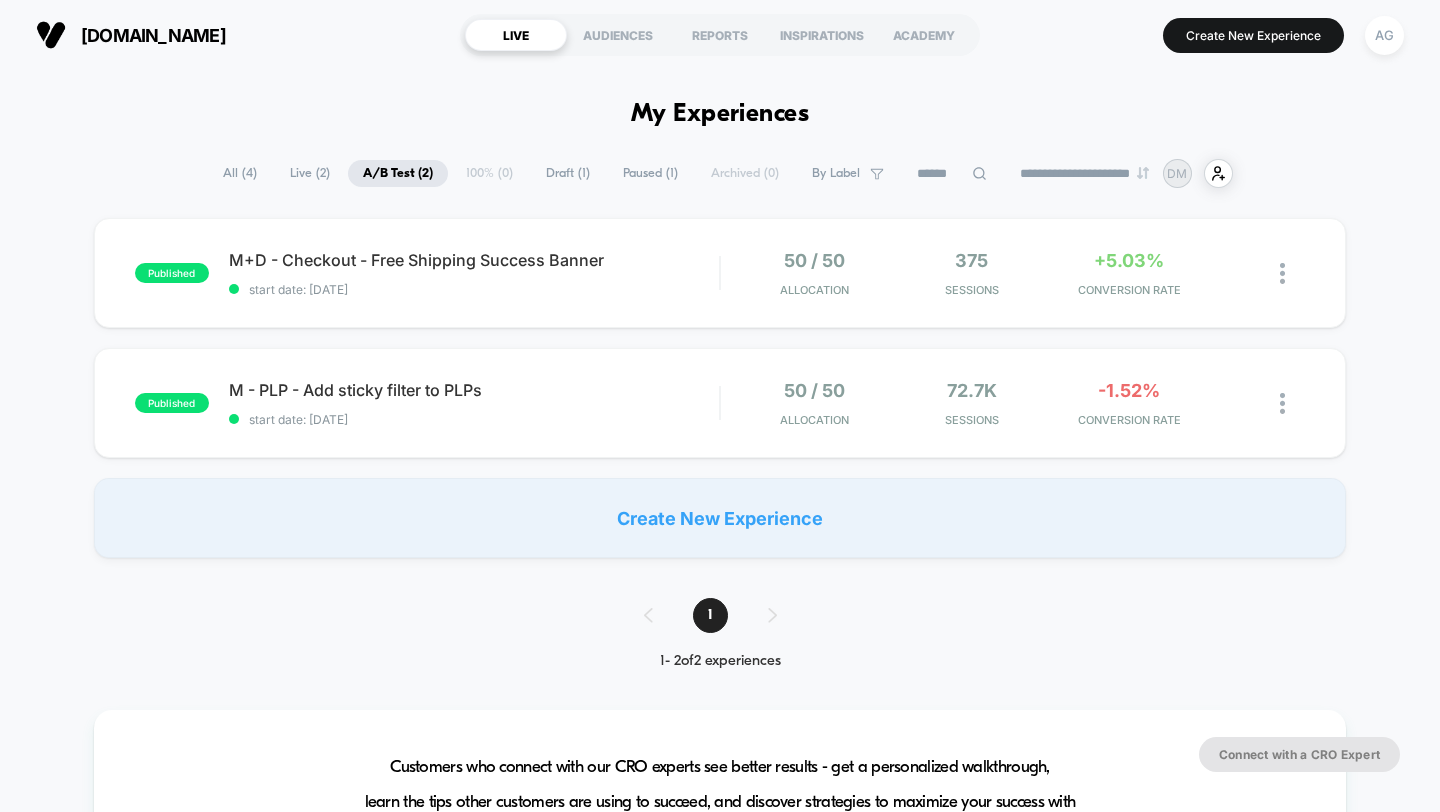 click on "All ( 4 )" at bounding box center (240, 173) 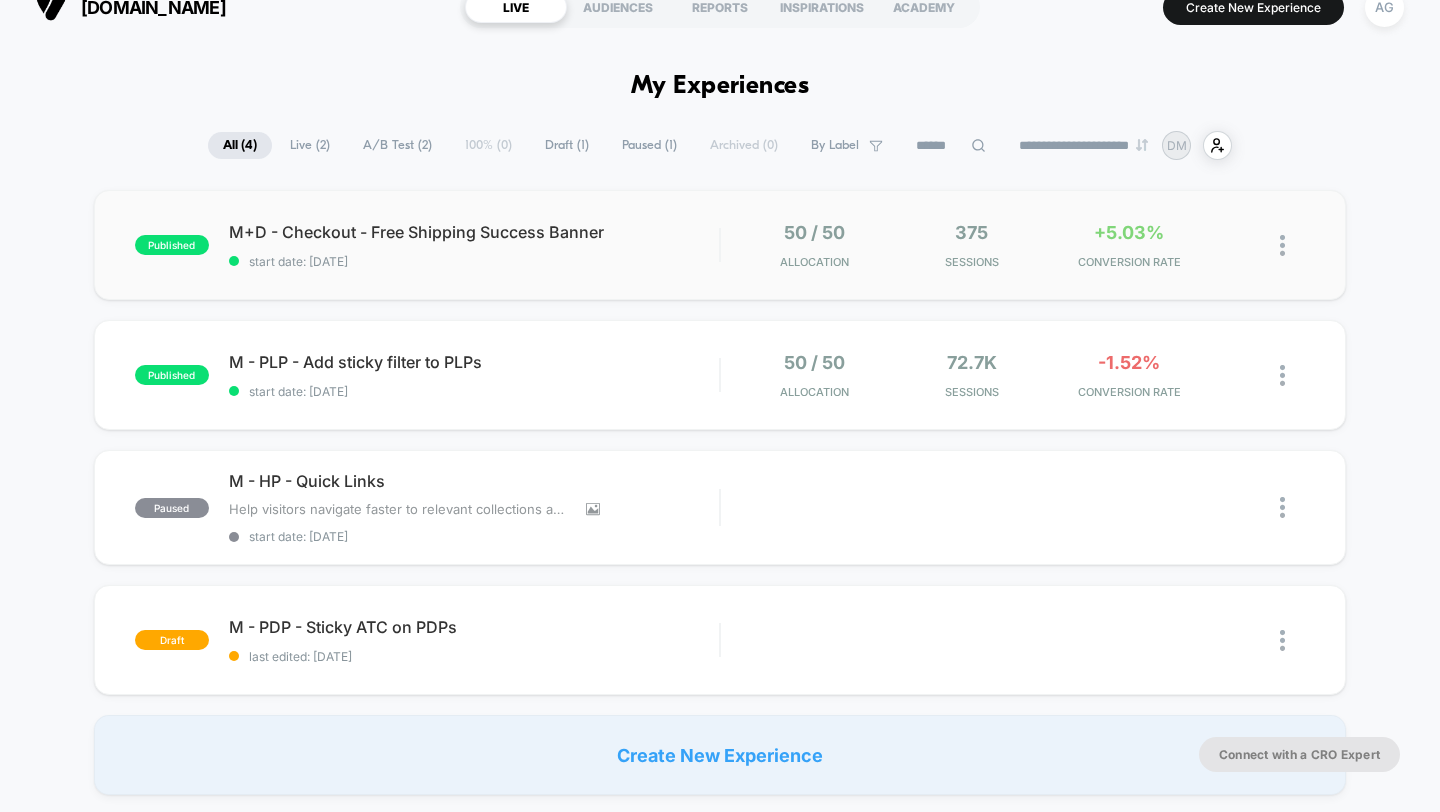scroll, scrollTop: 0, scrollLeft: 0, axis: both 